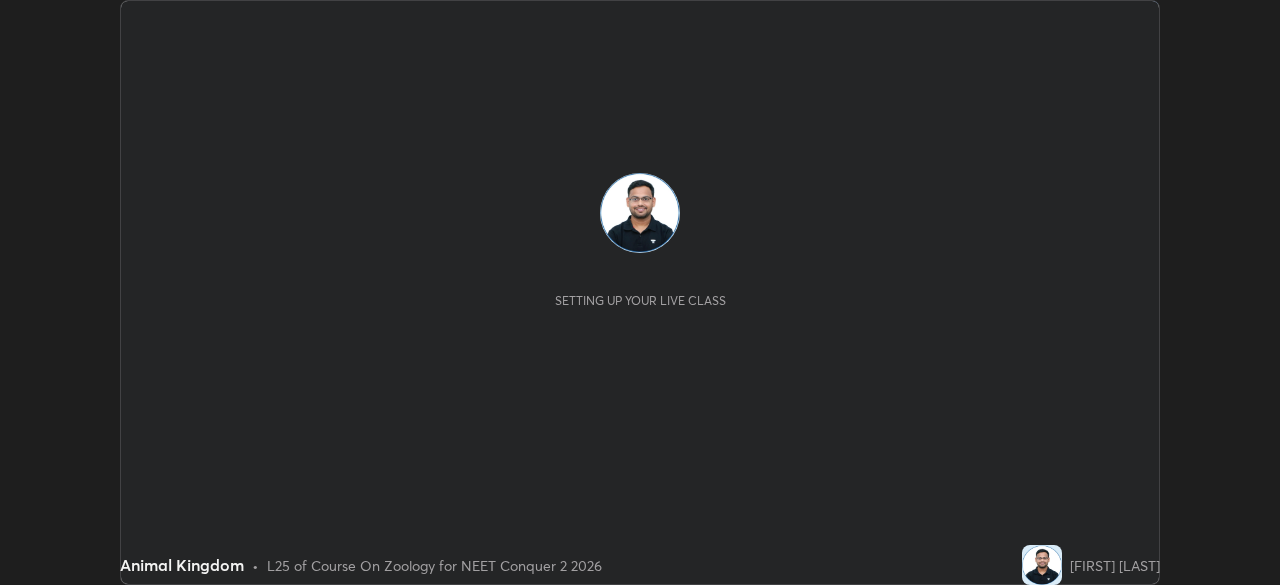 scroll, scrollTop: 0, scrollLeft: 0, axis: both 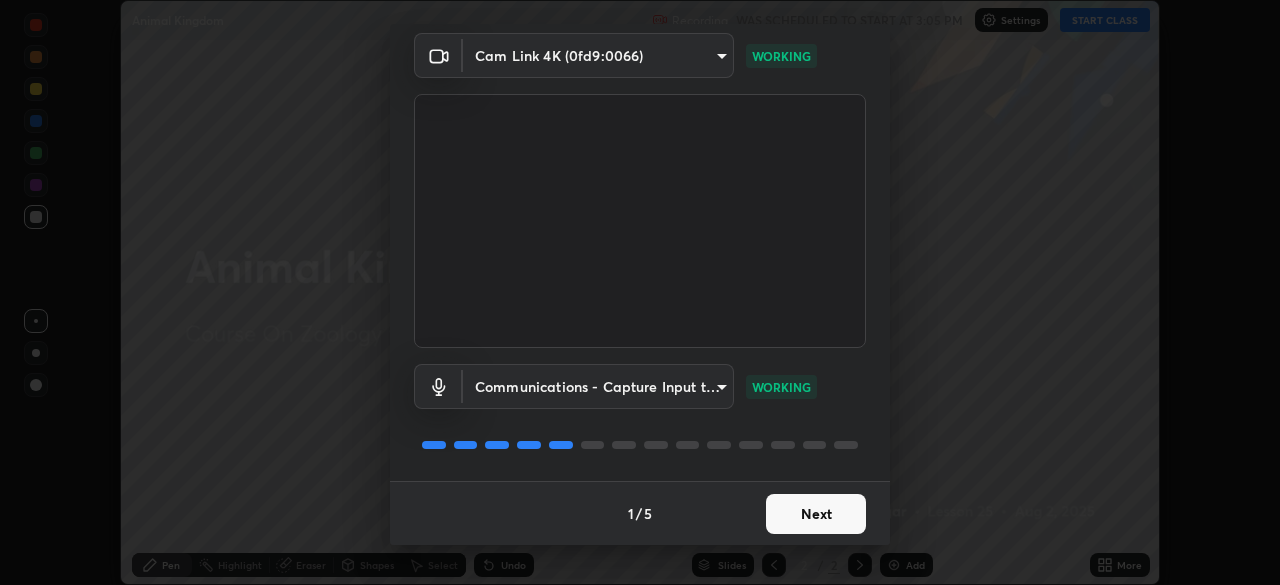 click on "Next" at bounding box center [816, 514] 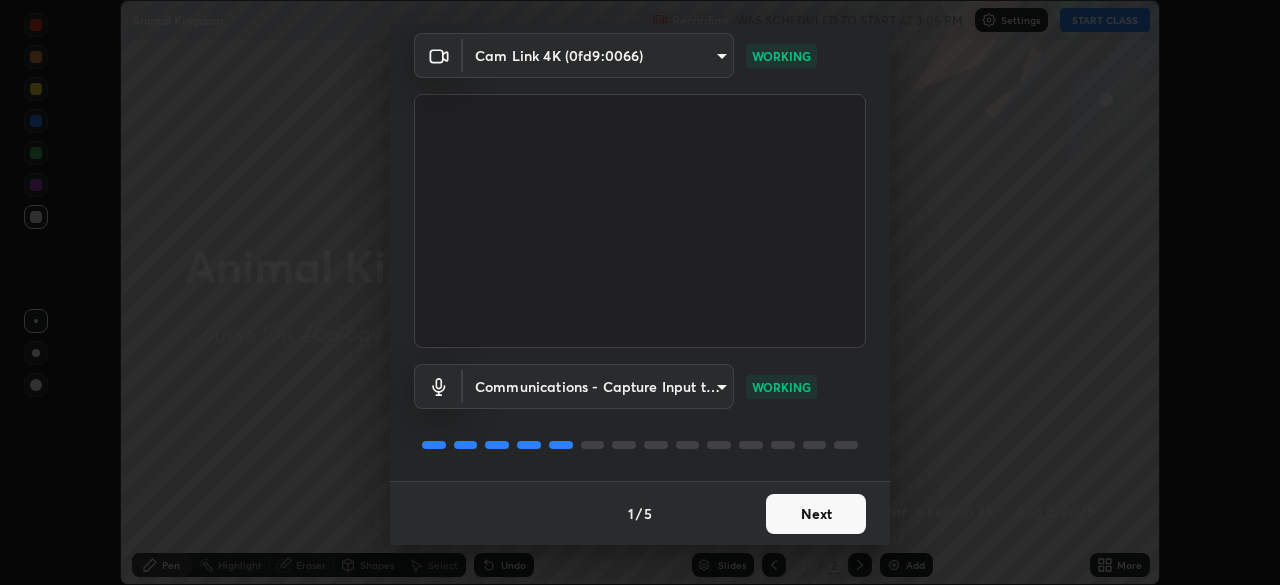 scroll, scrollTop: 0, scrollLeft: 0, axis: both 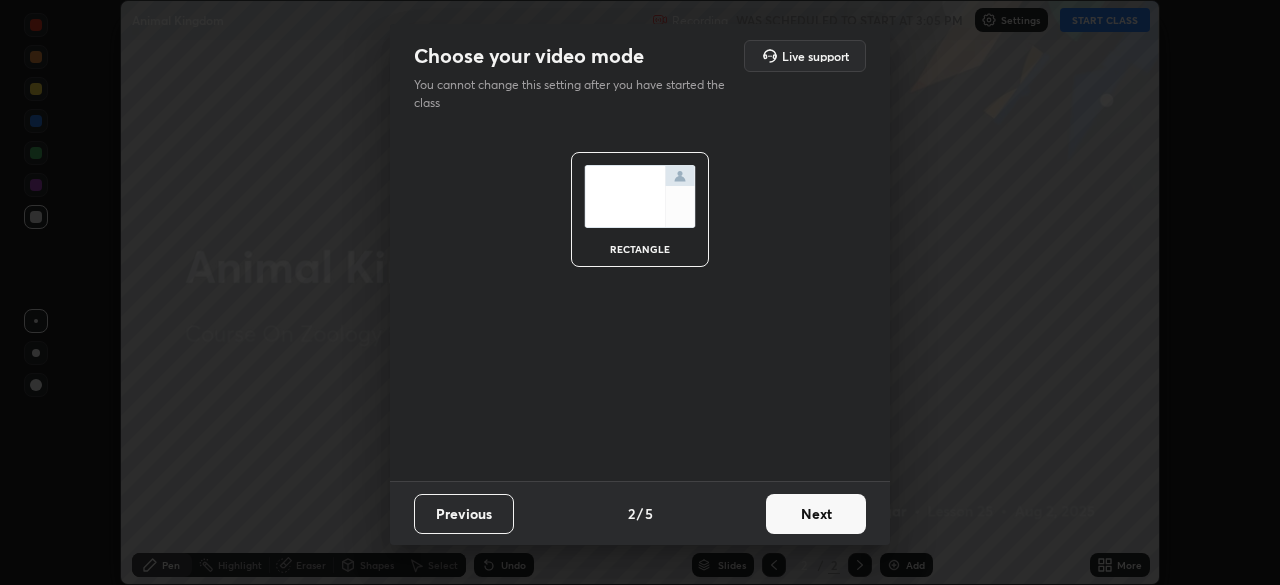 click on "Next" at bounding box center [816, 514] 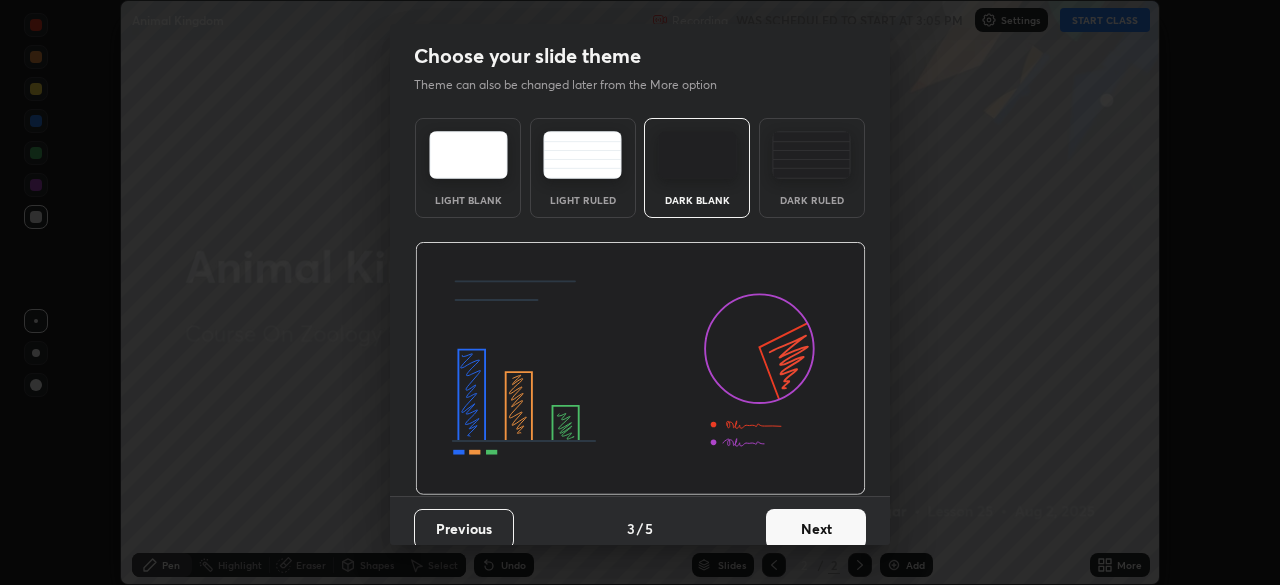 click on "Next" at bounding box center [816, 529] 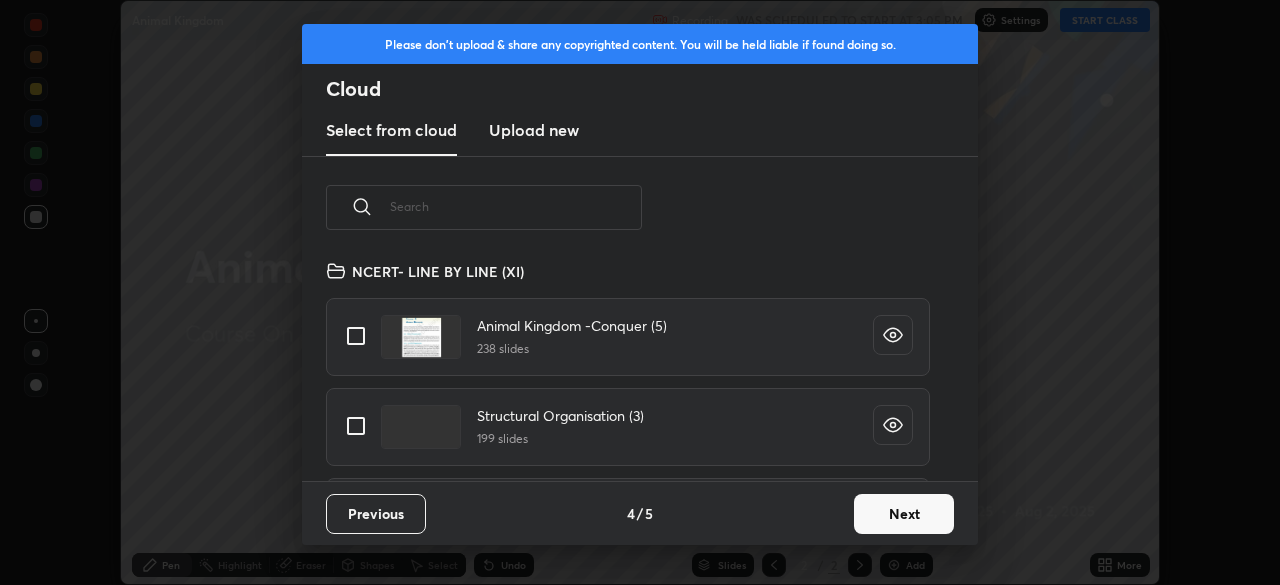 scroll, scrollTop: 7, scrollLeft: 11, axis: both 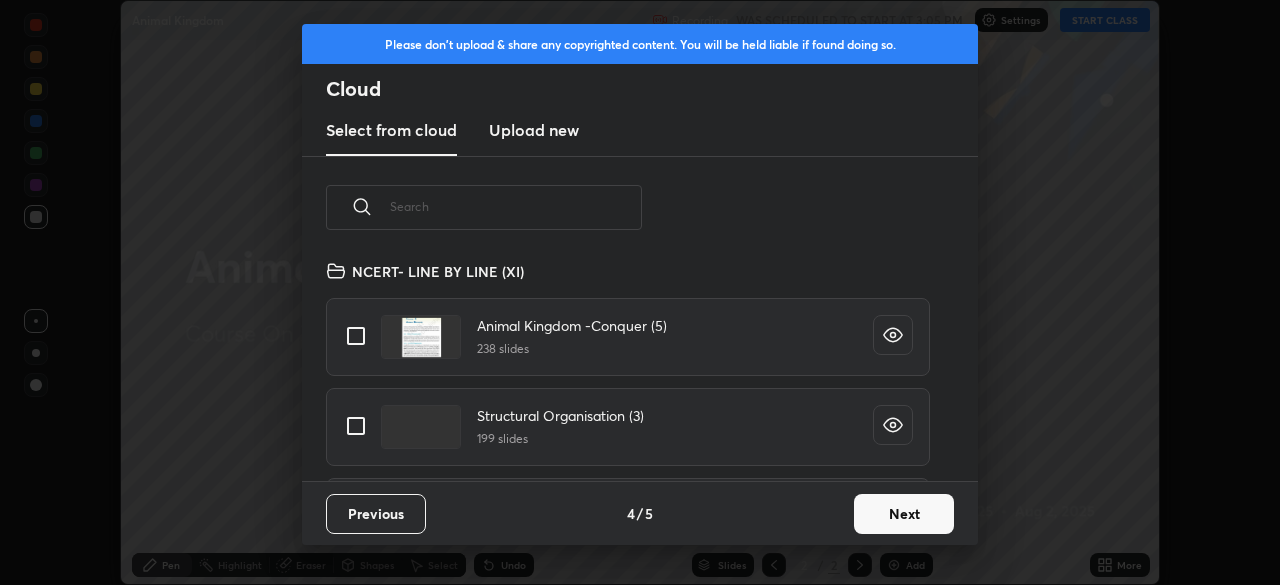 click at bounding box center (356, 426) 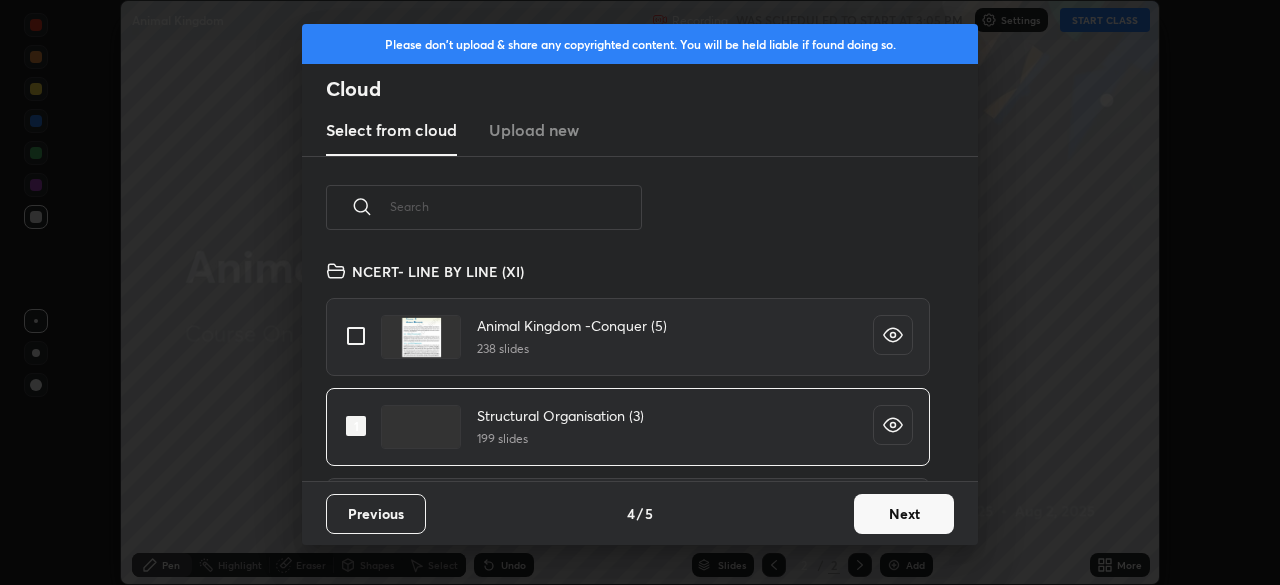 click on "Next" at bounding box center (904, 514) 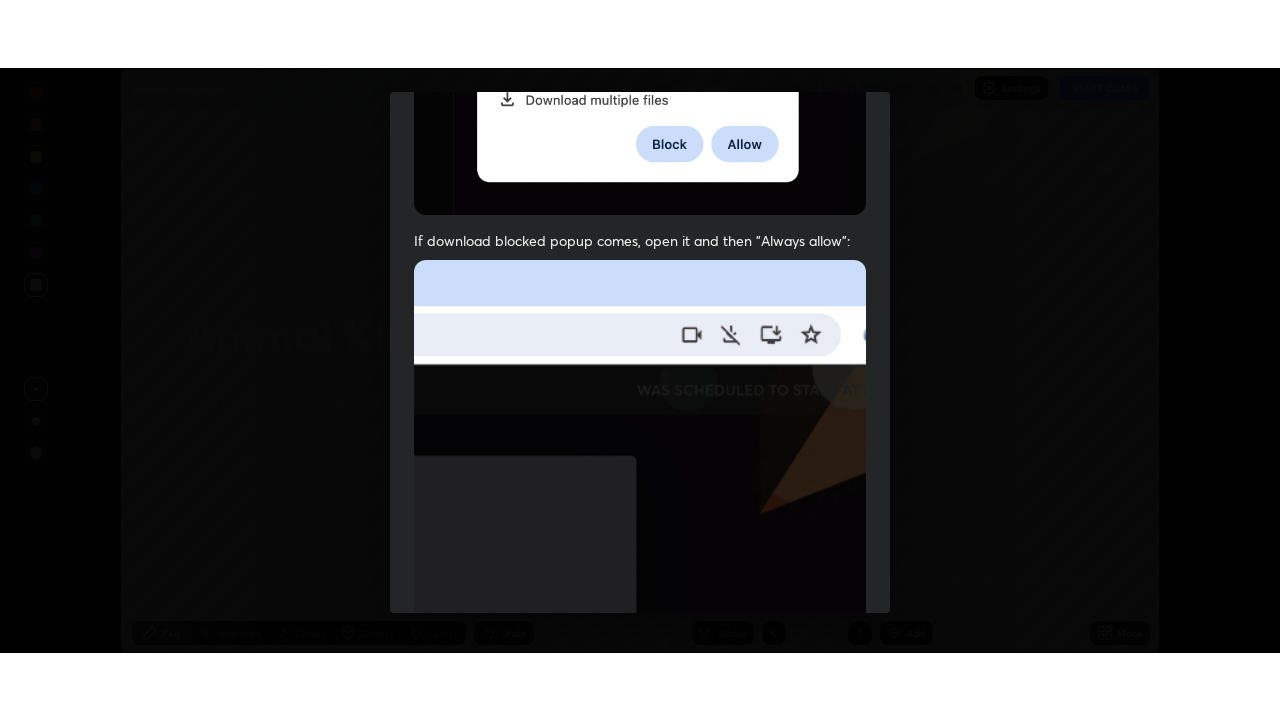 scroll, scrollTop: 479, scrollLeft: 0, axis: vertical 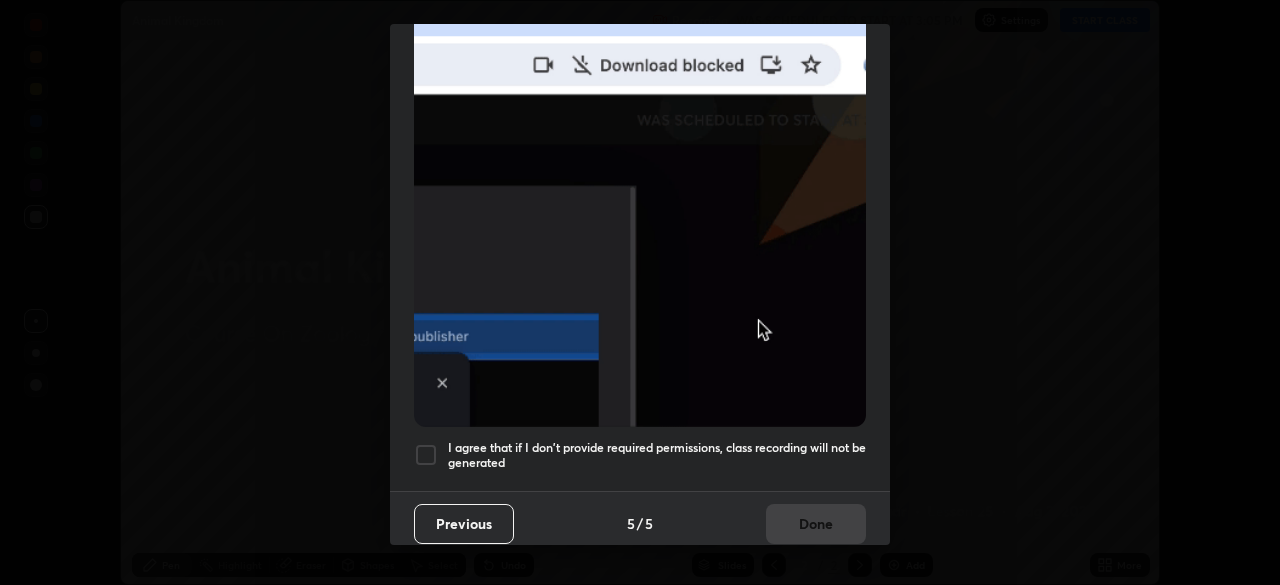 click at bounding box center [426, 455] 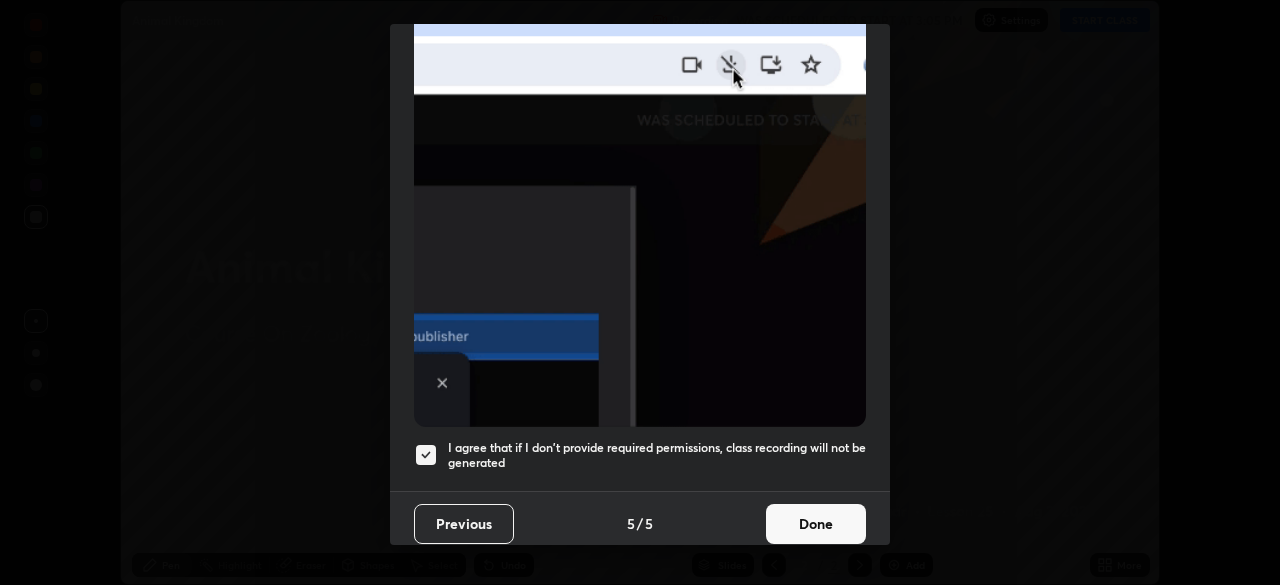 click on "Done" at bounding box center (816, 524) 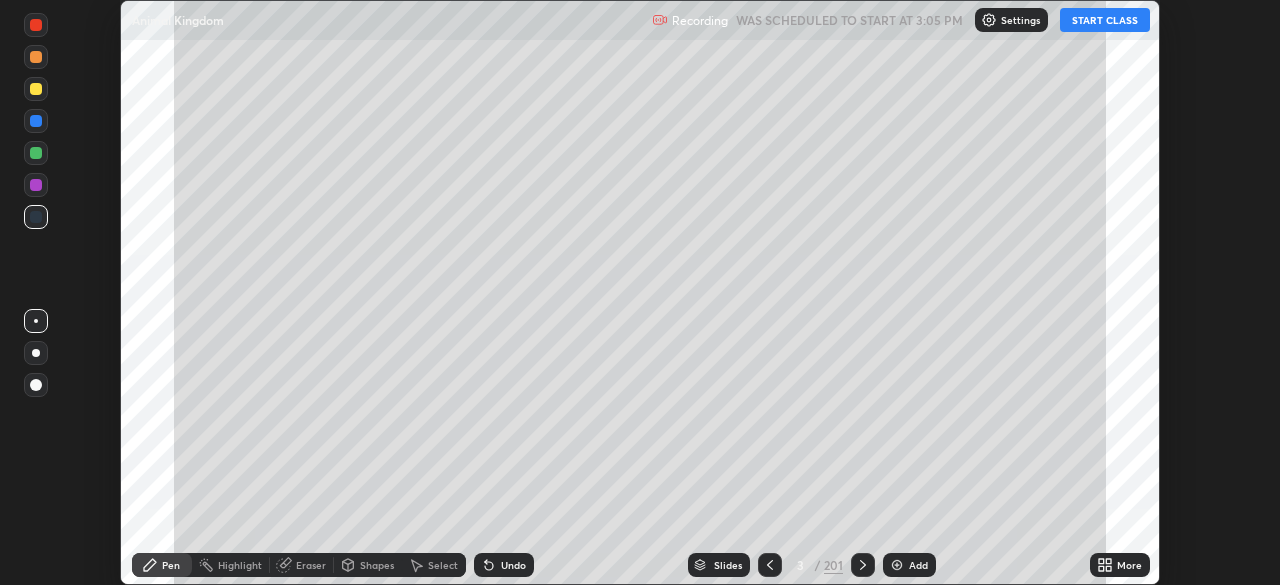 click on "More" at bounding box center (1120, 565) 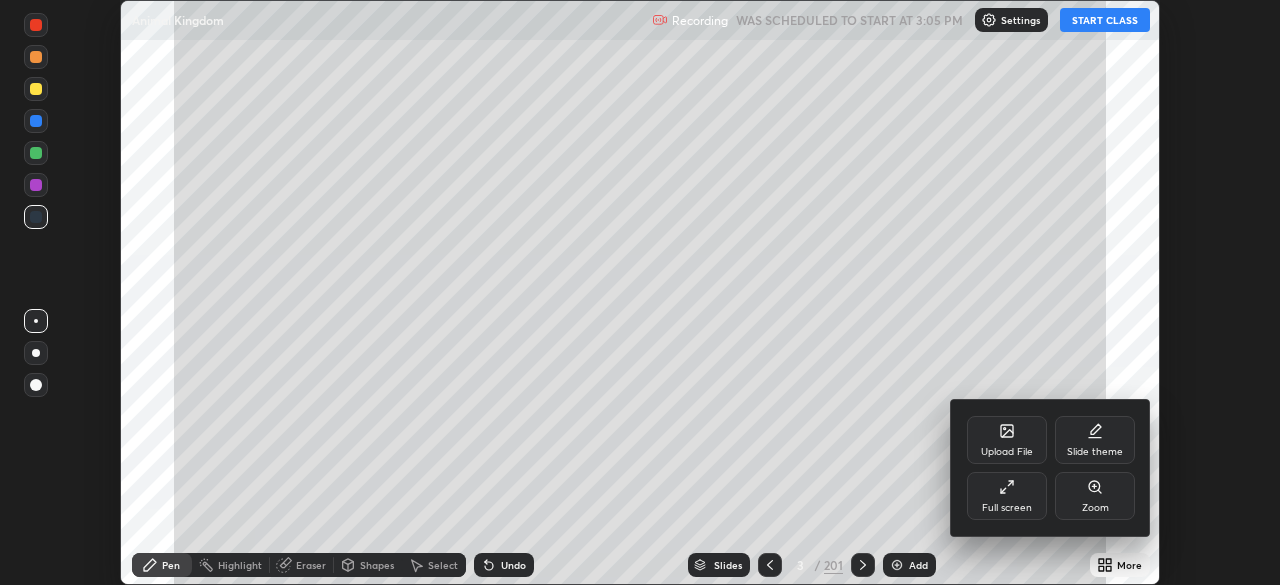 click on "Full screen" at bounding box center [1007, 496] 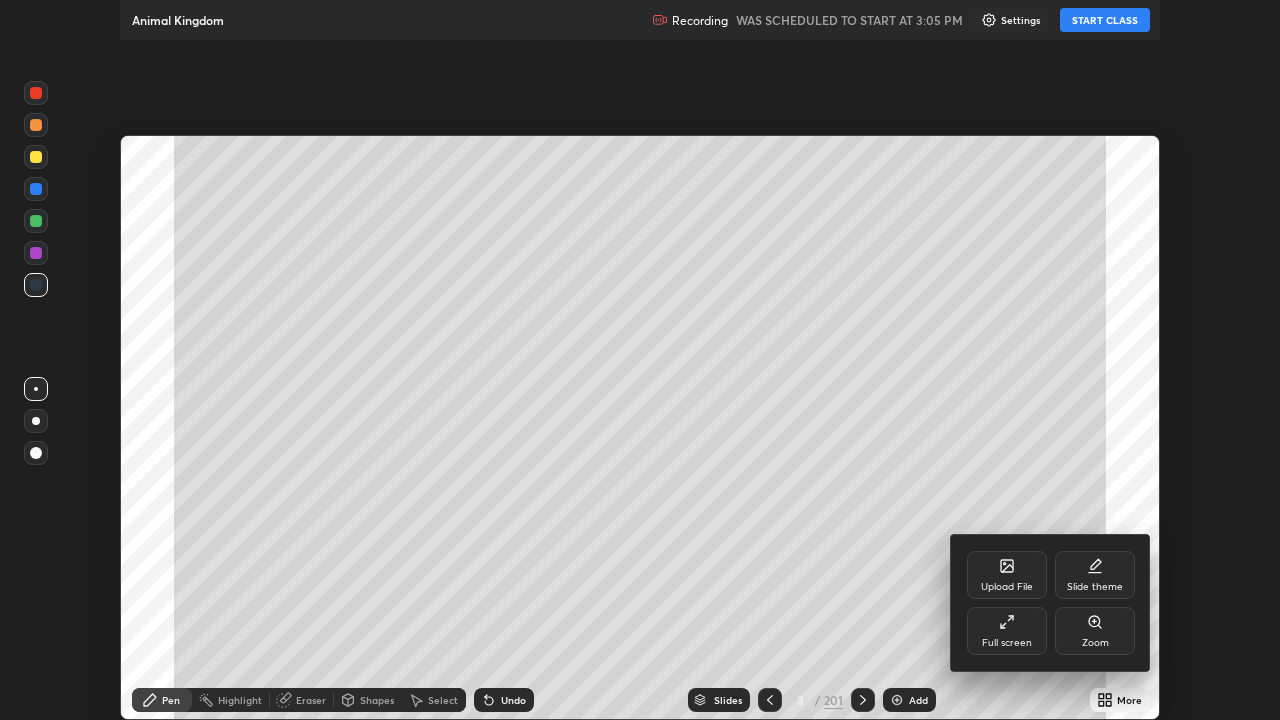 scroll, scrollTop: 99280, scrollLeft: 98720, axis: both 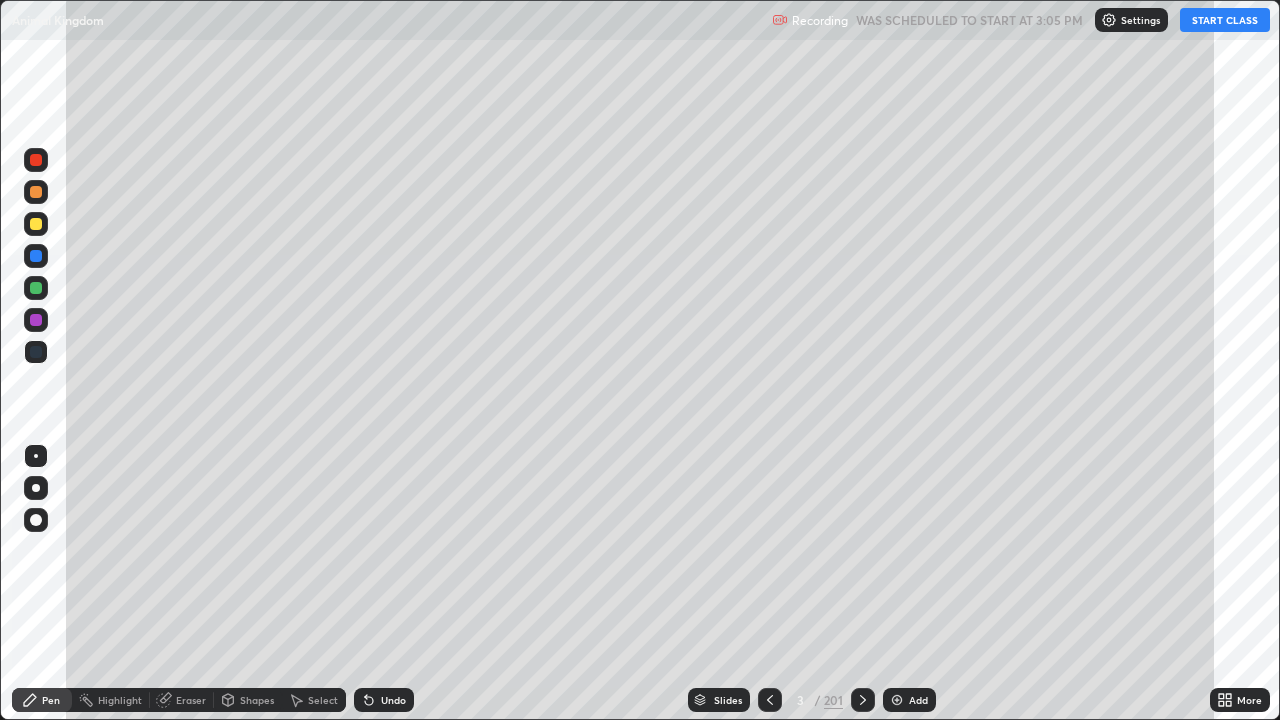 click on "Slides" at bounding box center (728, 700) 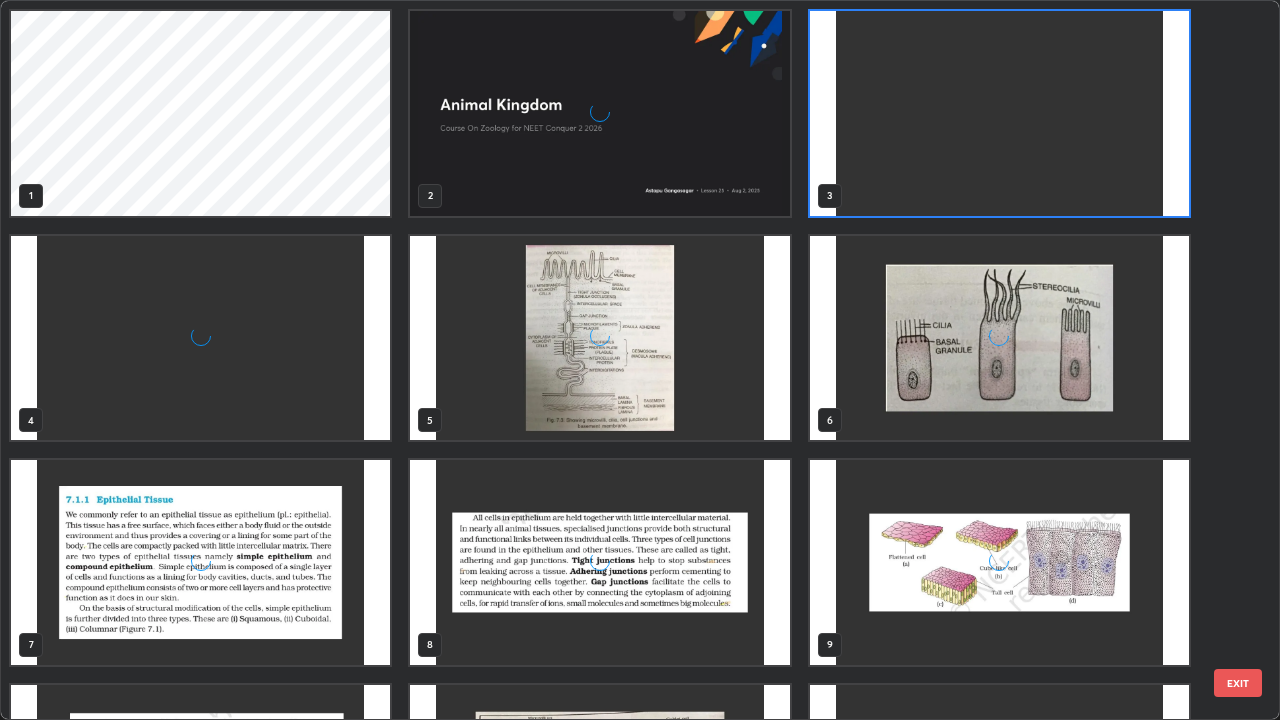 scroll, scrollTop: 7, scrollLeft: 11, axis: both 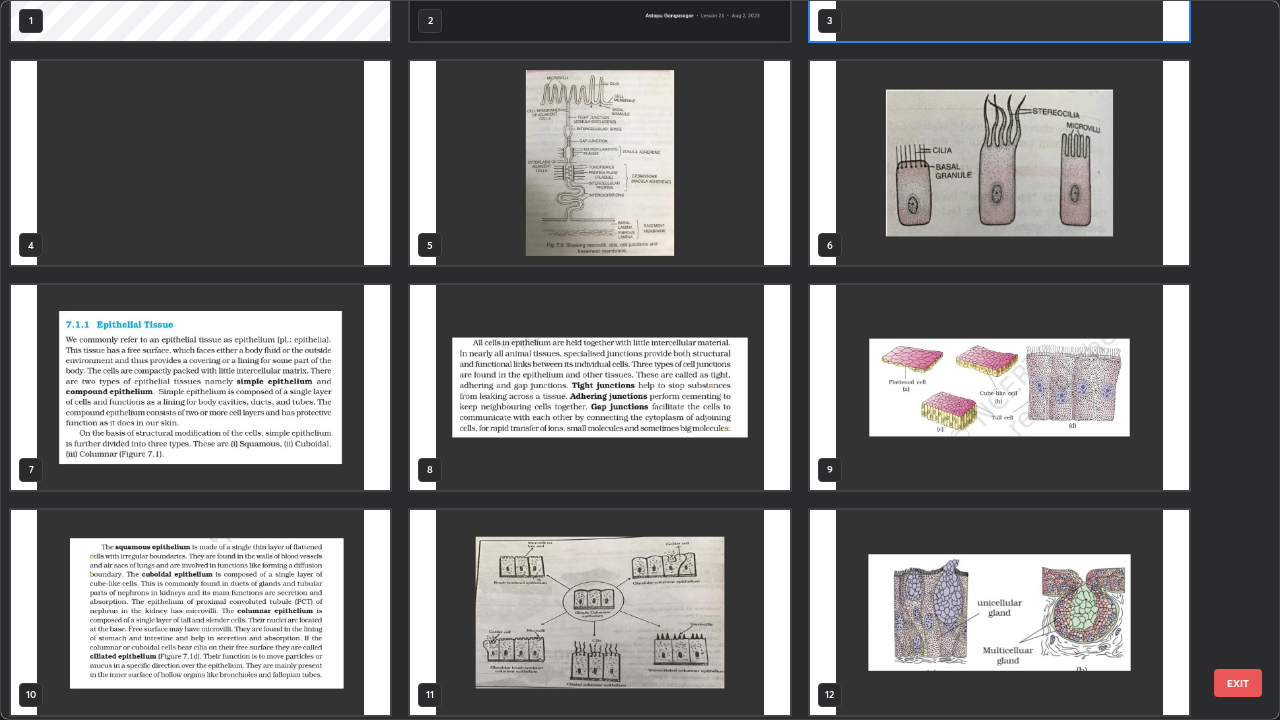 click at bounding box center [200, 387] 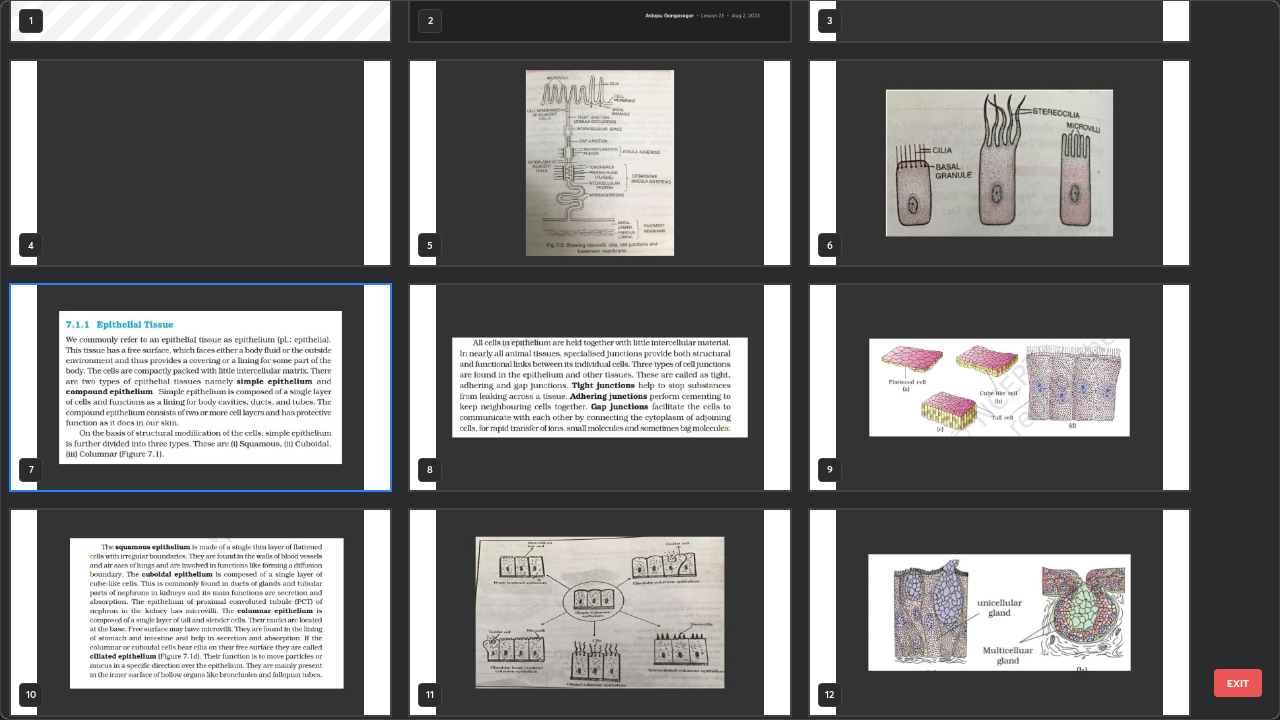 click at bounding box center (200, 387) 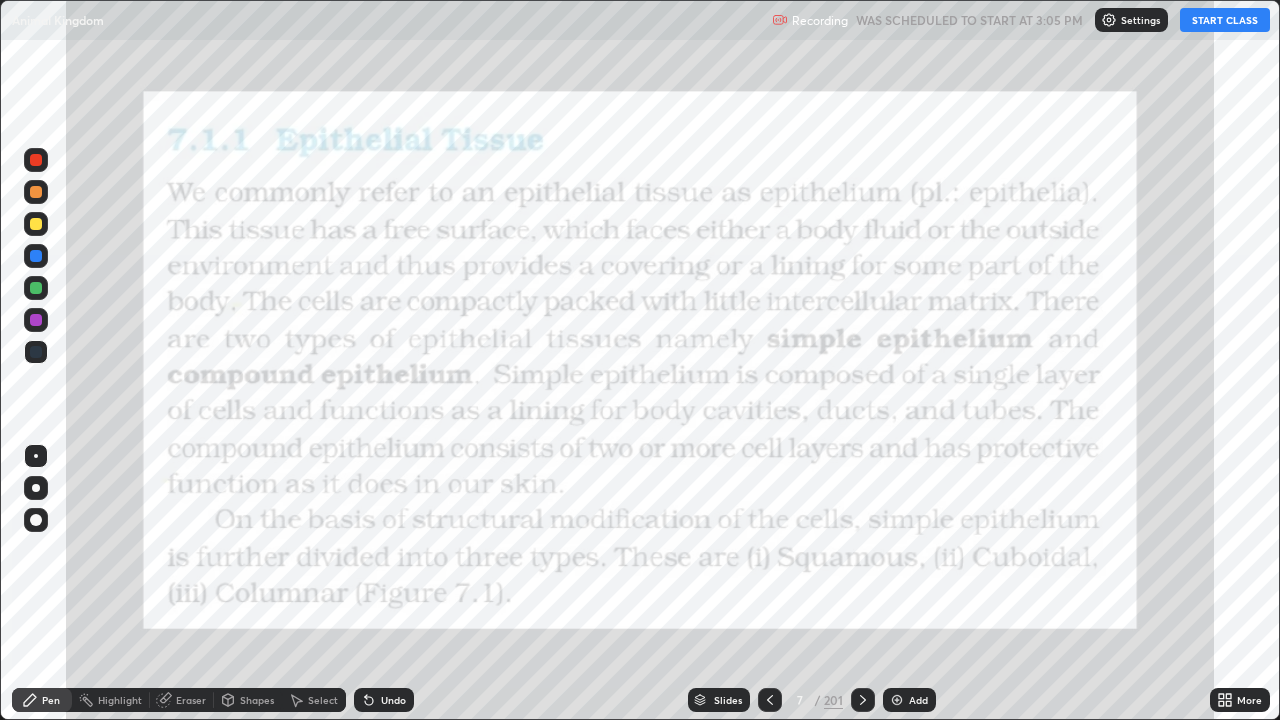 click on "START CLASS" at bounding box center (1225, 20) 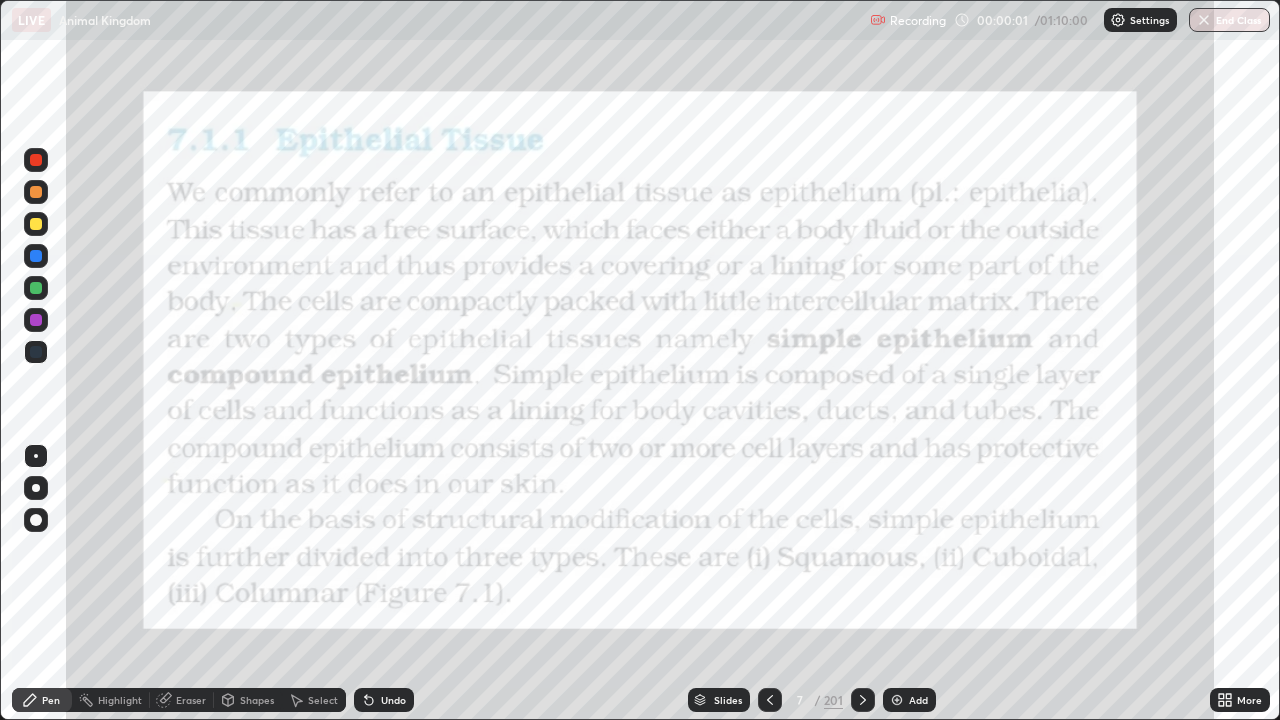 click 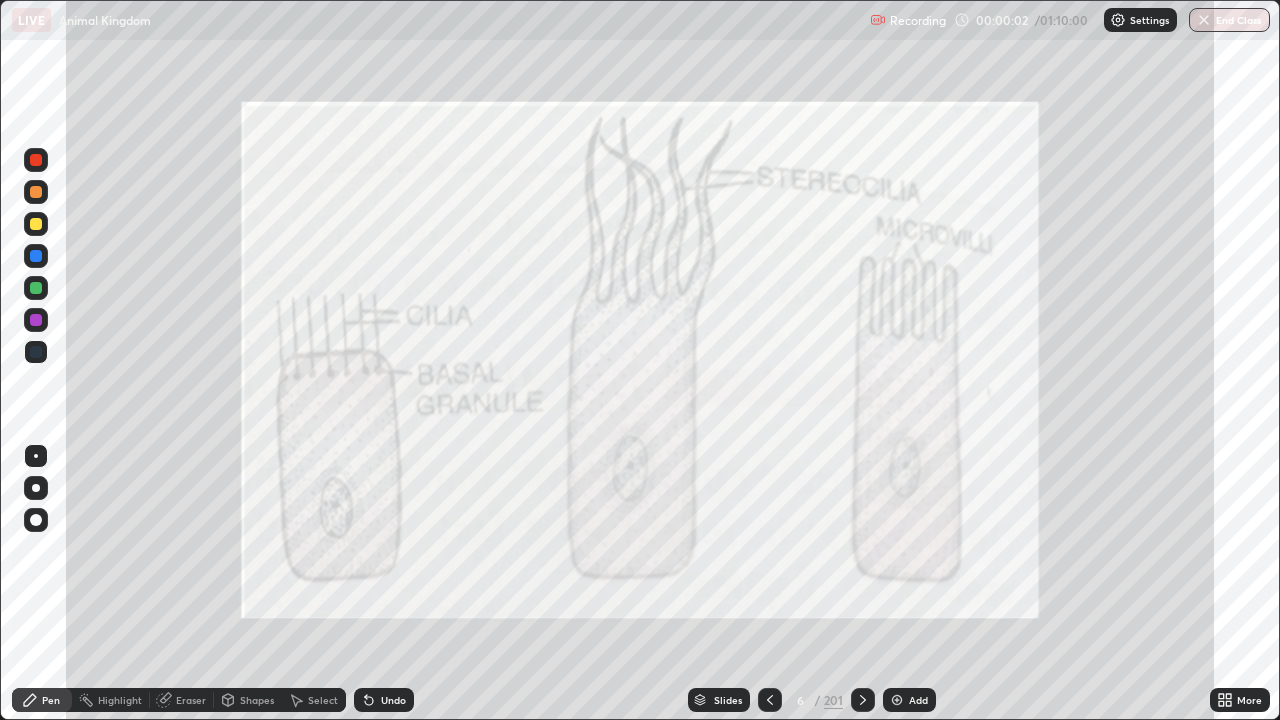 click on "Add" at bounding box center [909, 700] 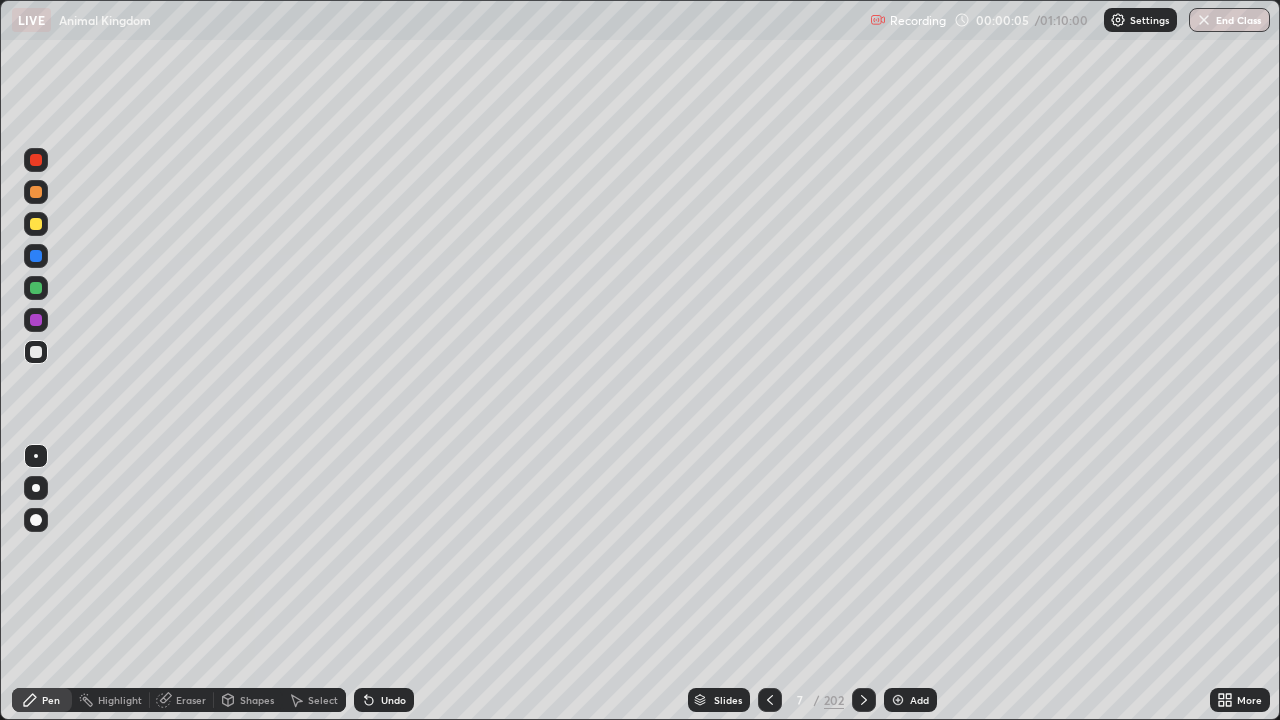 click at bounding box center [36, 224] 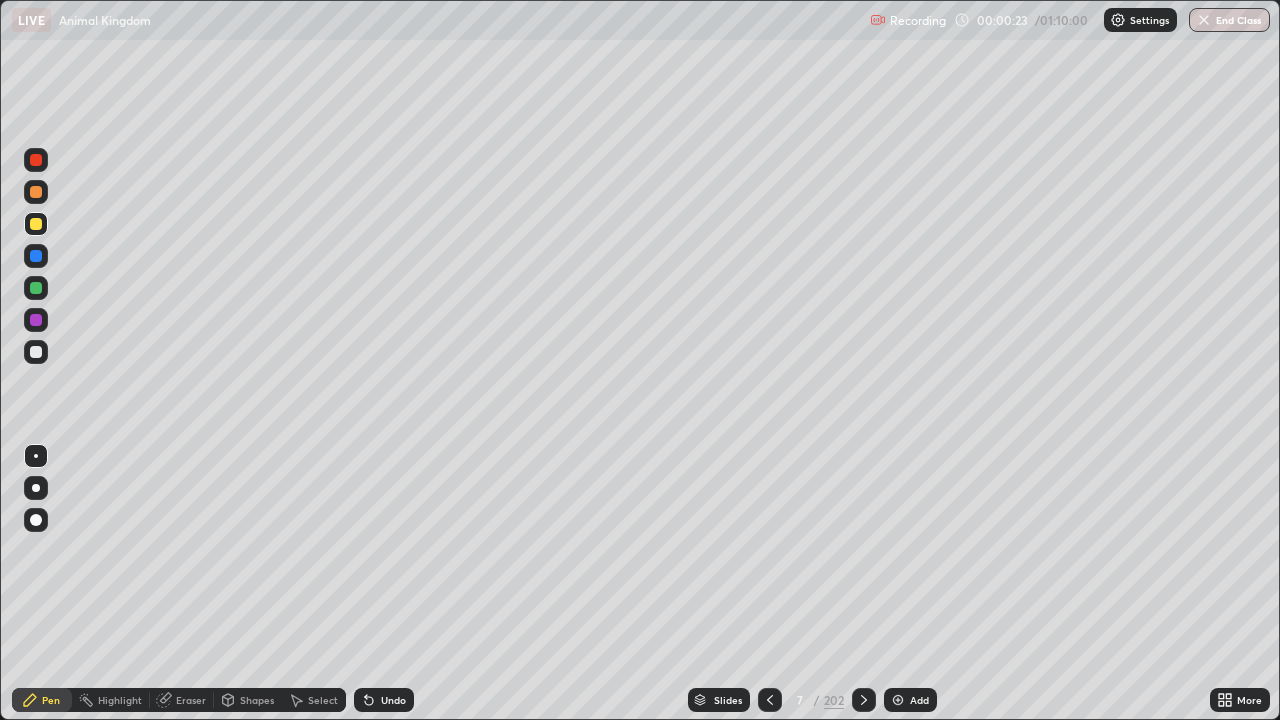 click at bounding box center [36, 192] 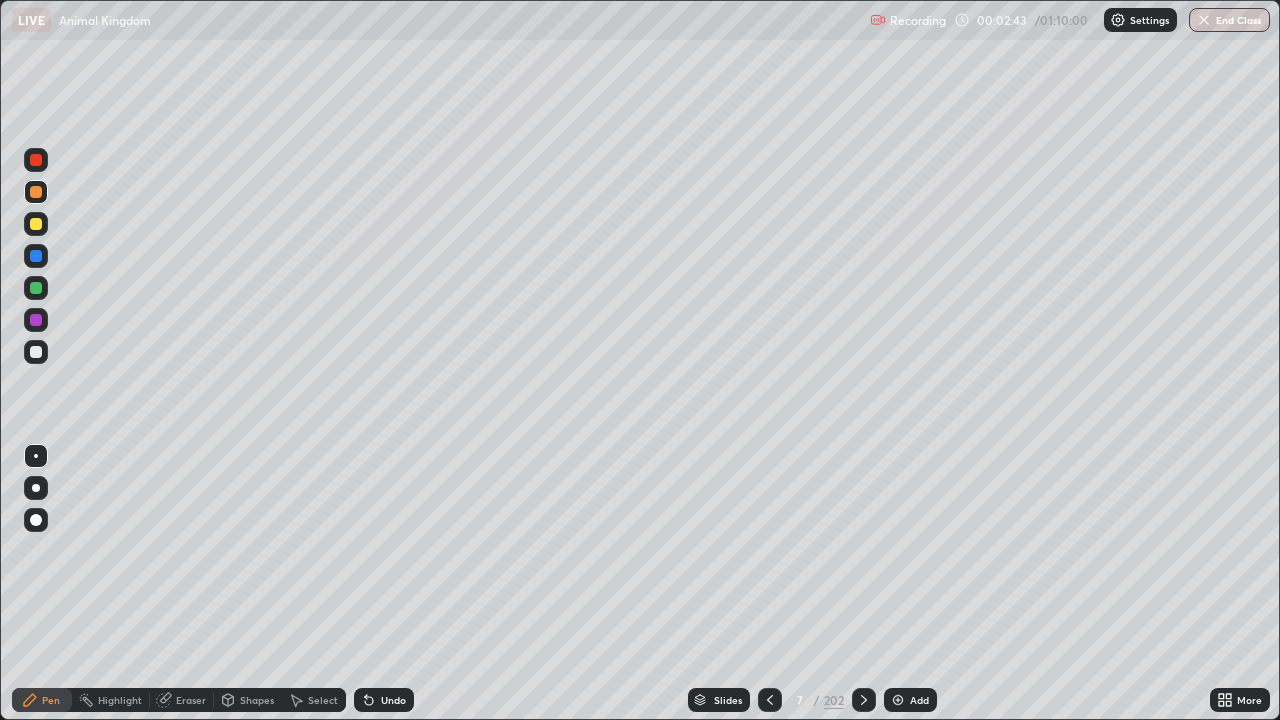 click at bounding box center (36, 288) 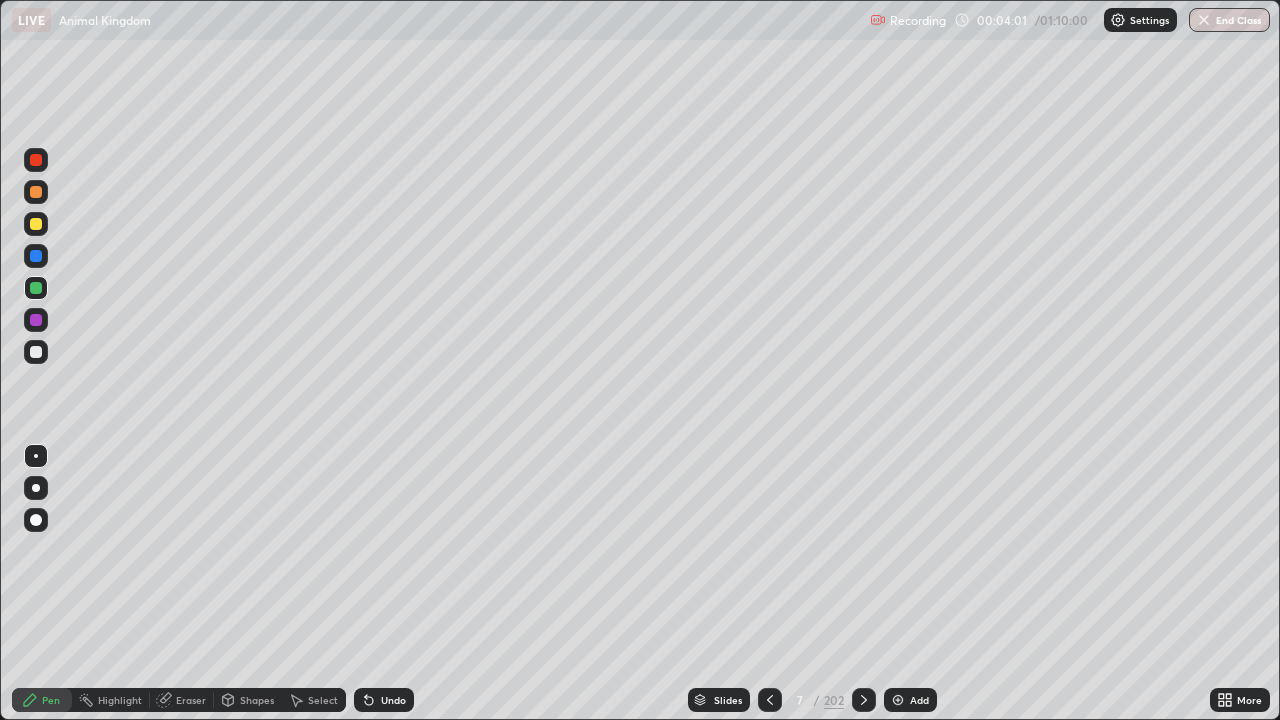 click at bounding box center [36, 224] 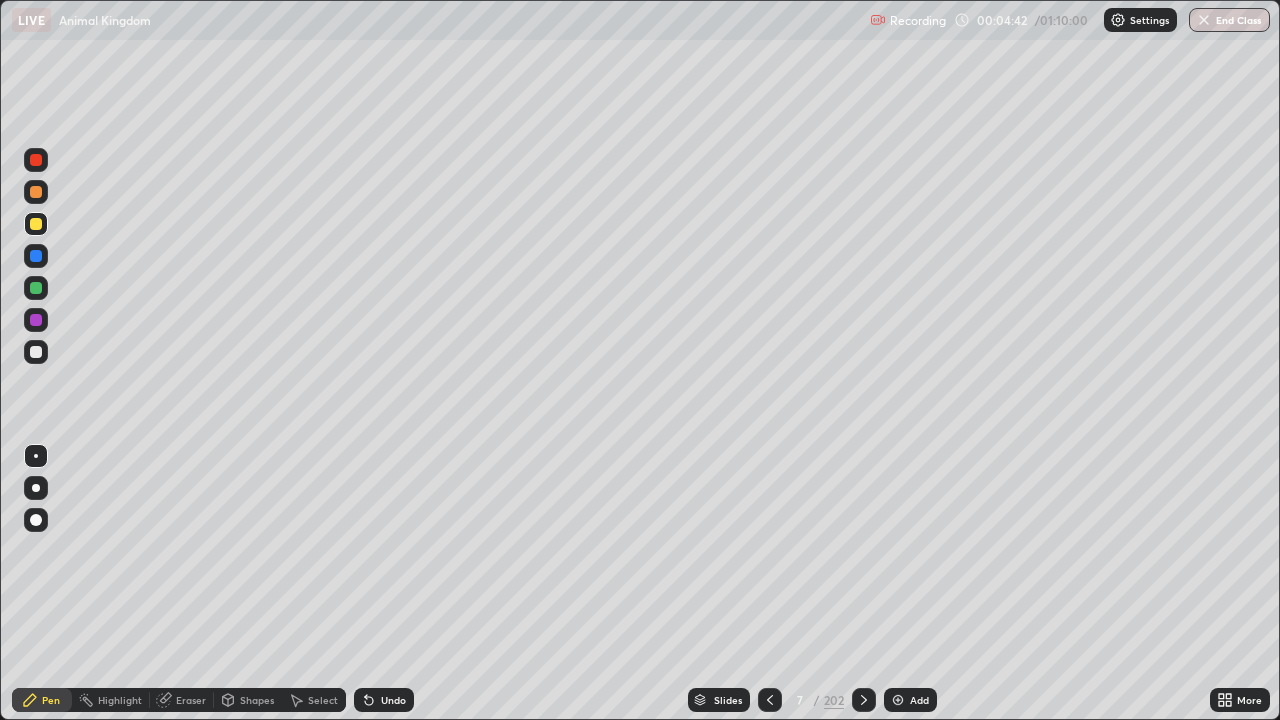 click at bounding box center (36, 352) 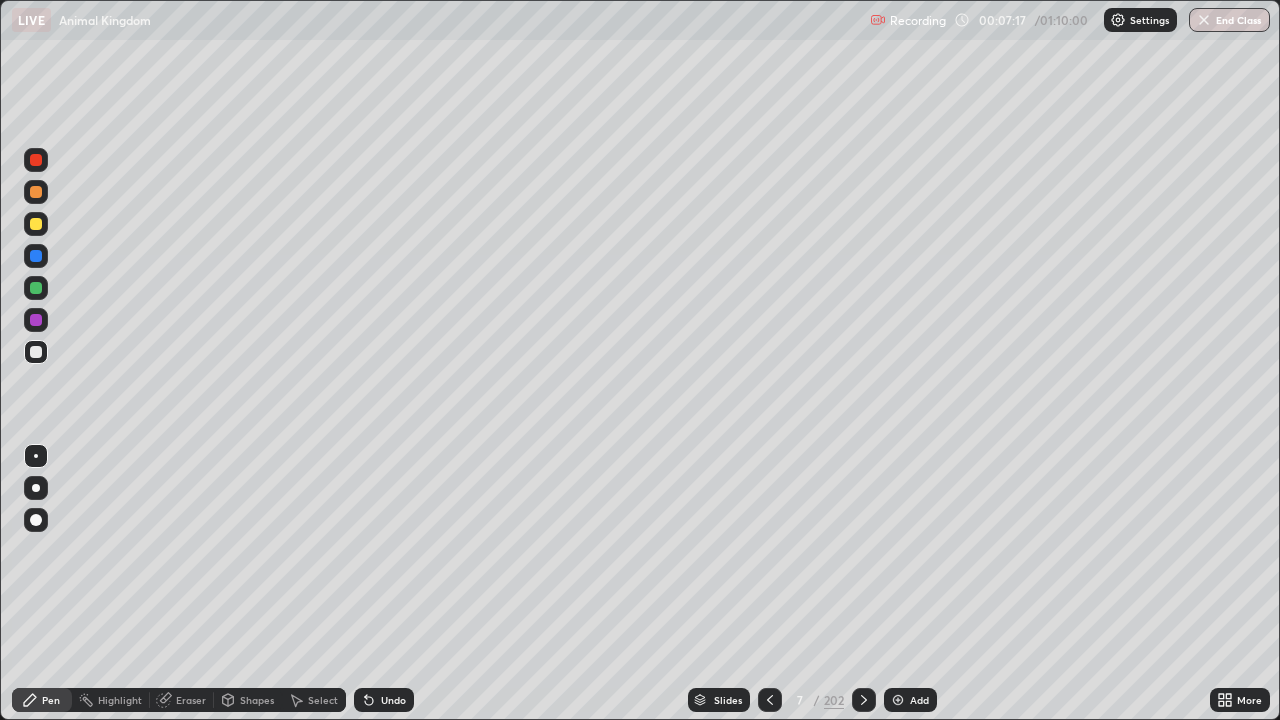 click at bounding box center [36, 224] 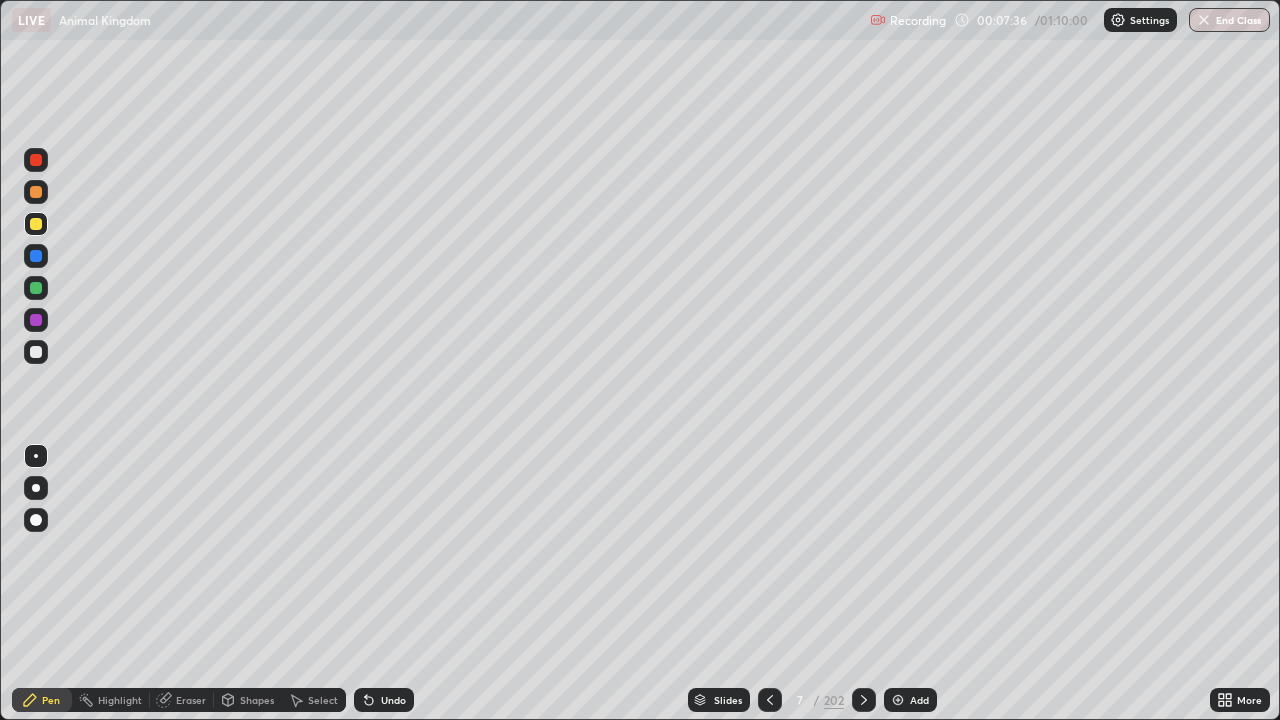 click at bounding box center (36, 192) 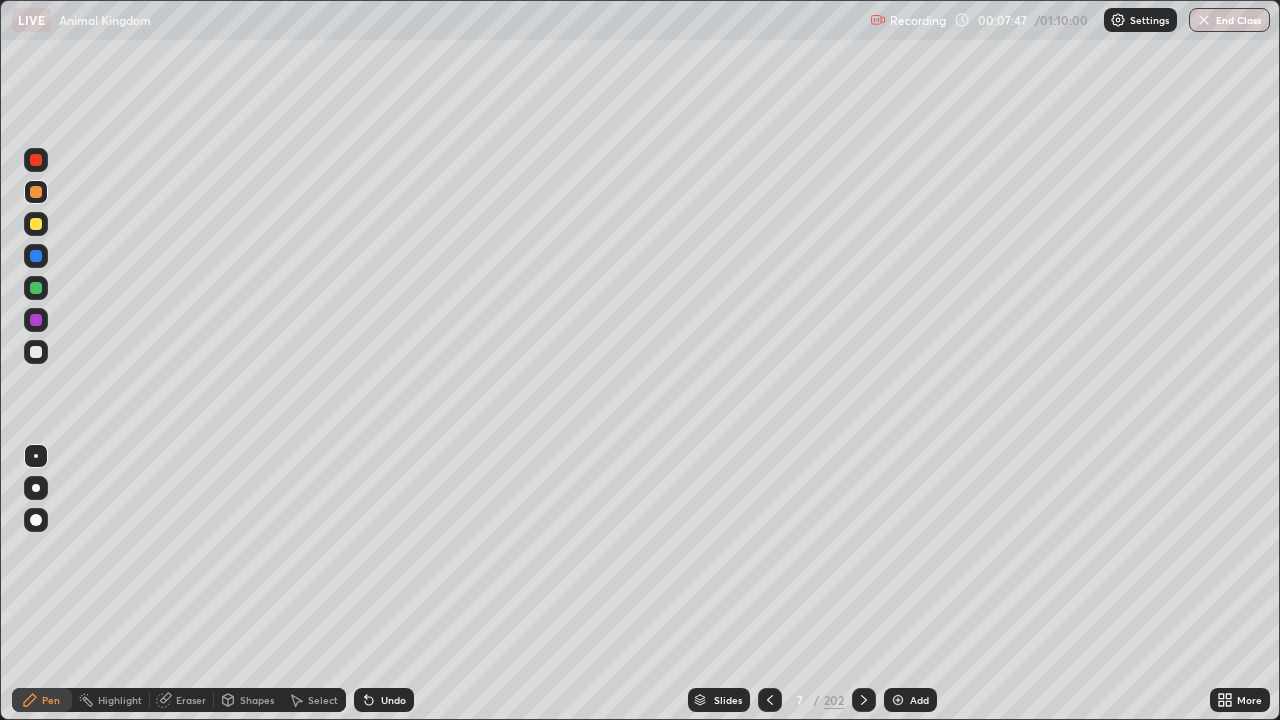 click at bounding box center (36, 352) 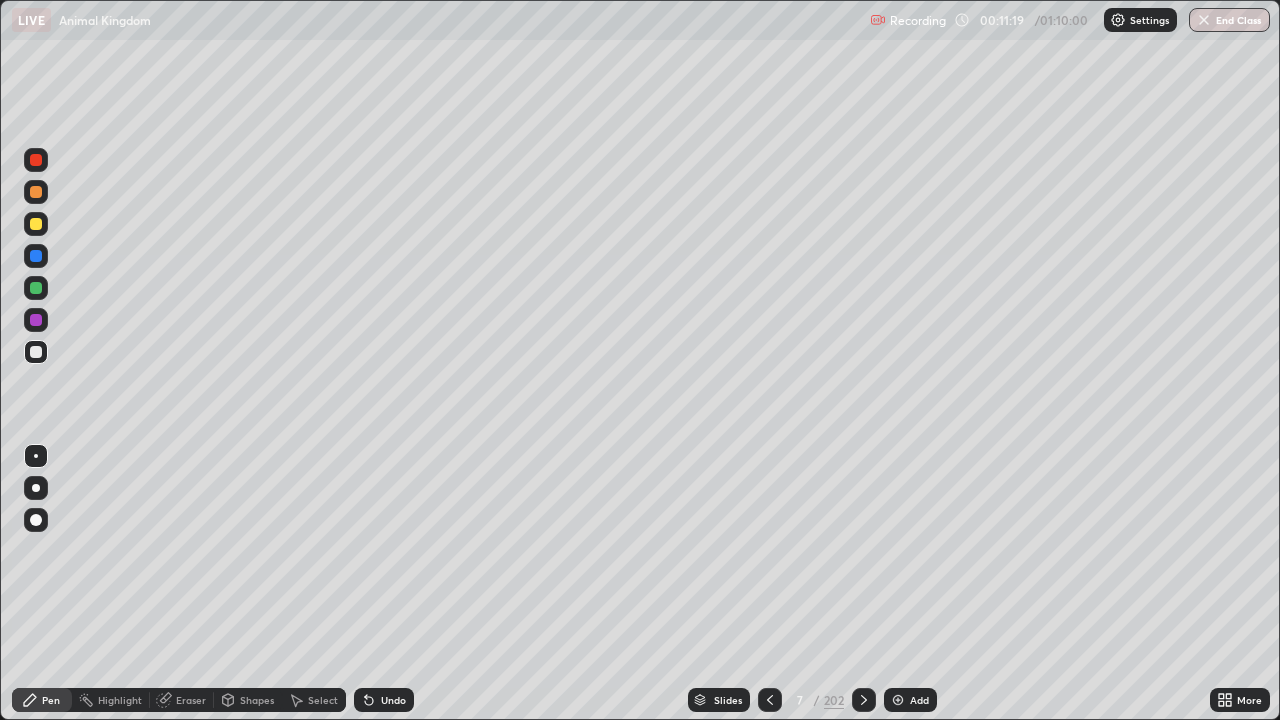 click at bounding box center (36, 224) 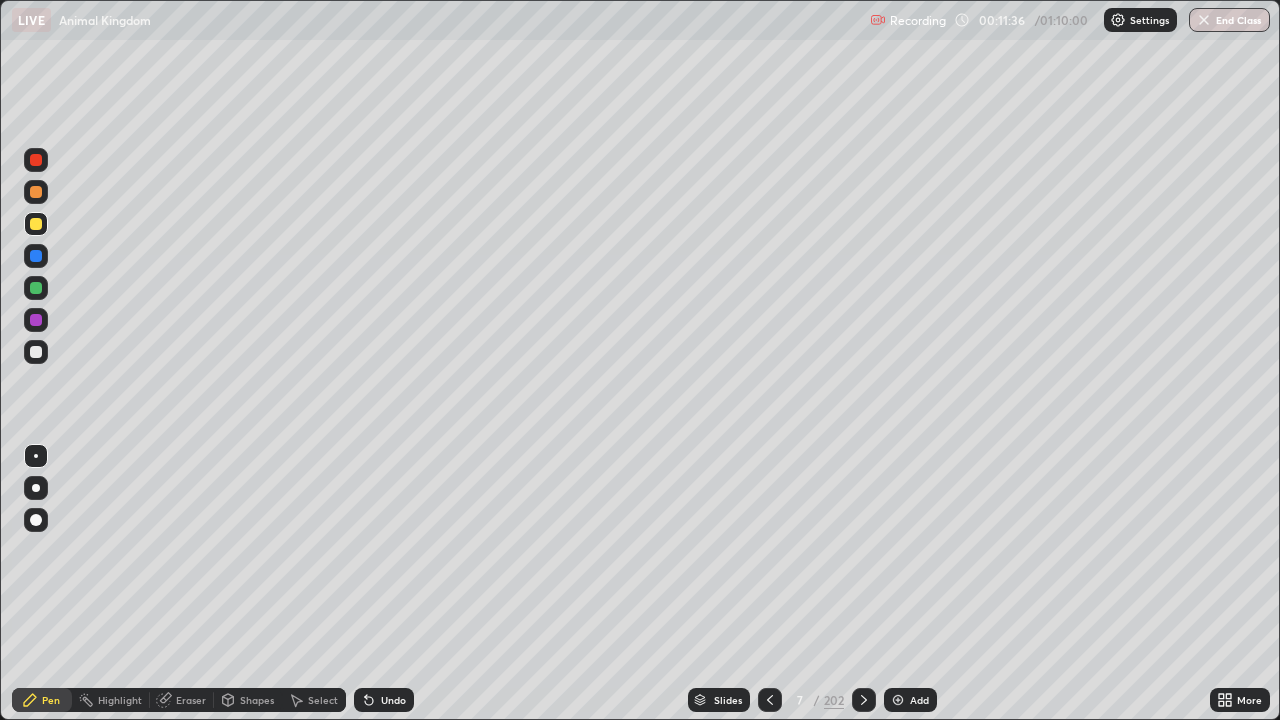 click on "Add" at bounding box center (910, 700) 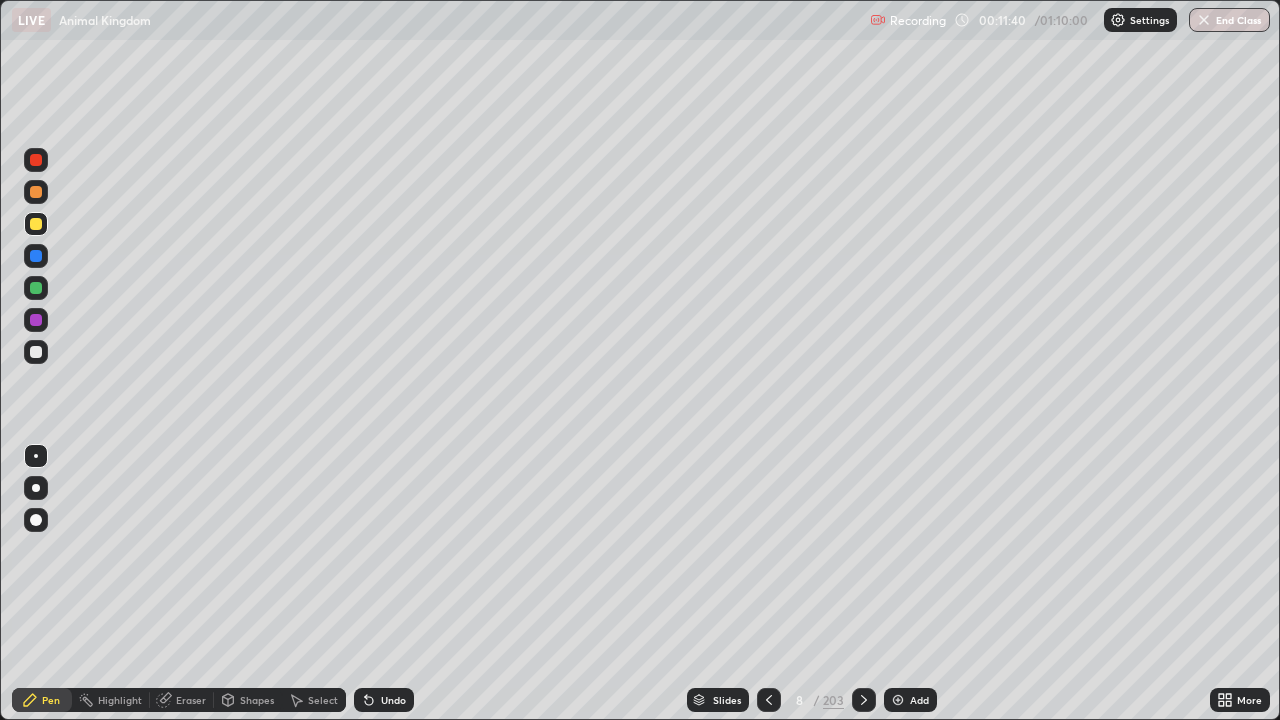click 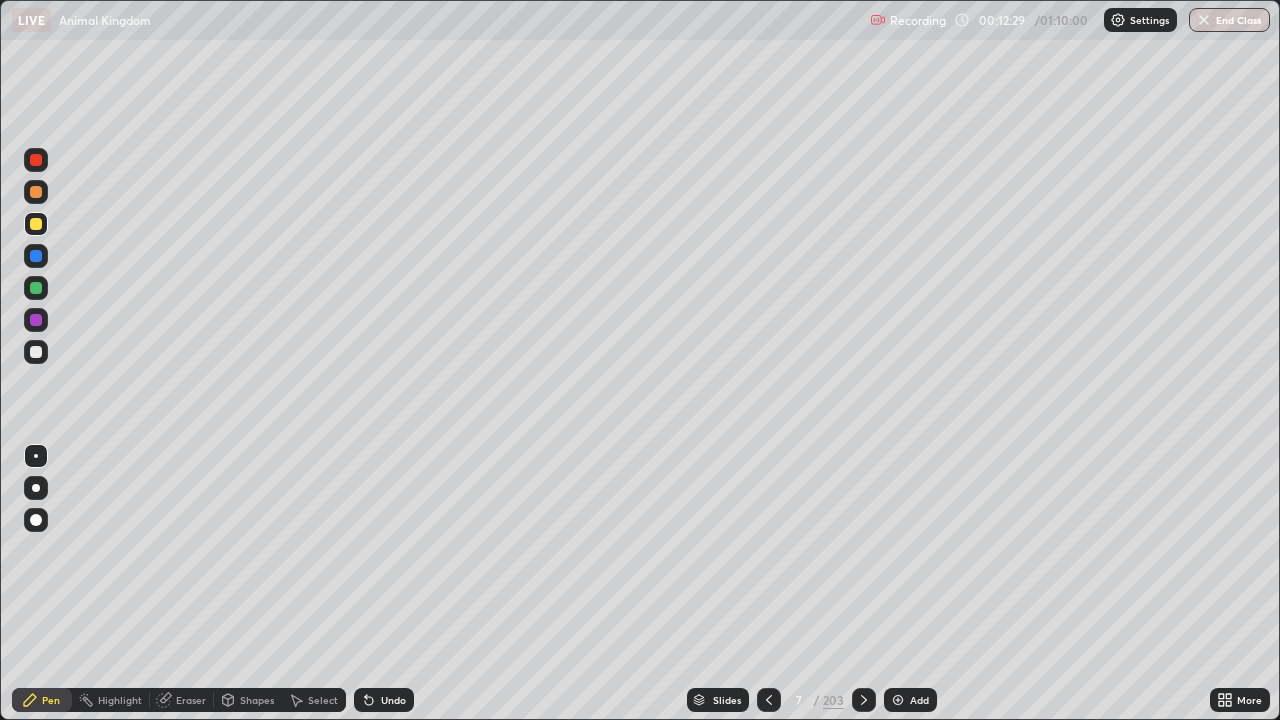 click 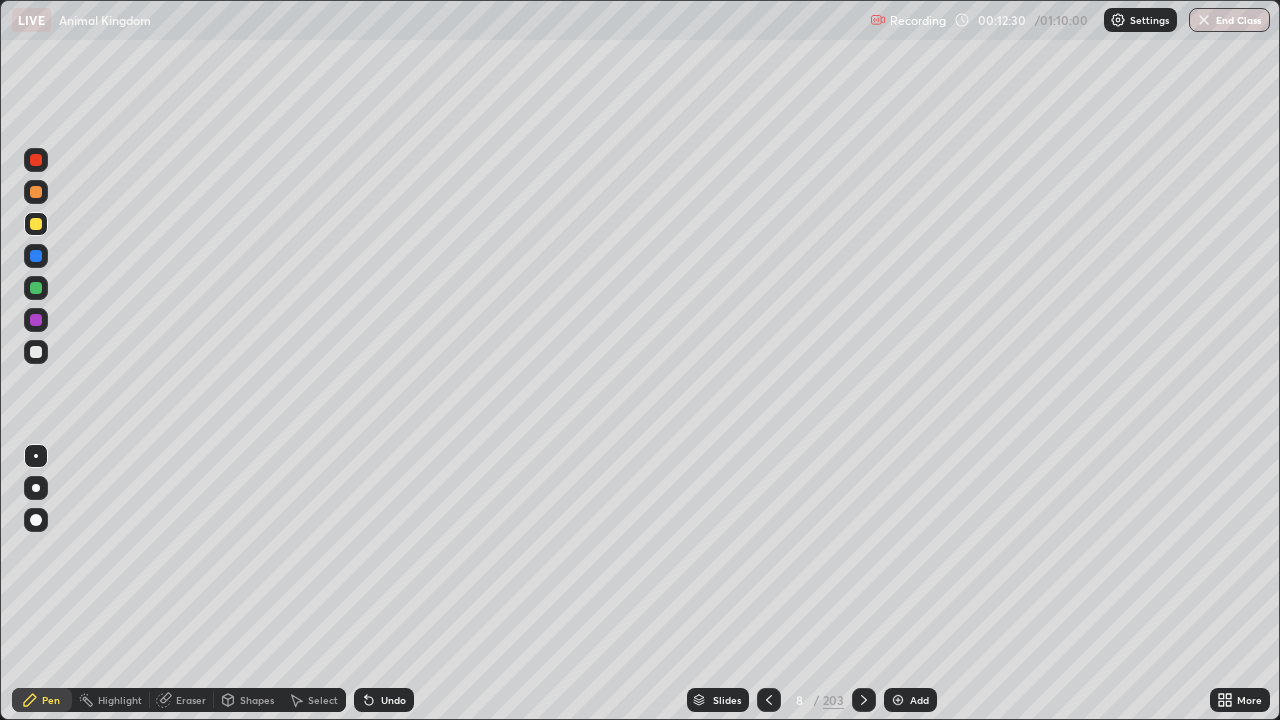 click 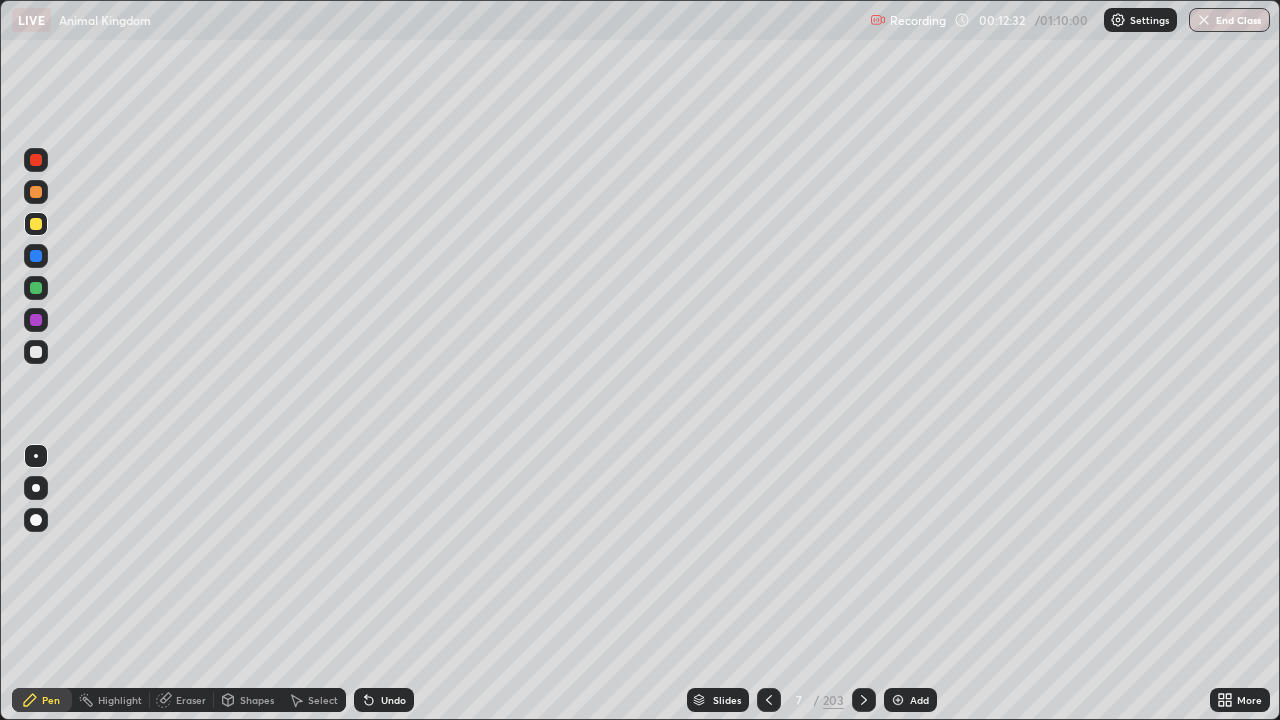 click at bounding box center [864, 700] 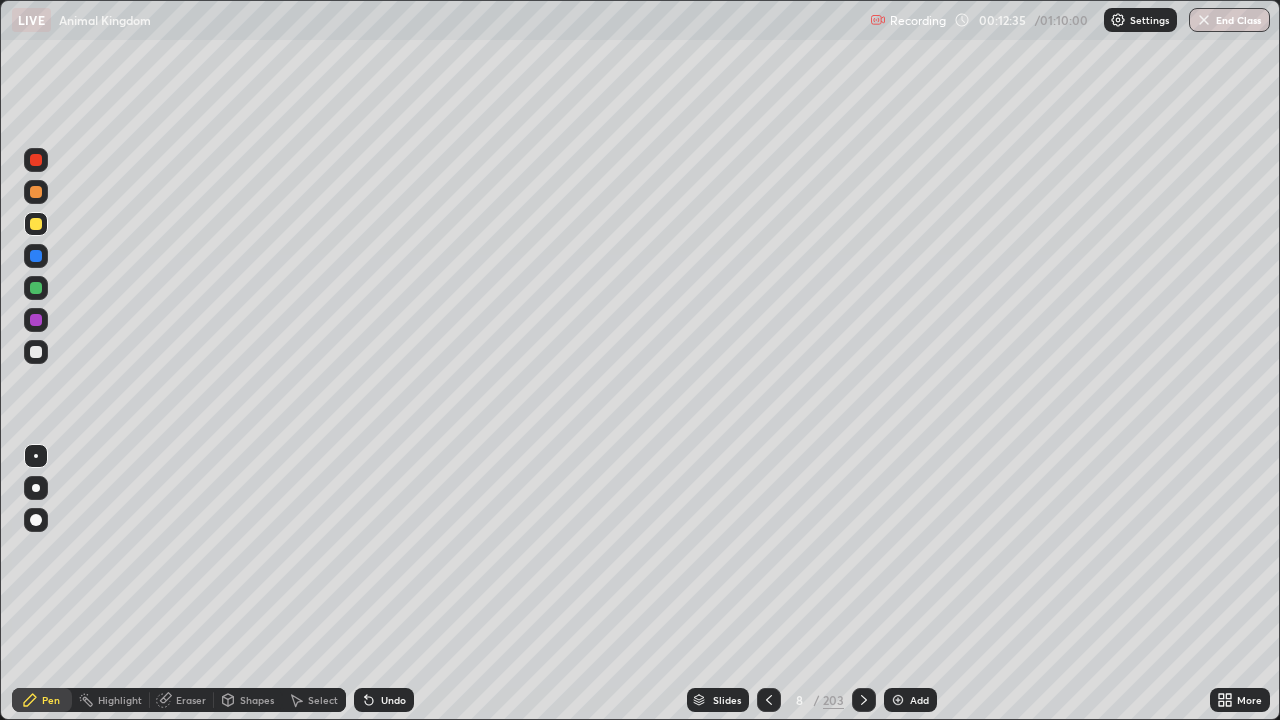click on "Shapes" at bounding box center [257, 700] 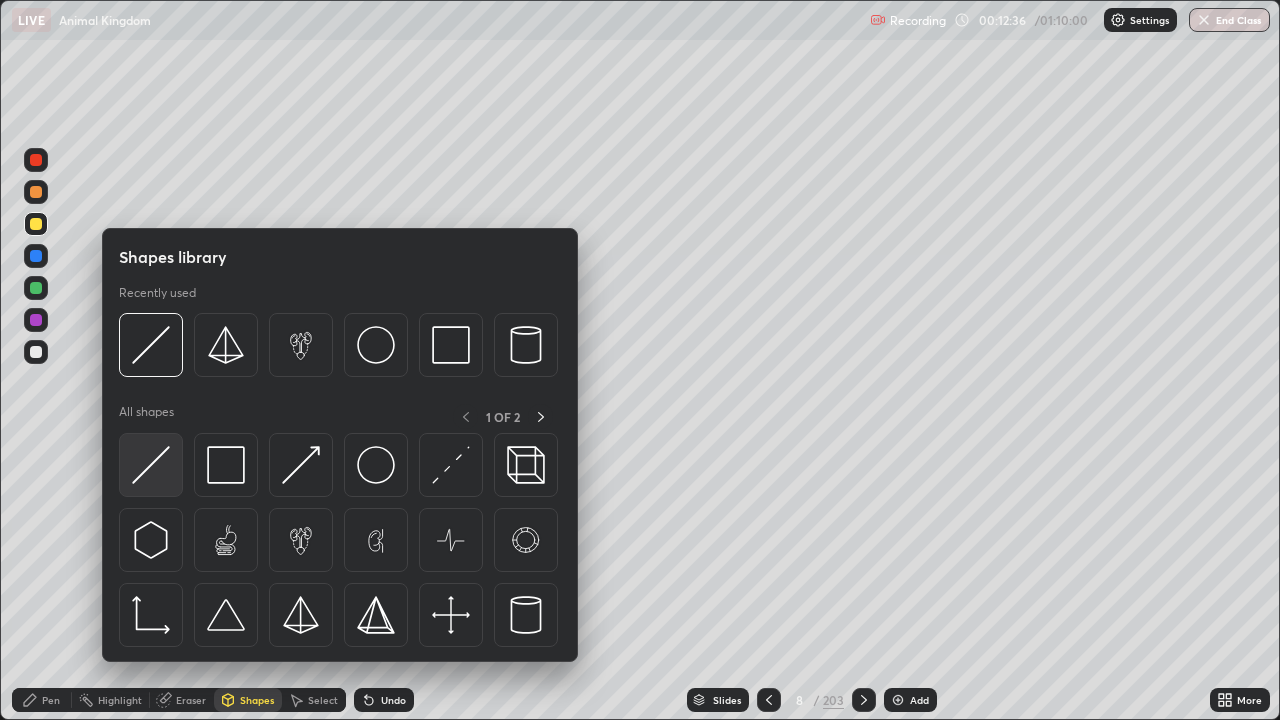 click at bounding box center (151, 465) 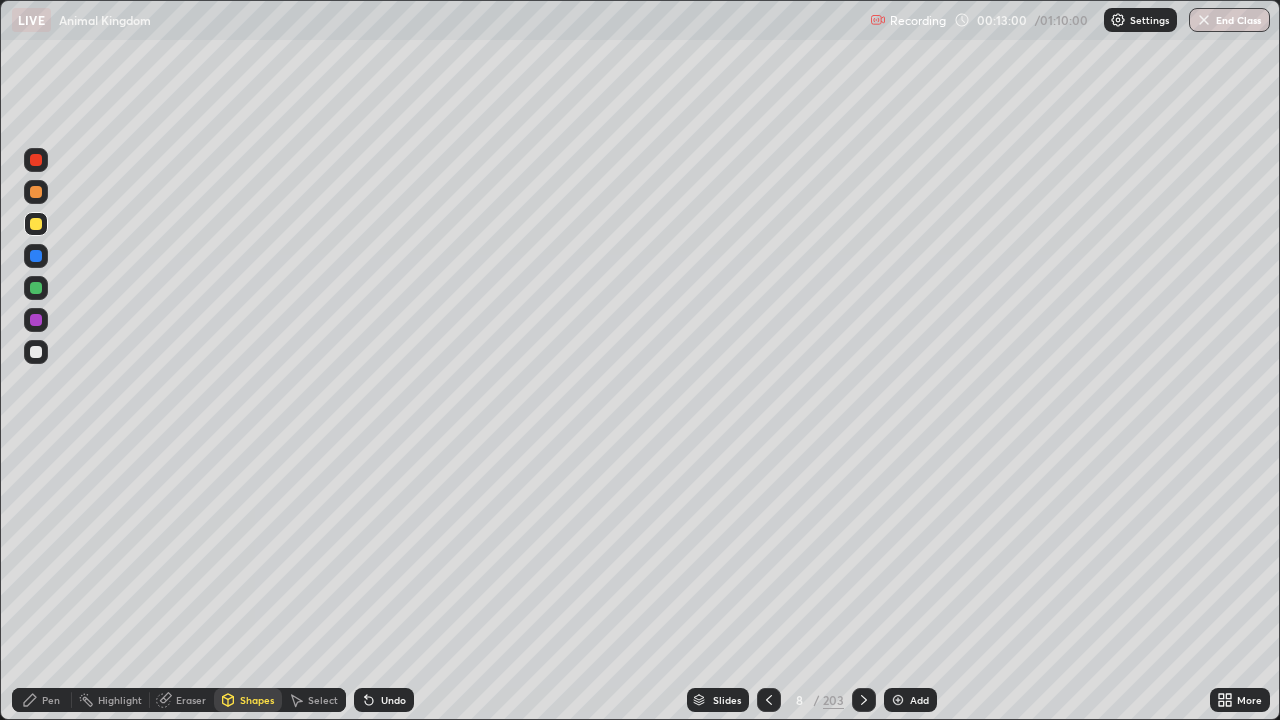 click on "Pen" at bounding box center [42, 700] 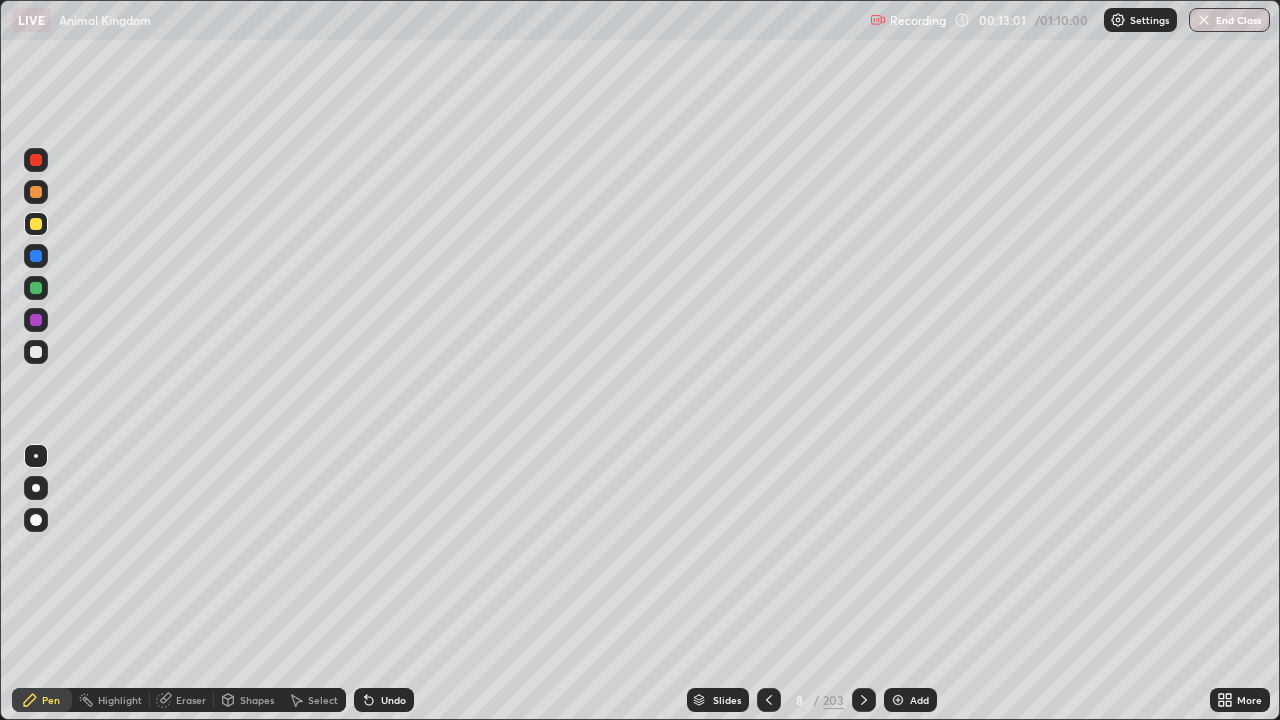 click at bounding box center [36, 224] 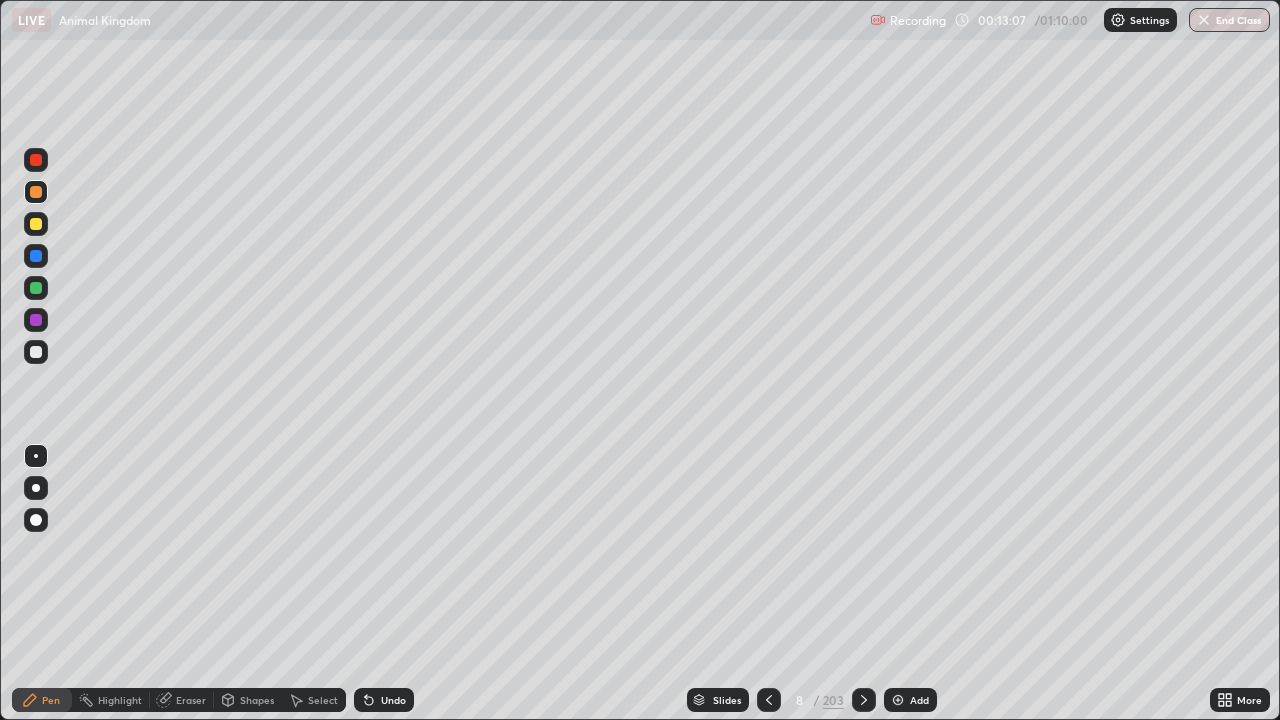 click at bounding box center (36, 224) 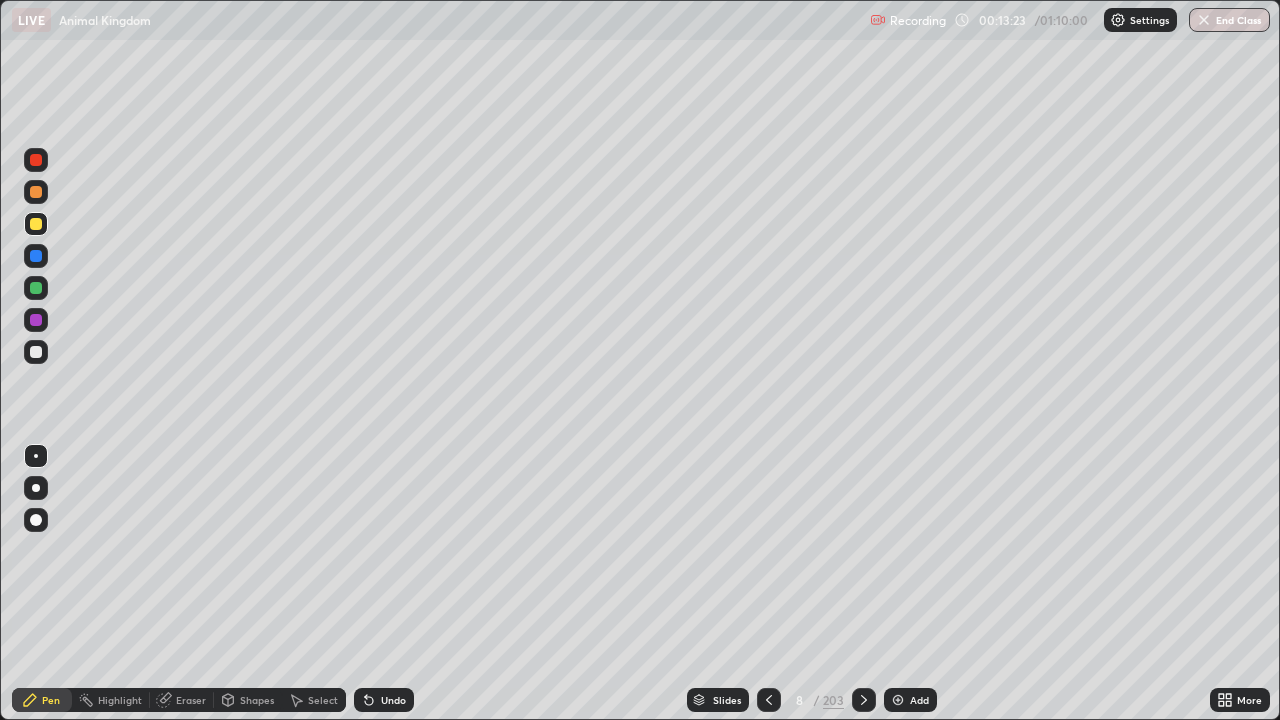 click on "Shapes" at bounding box center [257, 700] 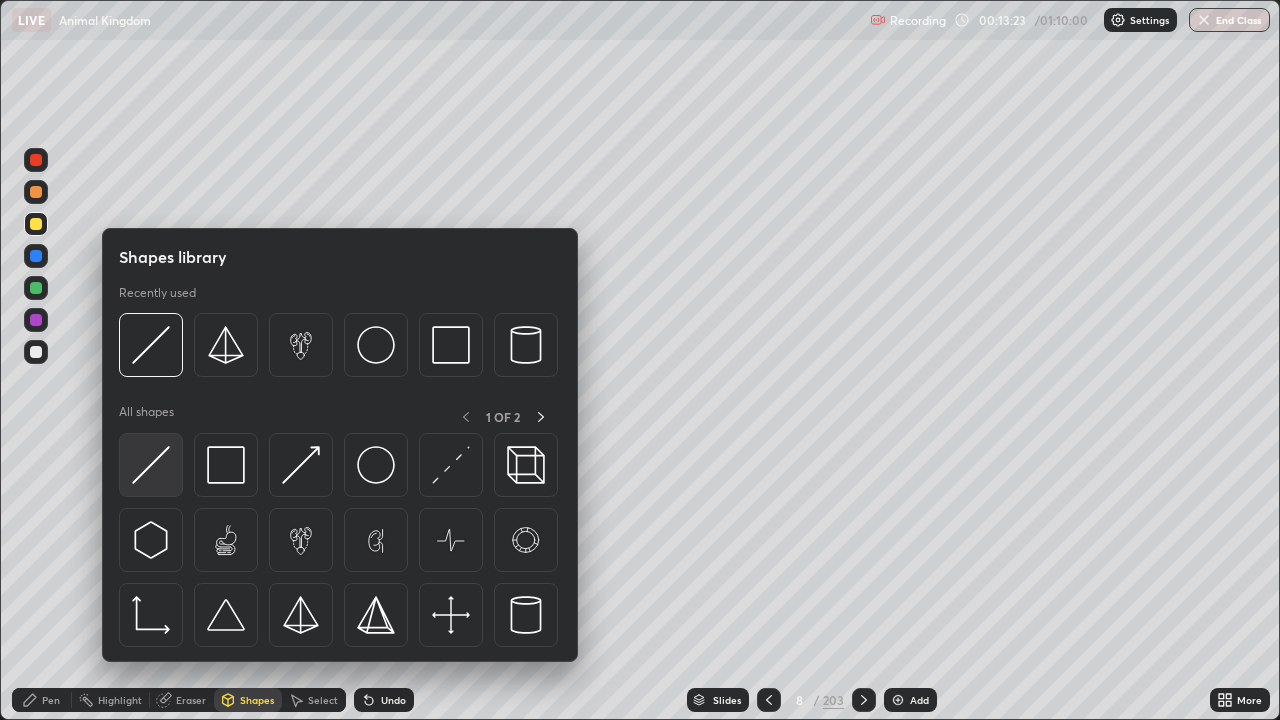 click at bounding box center (151, 465) 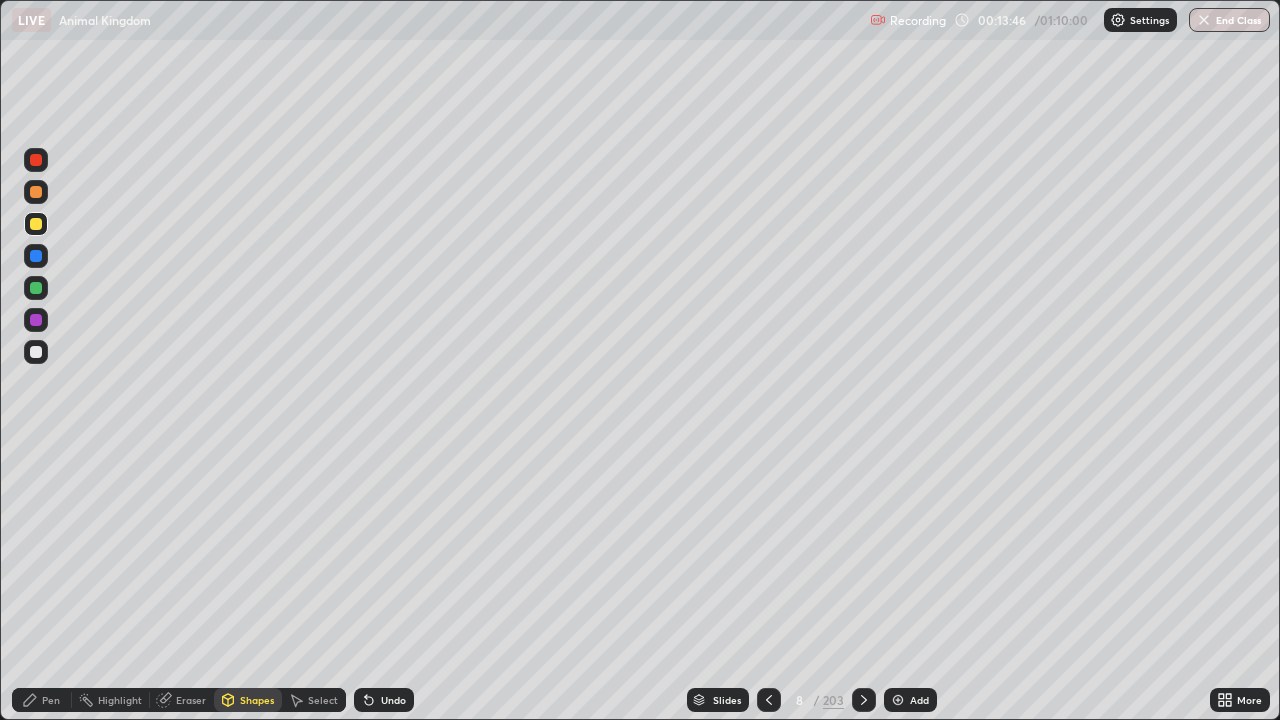 click on "Pen" at bounding box center [42, 700] 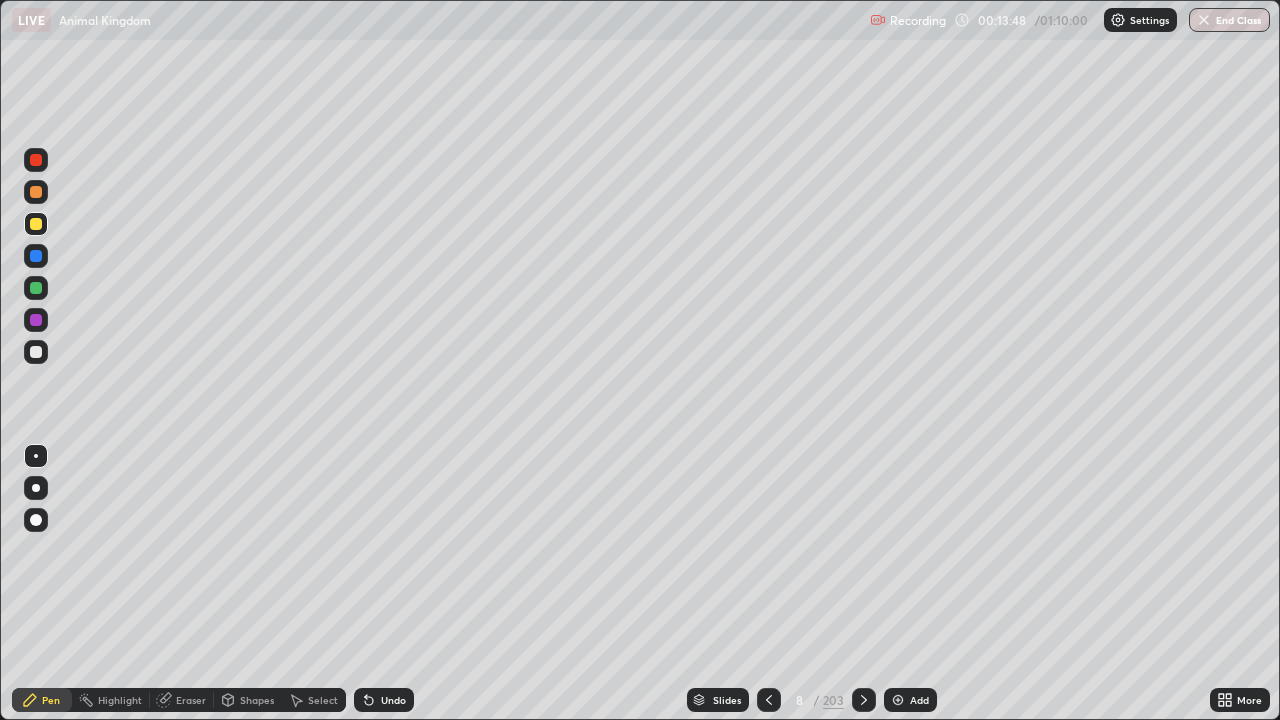 click at bounding box center (36, 192) 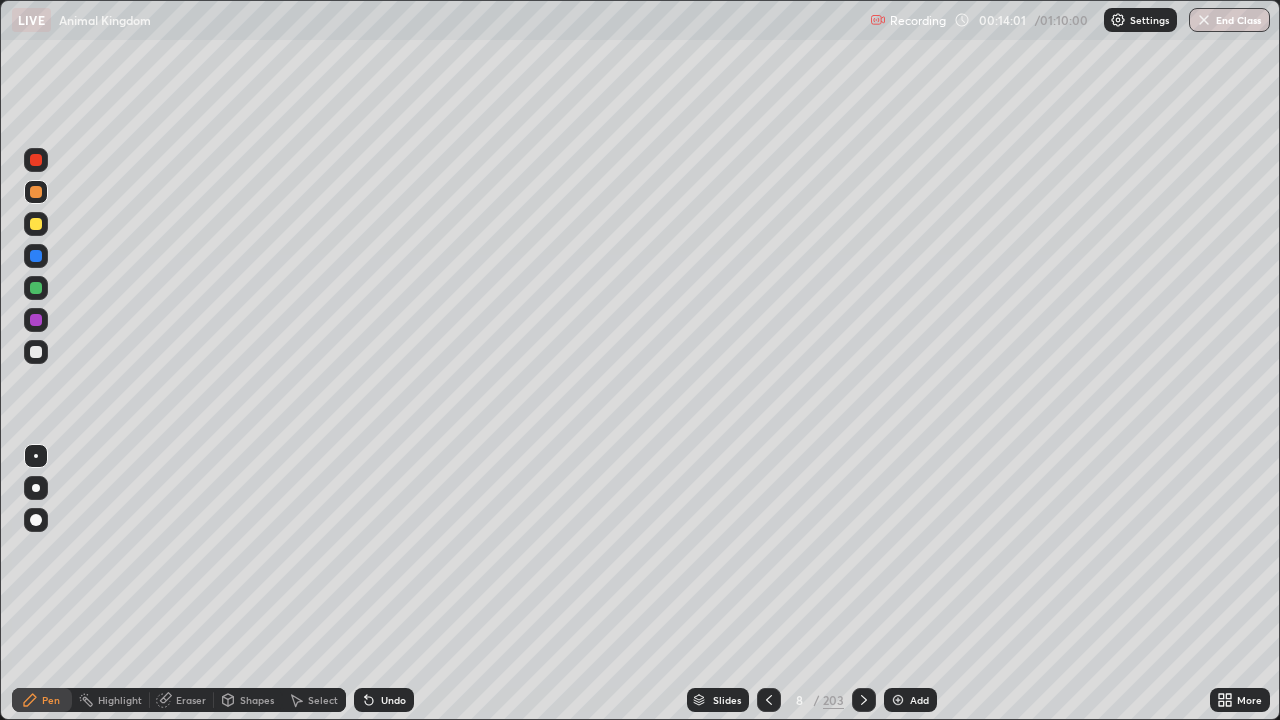 click at bounding box center [36, 352] 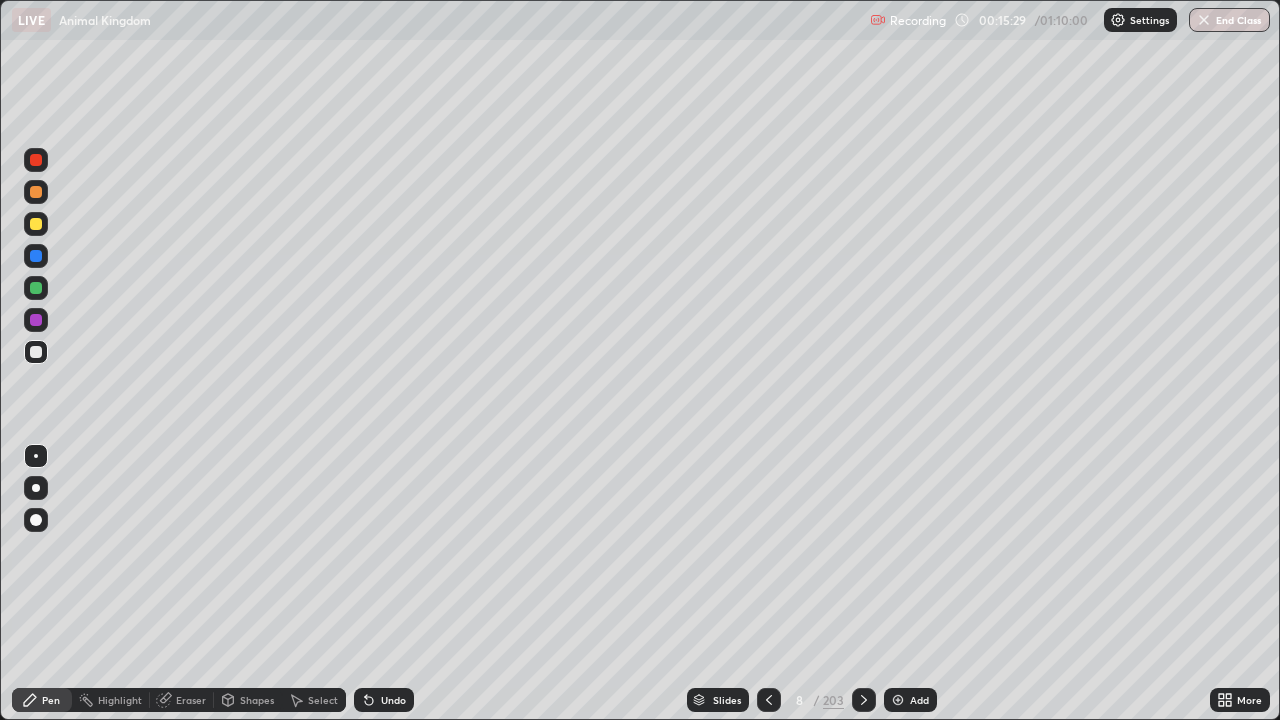 click at bounding box center [36, 352] 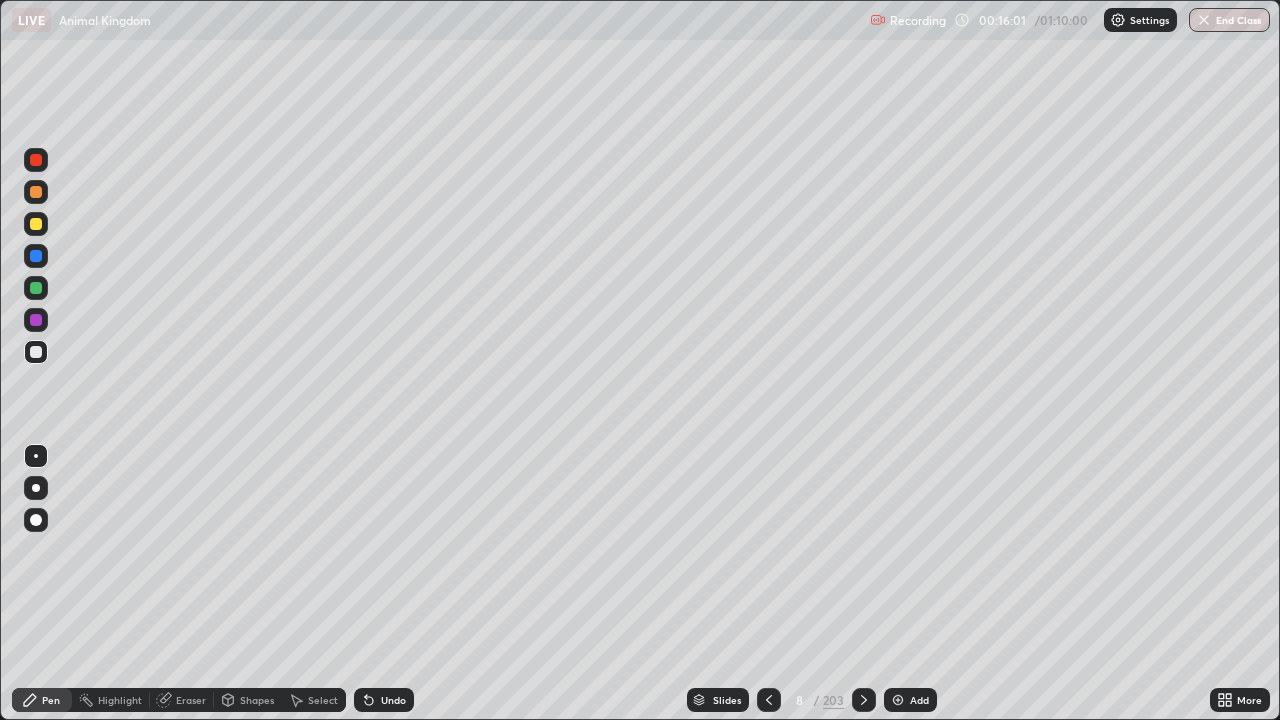 click at bounding box center (36, 224) 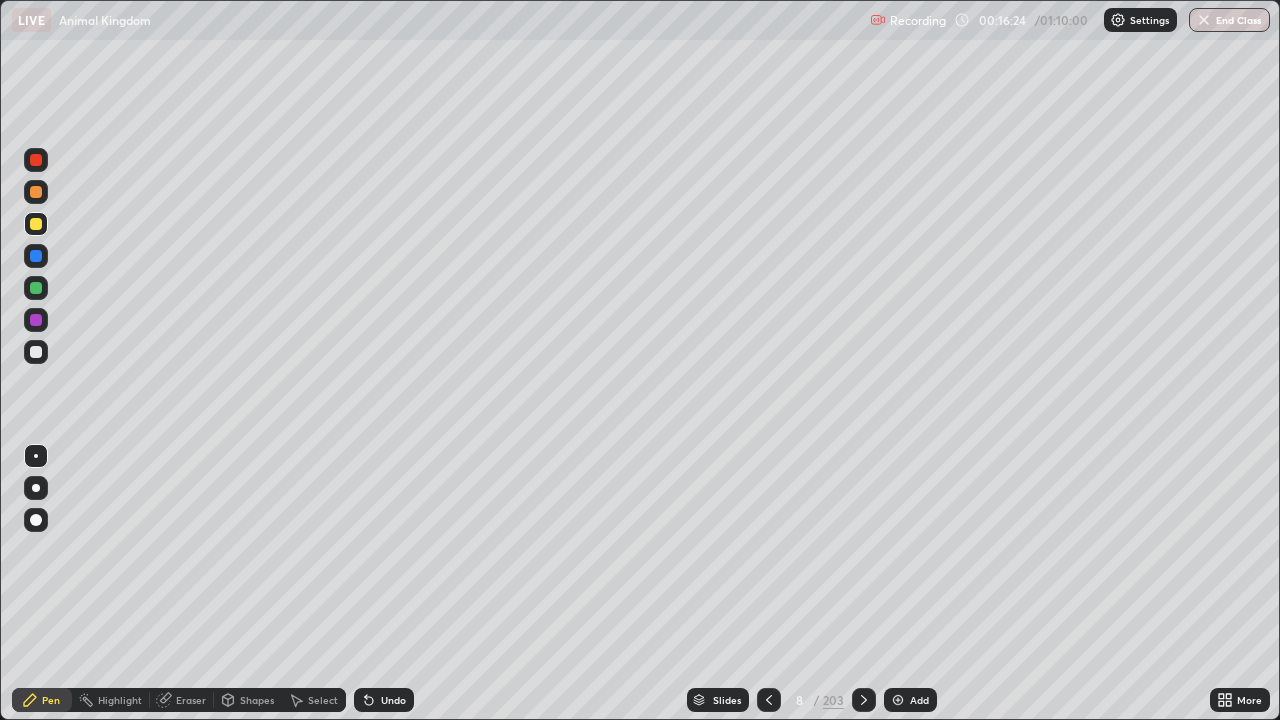 click at bounding box center [36, 352] 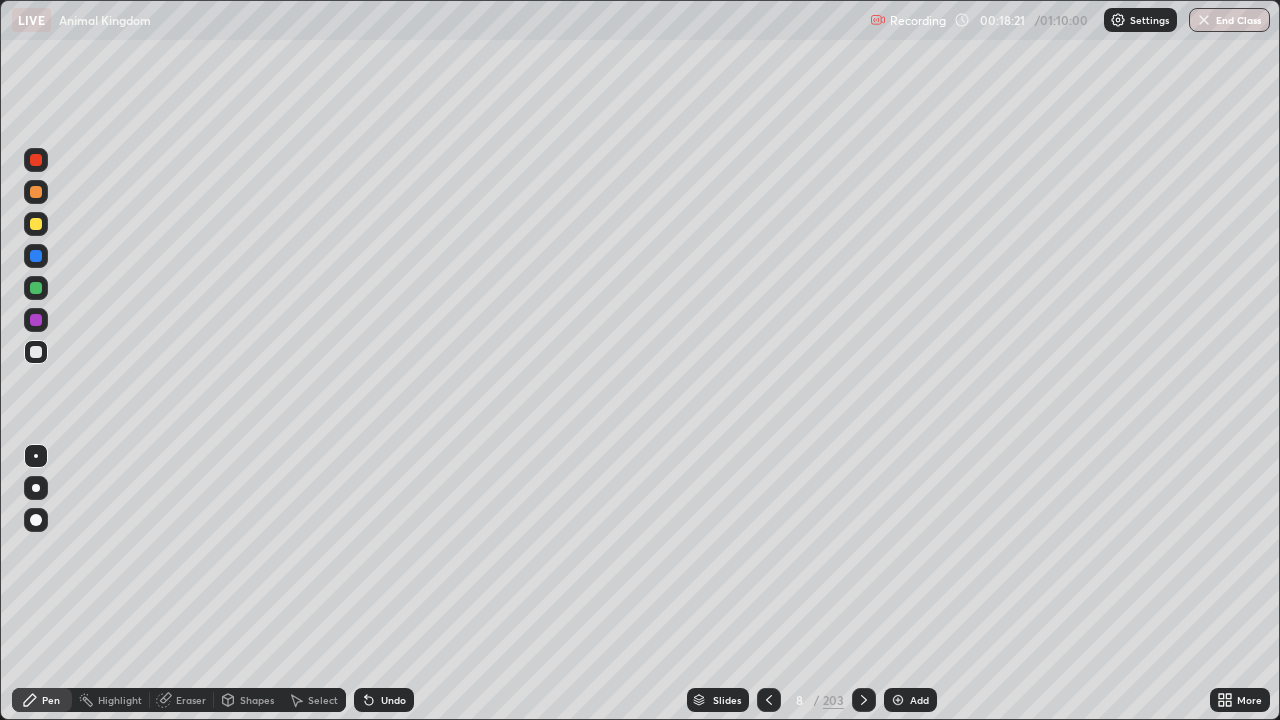 click at bounding box center [36, 192] 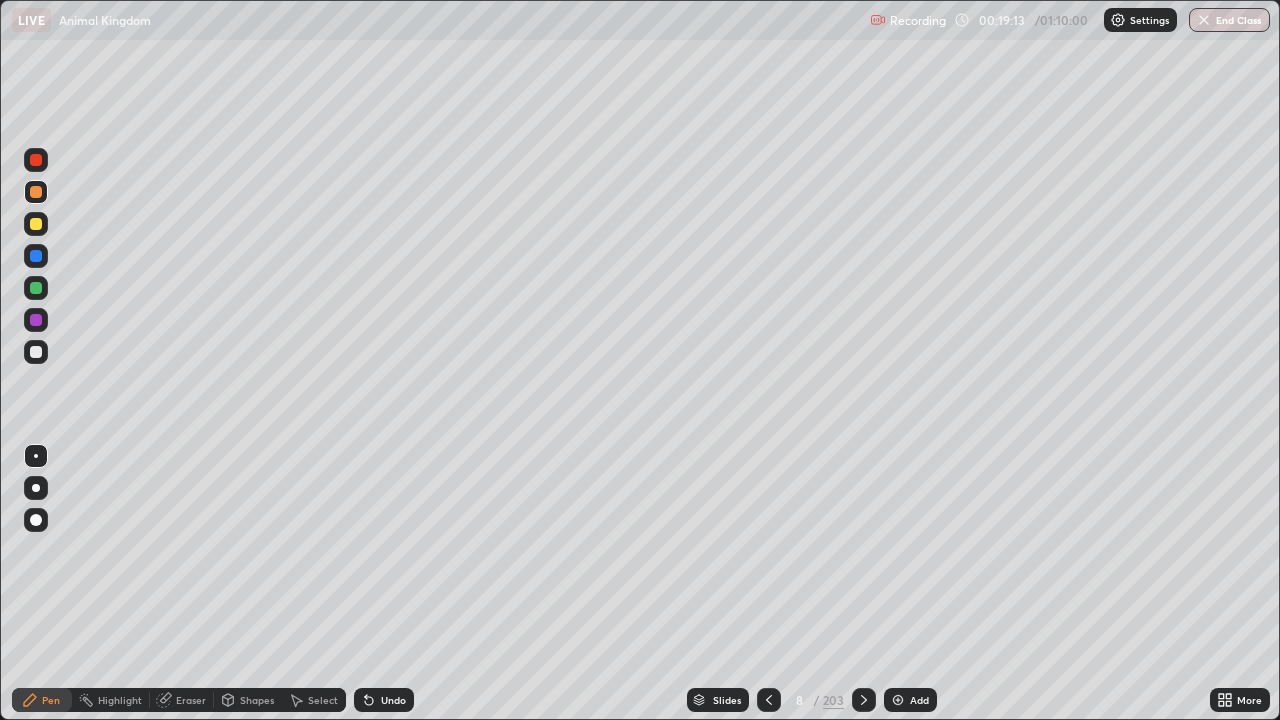click at bounding box center (36, 352) 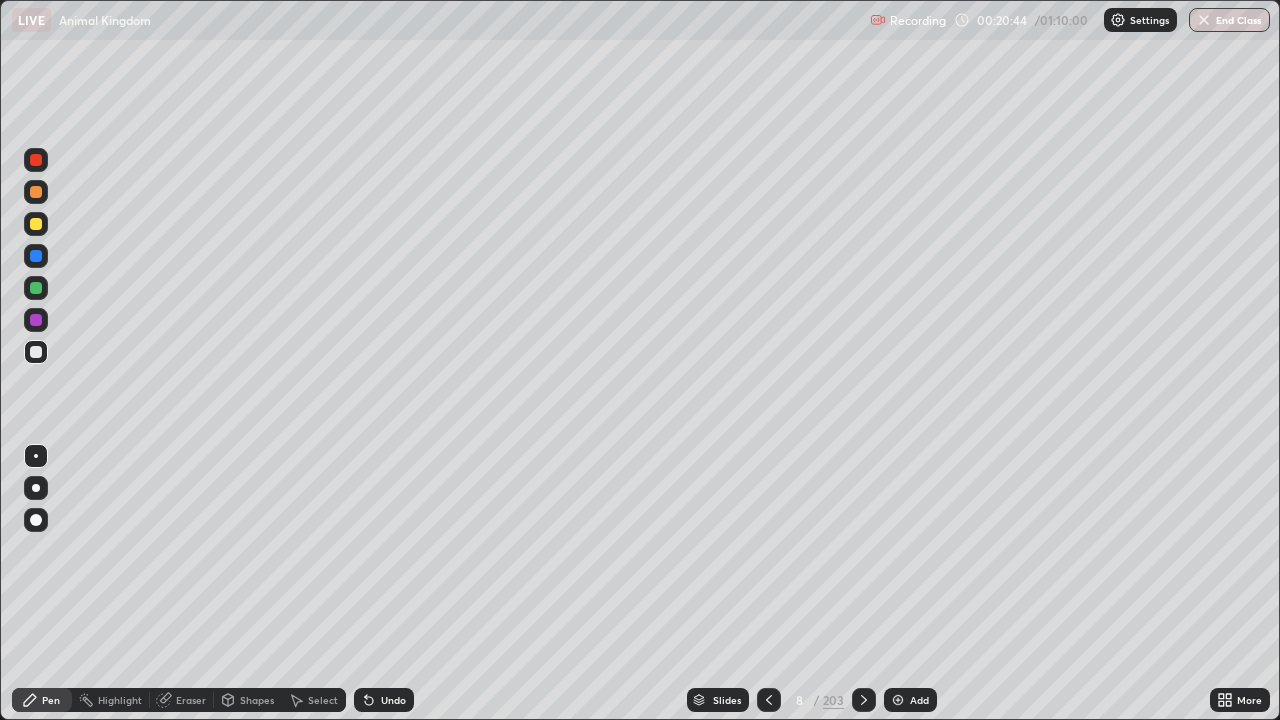 click at bounding box center [36, 224] 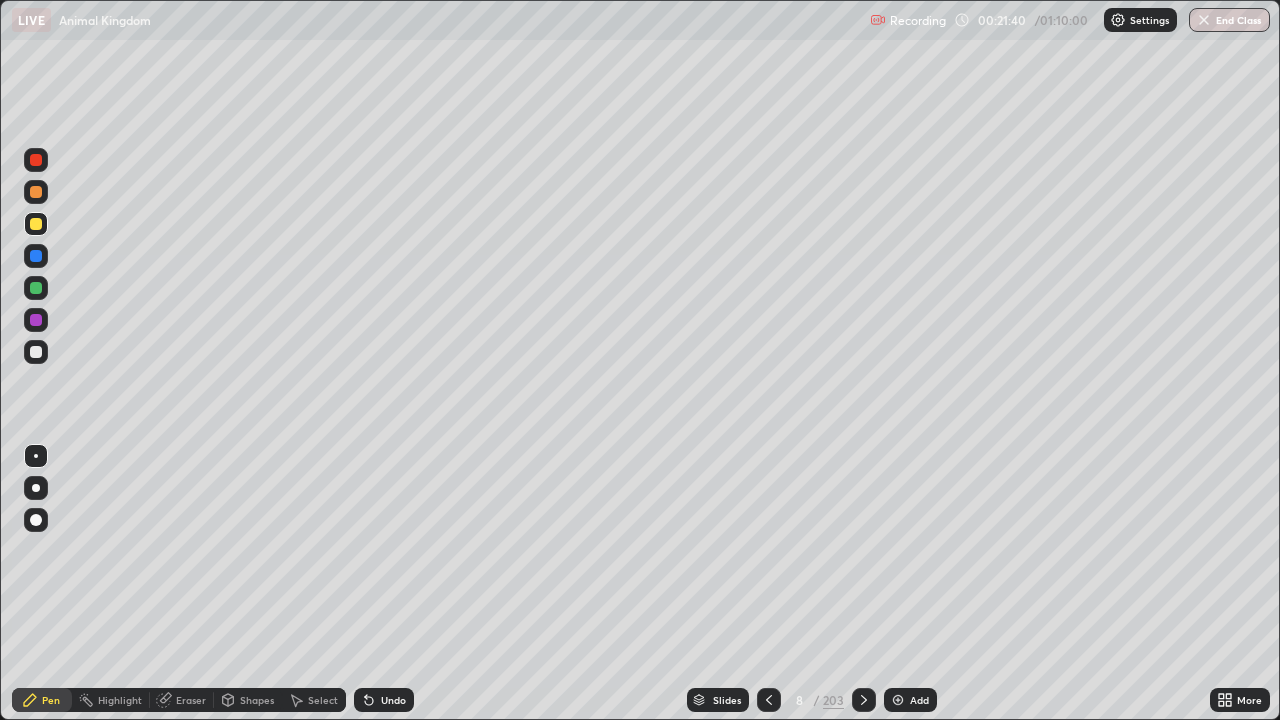 click at bounding box center [36, 352] 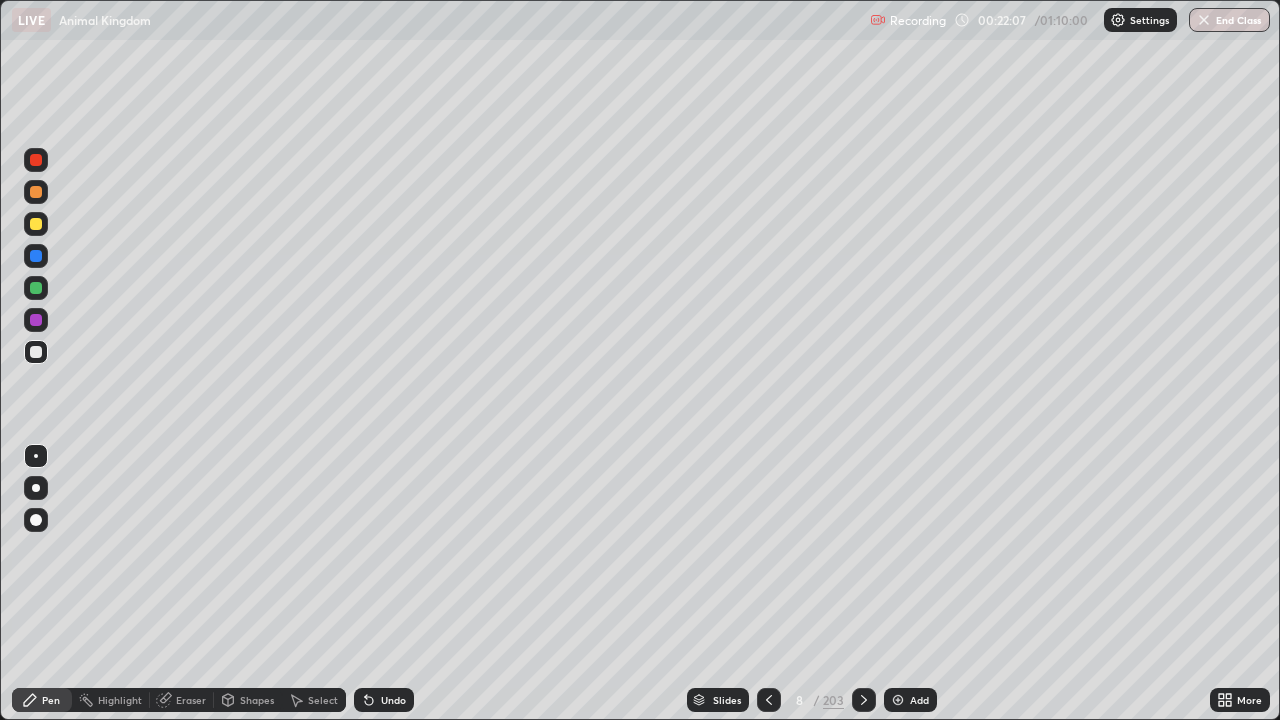 click at bounding box center [36, 288] 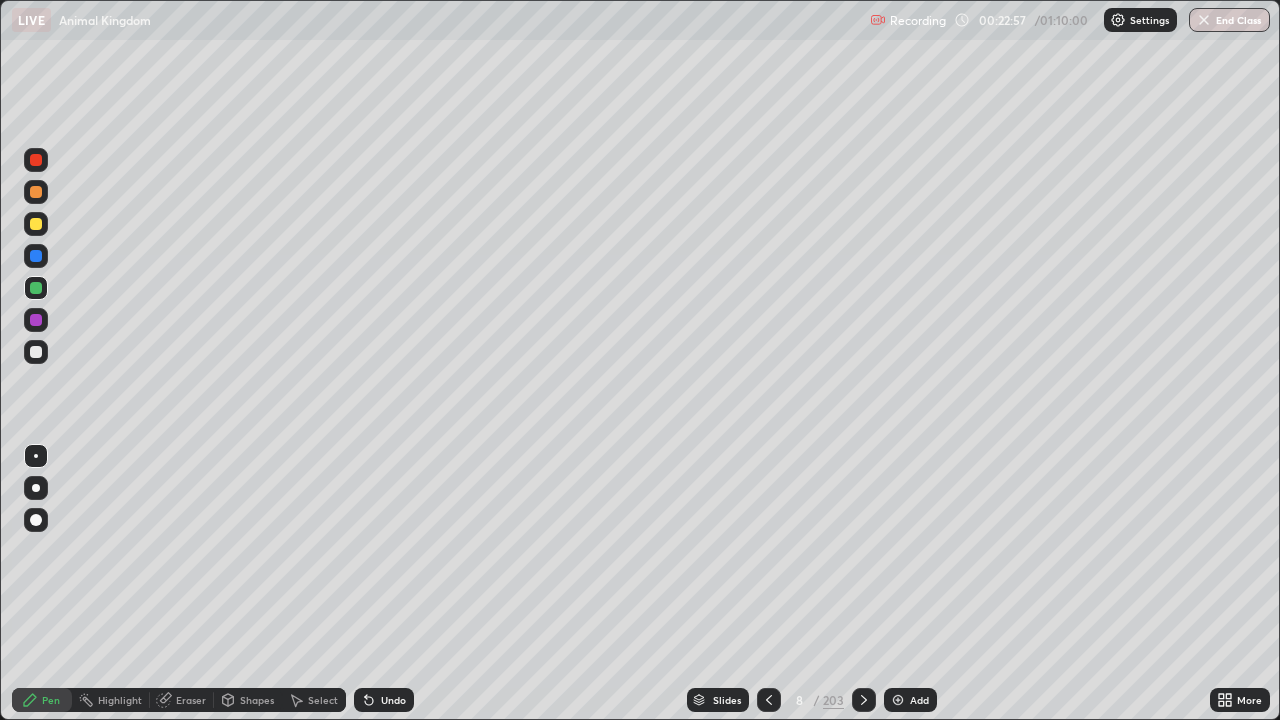 click at bounding box center (36, 352) 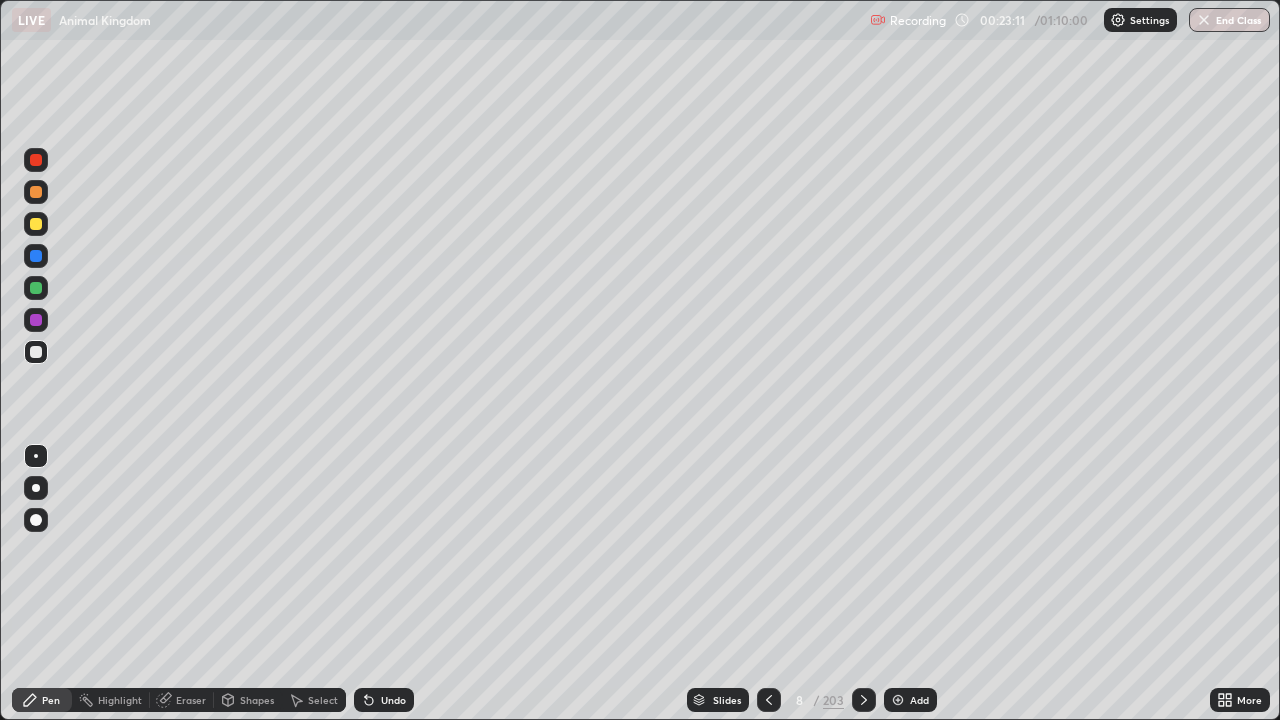 click at bounding box center (36, 224) 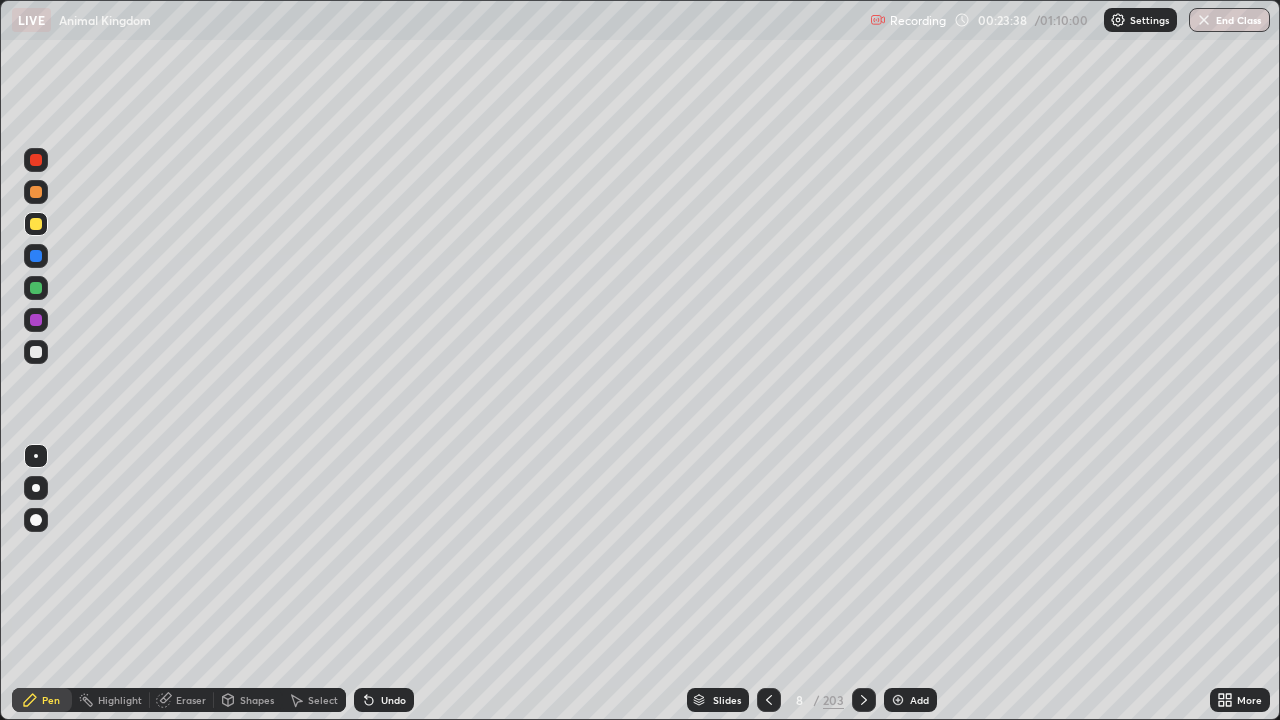 click at bounding box center (36, 352) 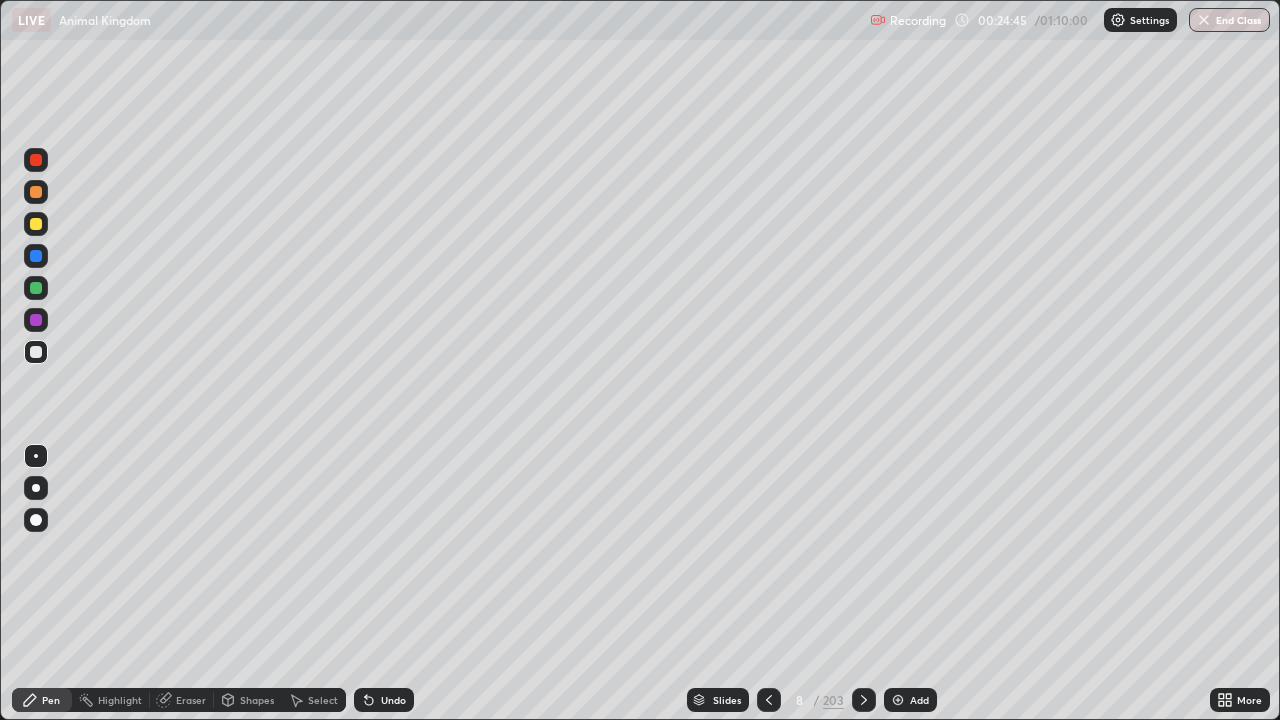 click at bounding box center (36, 192) 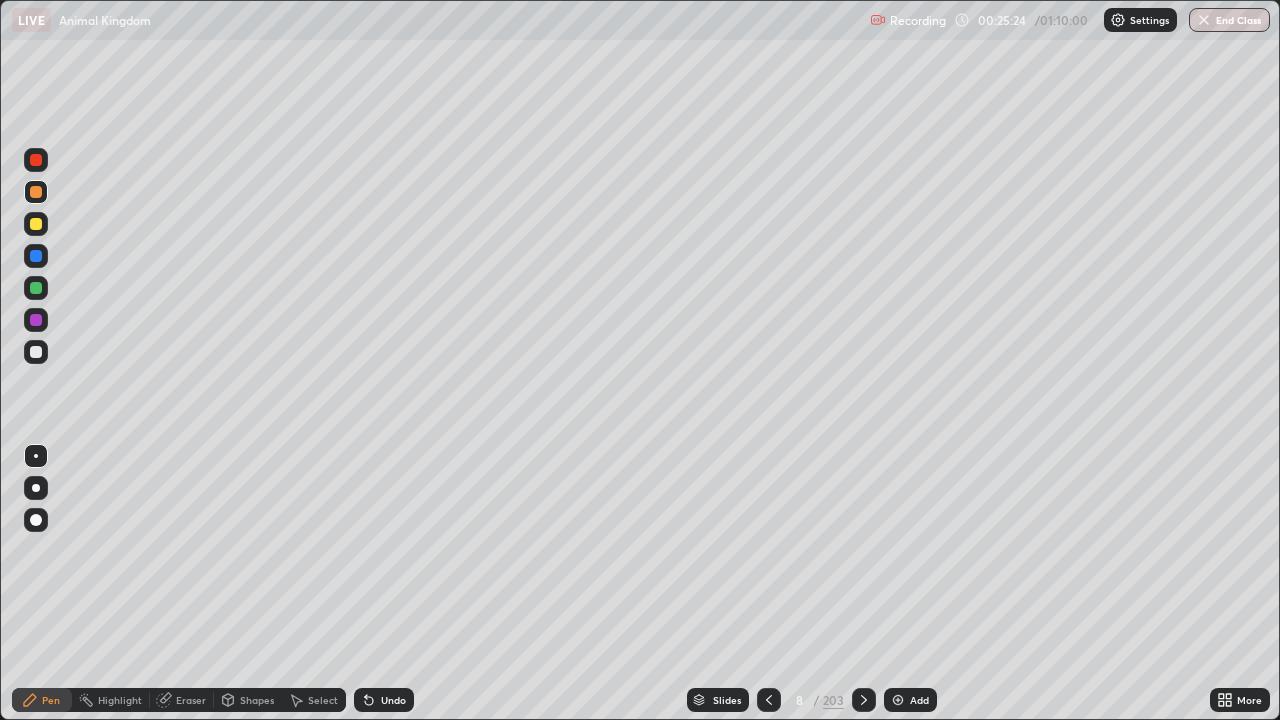 click at bounding box center [36, 352] 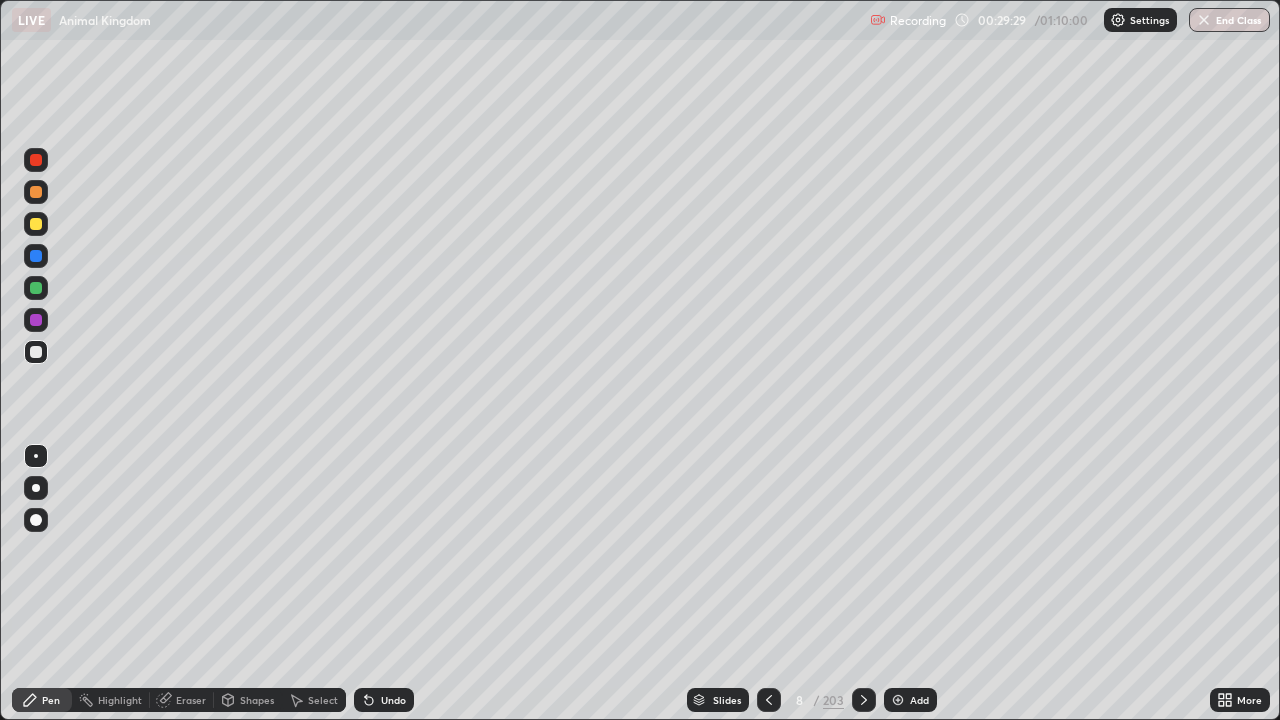 click at bounding box center [36, 192] 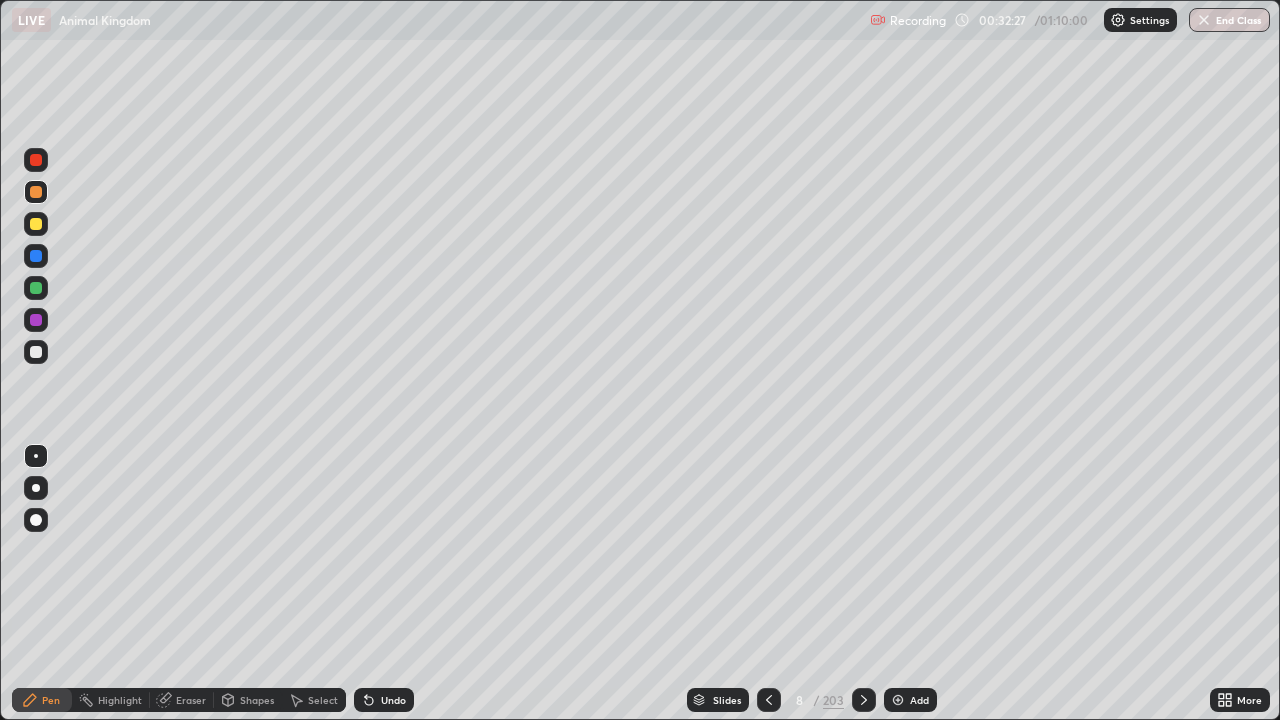 click at bounding box center (898, 700) 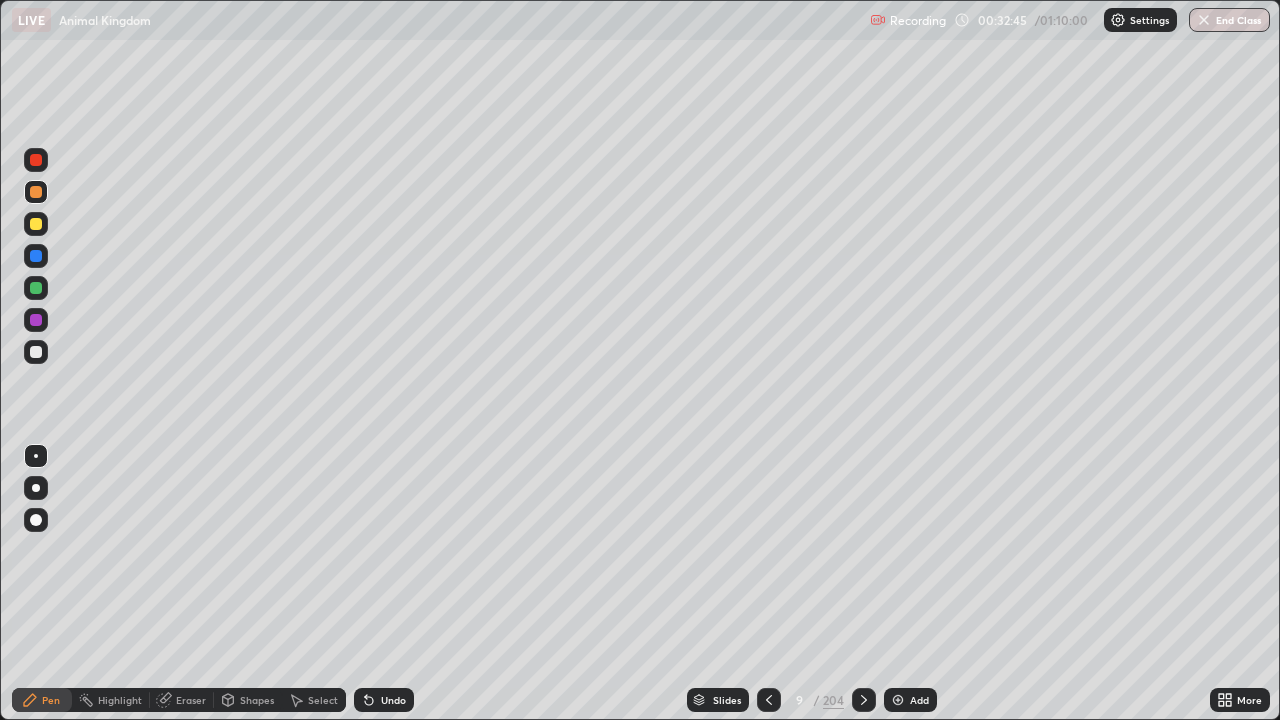 click at bounding box center (36, 352) 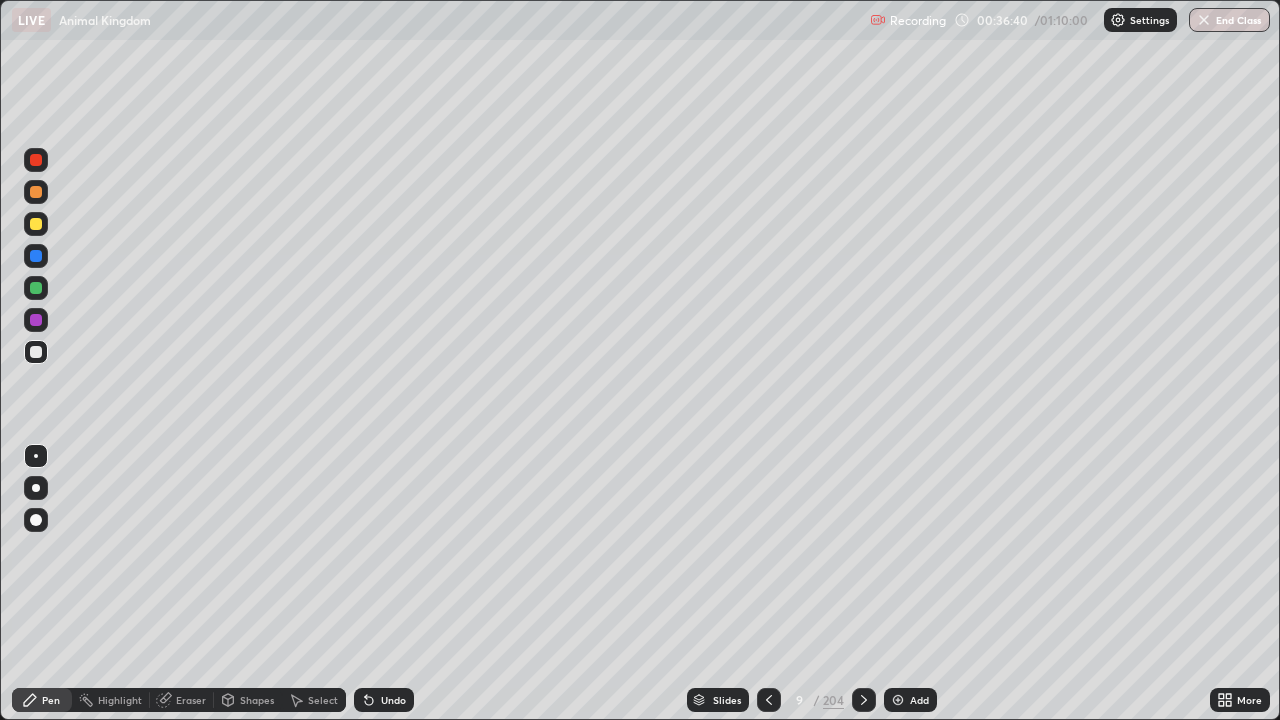 click at bounding box center (769, 700) 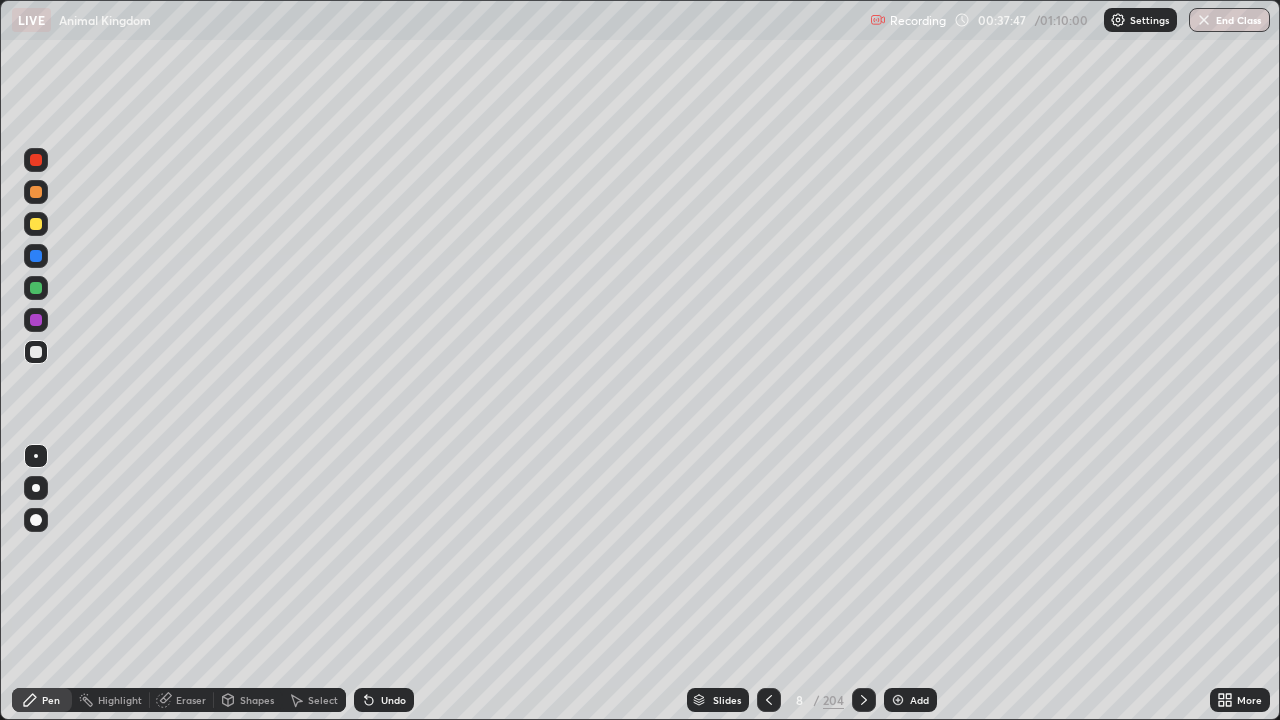 click 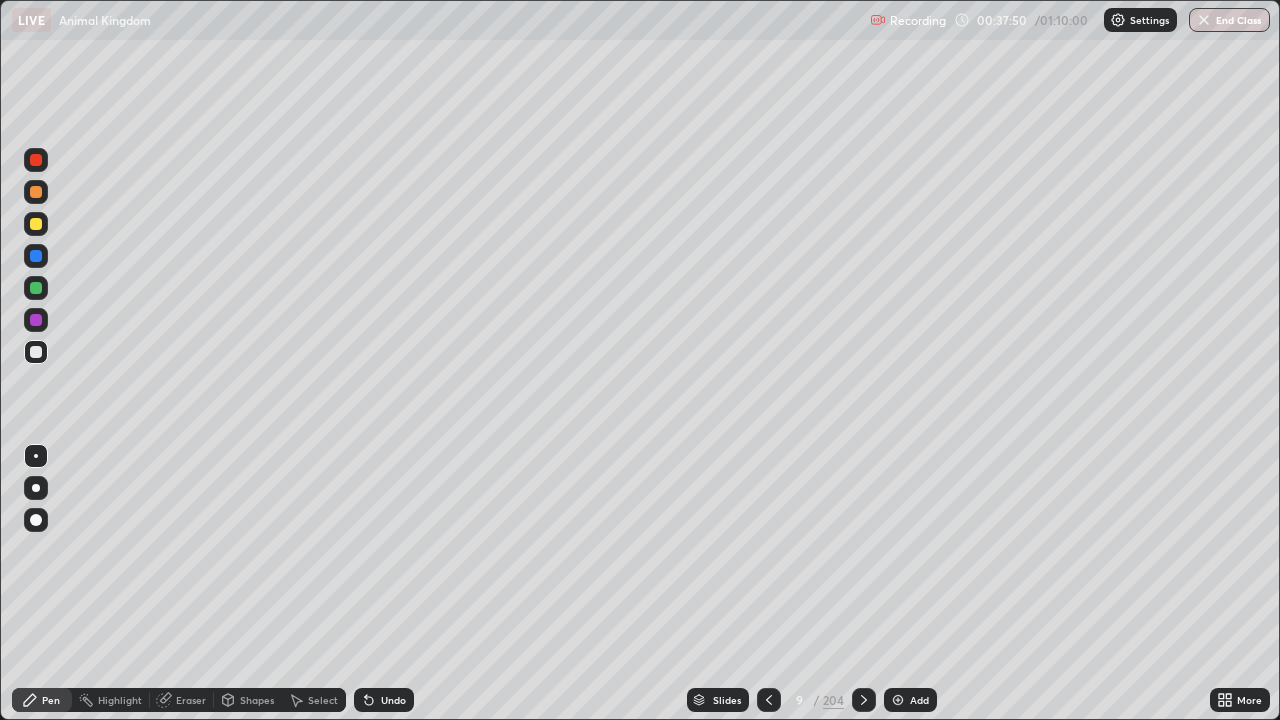 click on "Add" at bounding box center [919, 700] 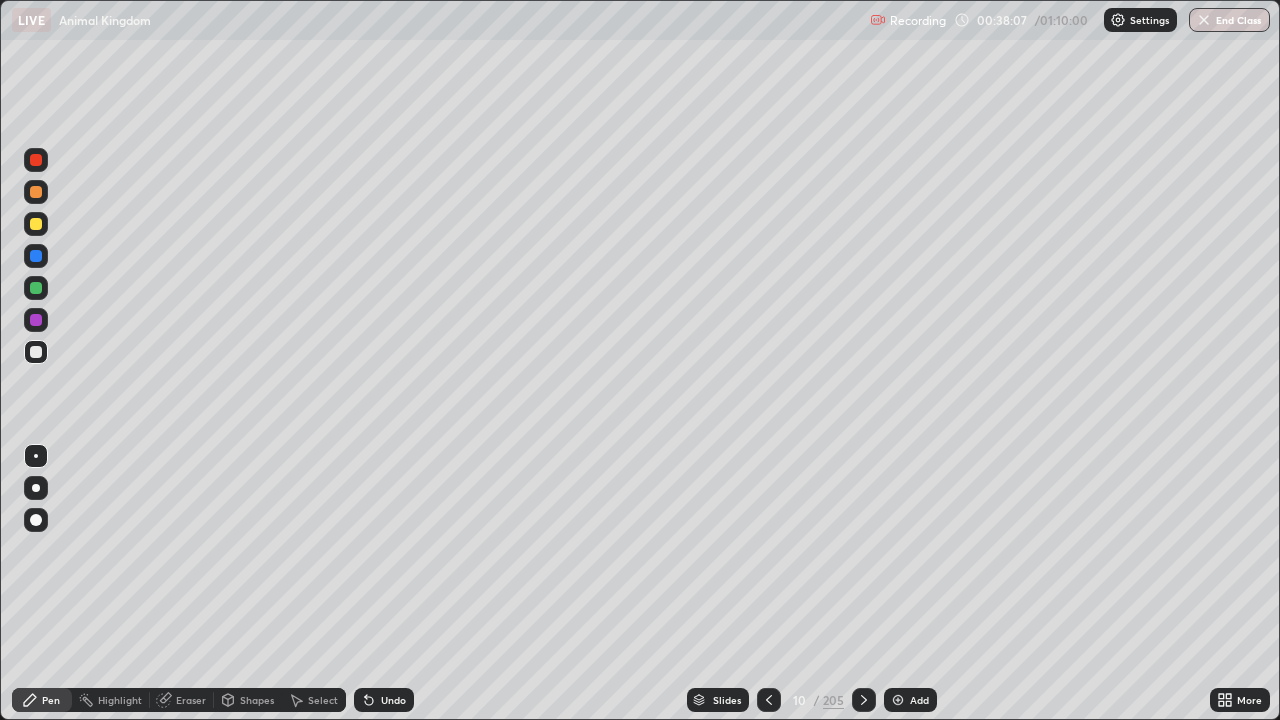 click at bounding box center (36, 192) 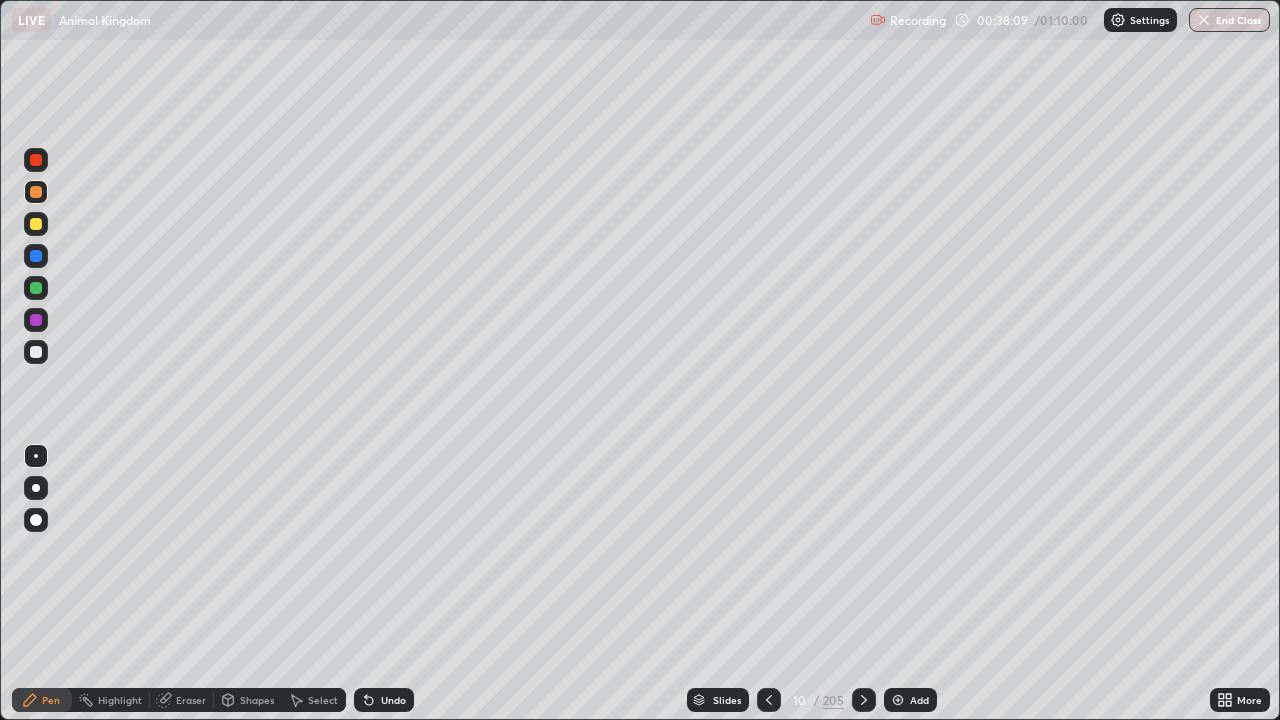 click 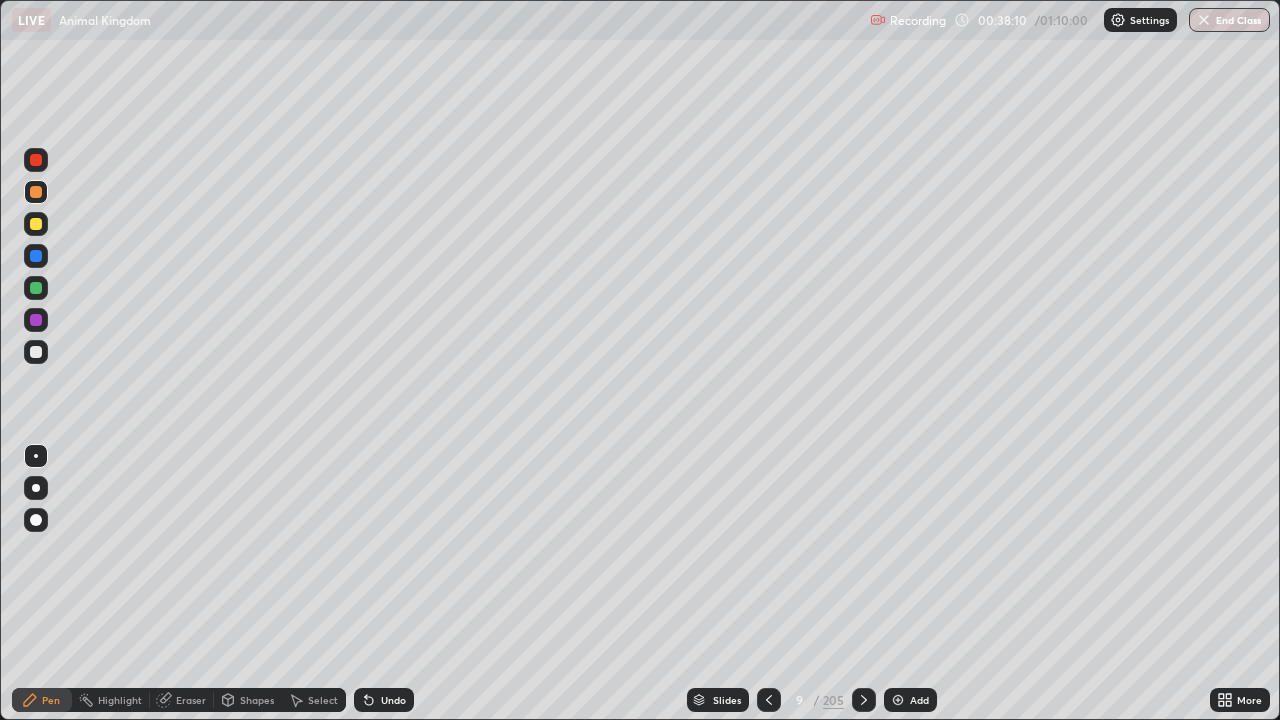 click 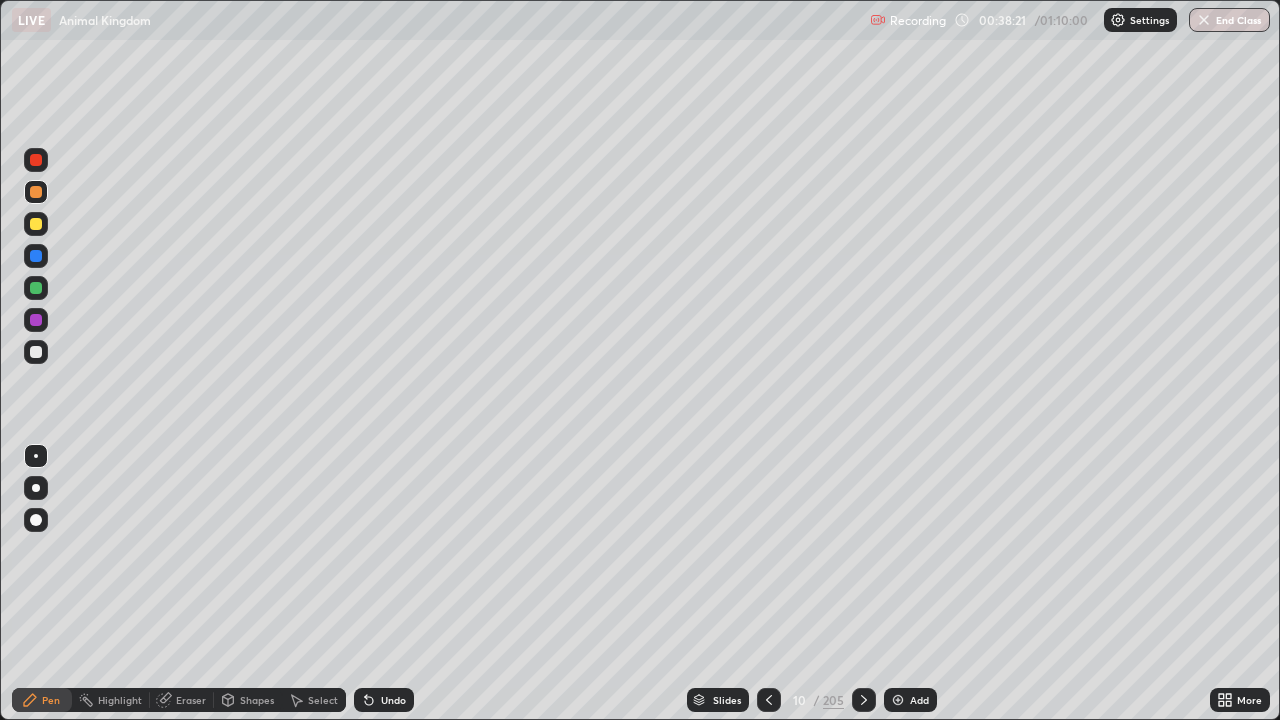 click at bounding box center (36, 352) 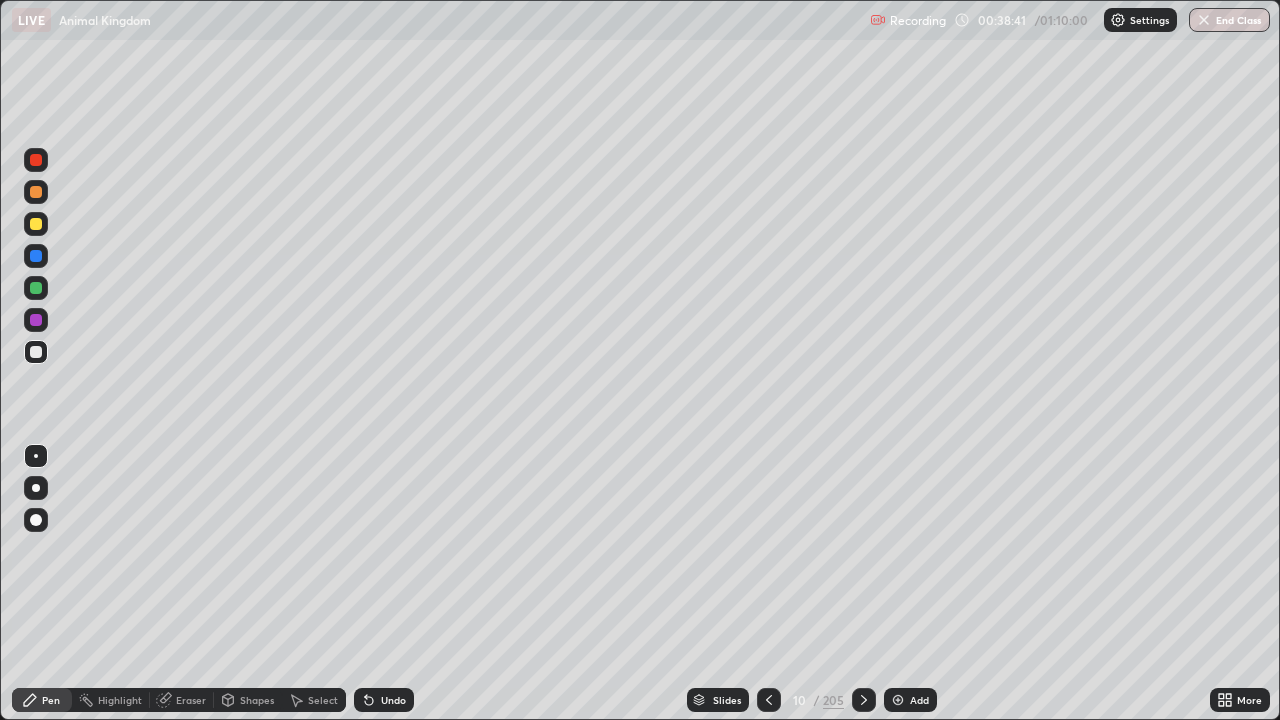 click on "Undo" at bounding box center [393, 700] 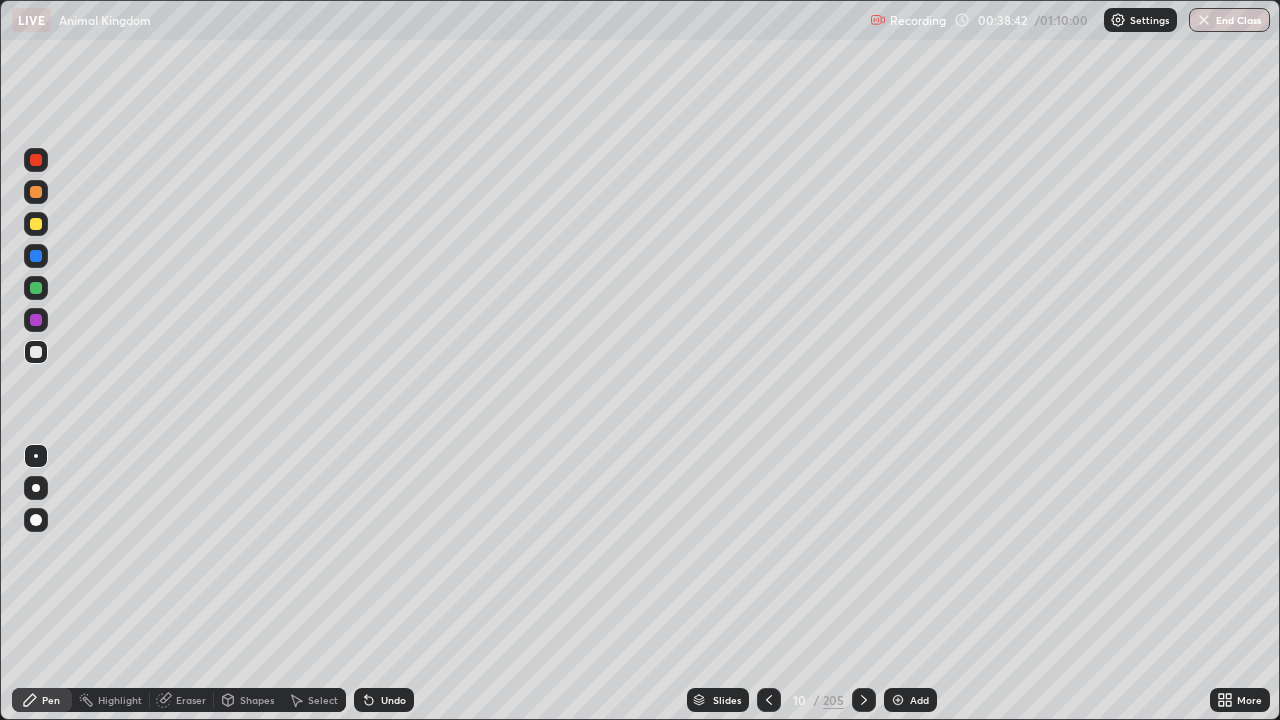 click on "Undo" at bounding box center (393, 700) 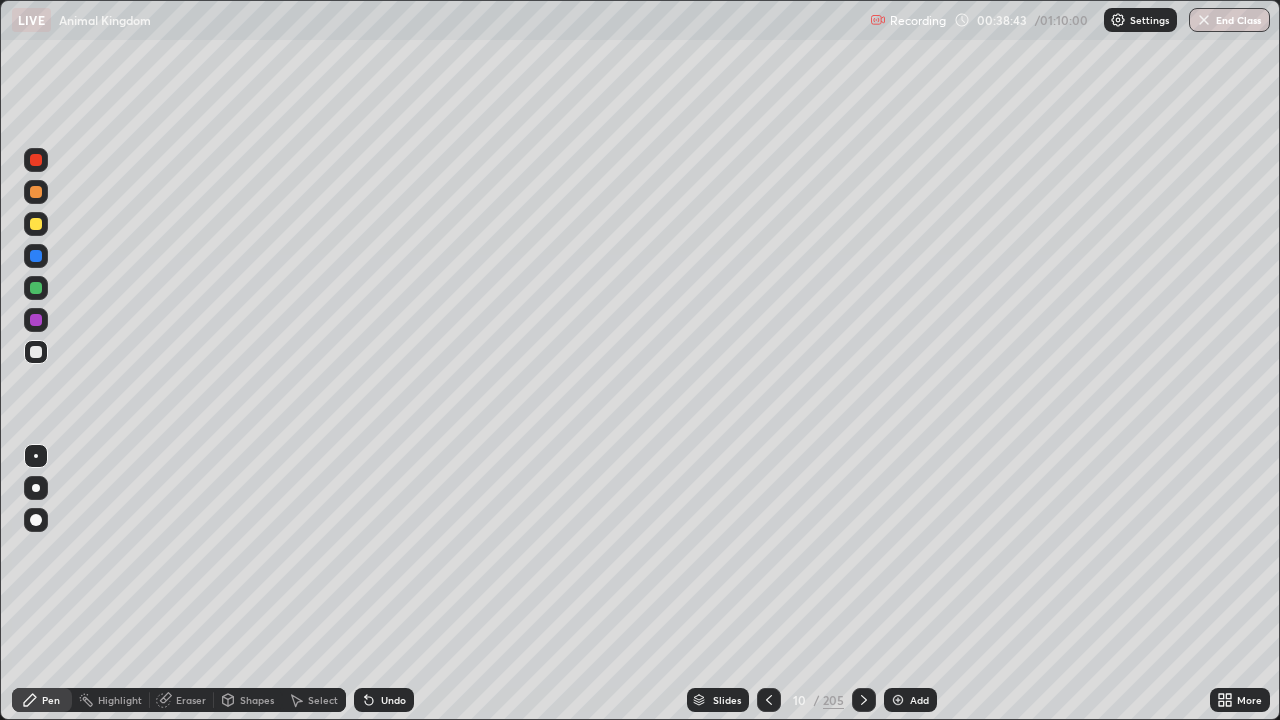 click on "Undo" at bounding box center (393, 700) 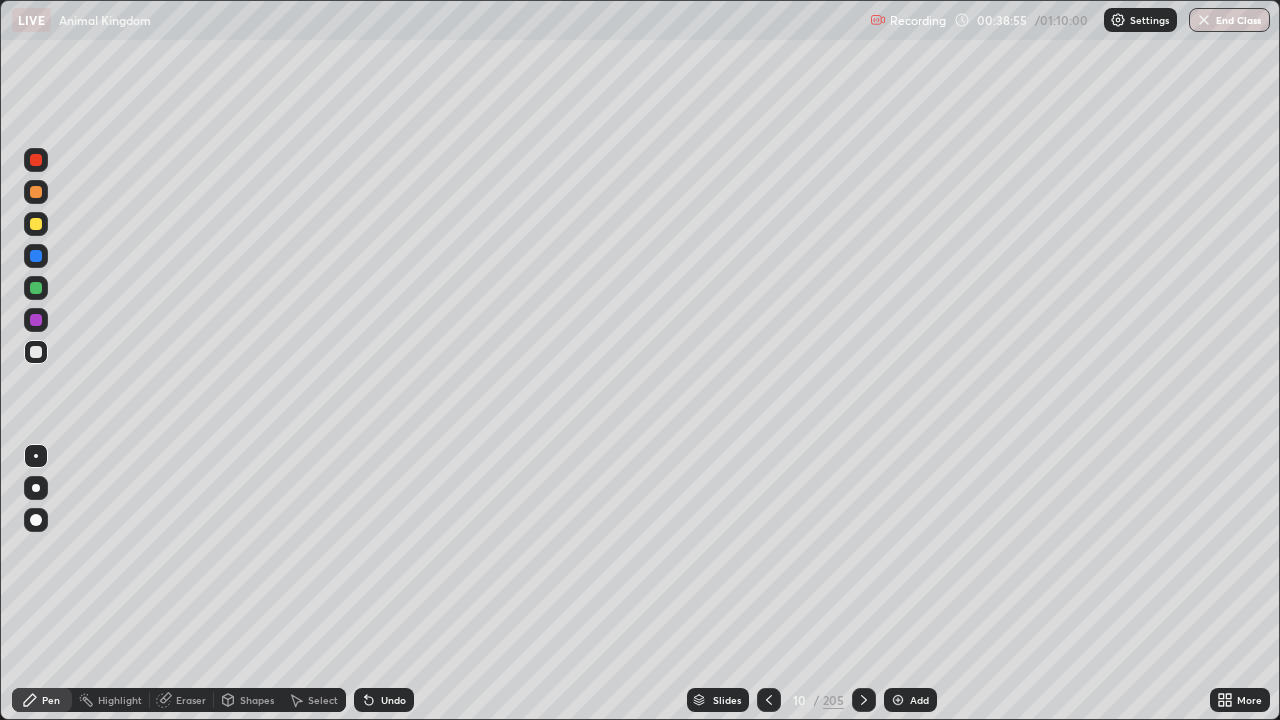 click on "Undo" at bounding box center (384, 700) 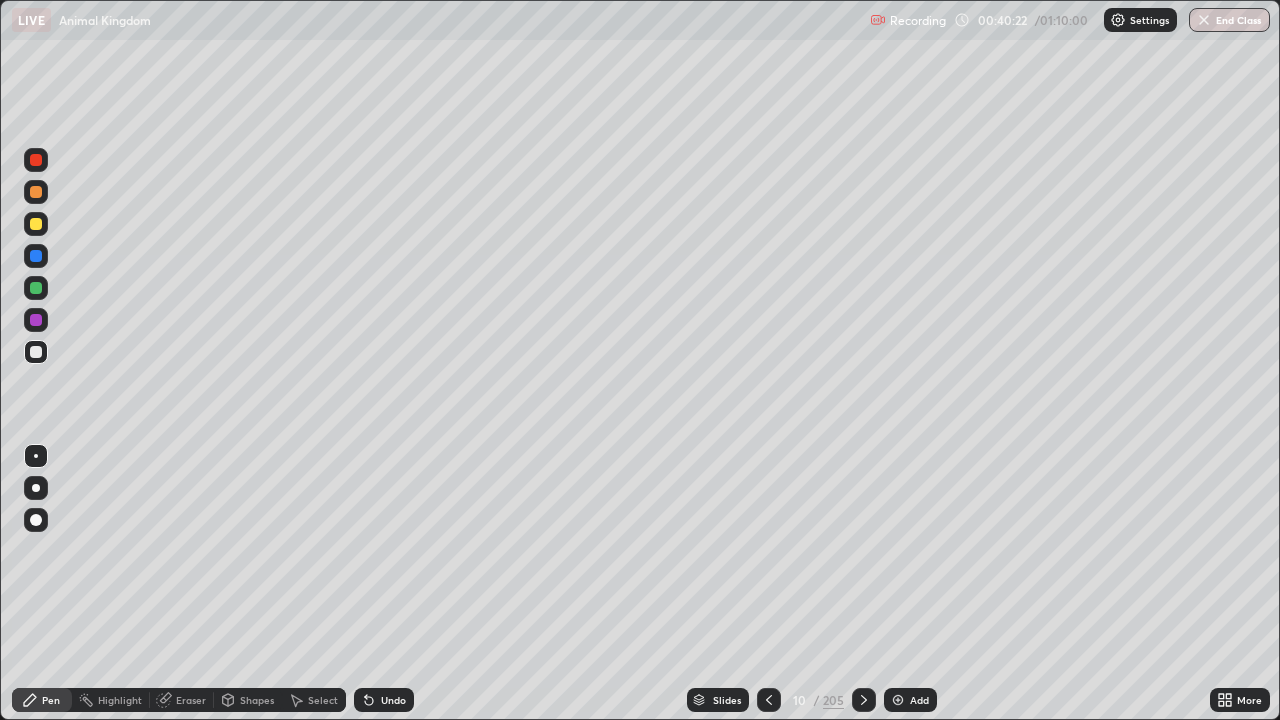 click at bounding box center (36, 224) 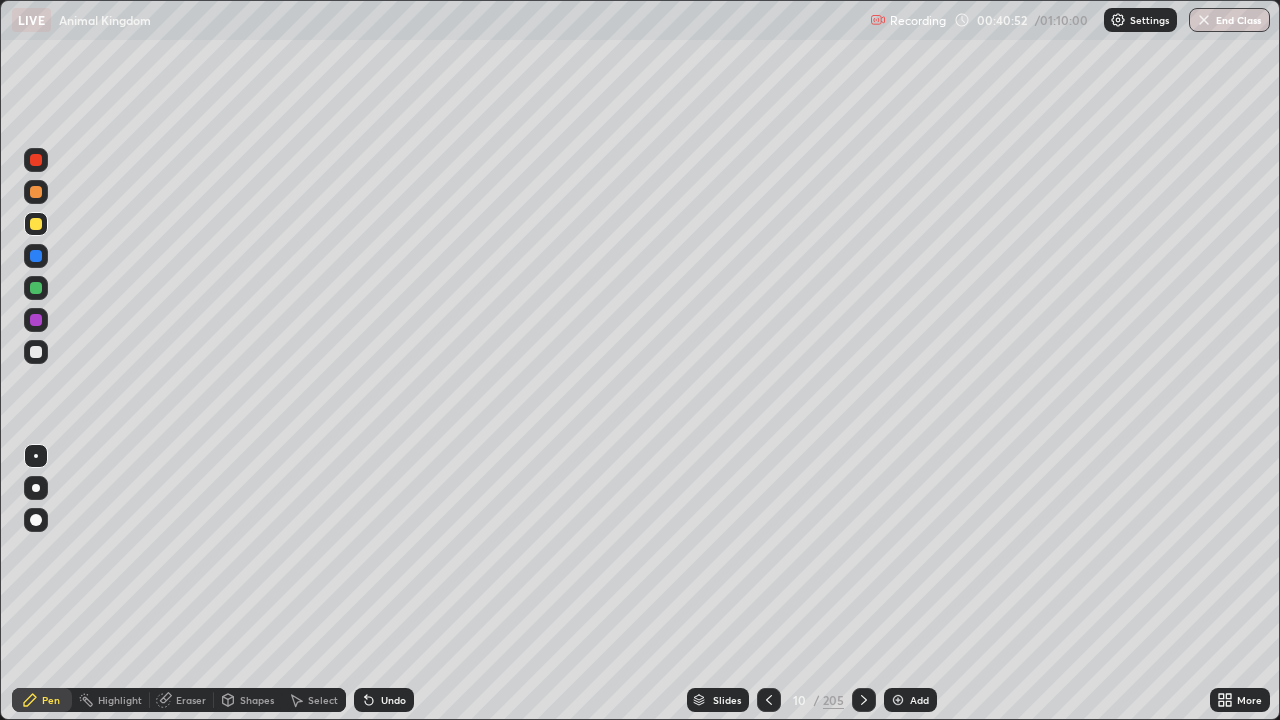 click at bounding box center [36, 192] 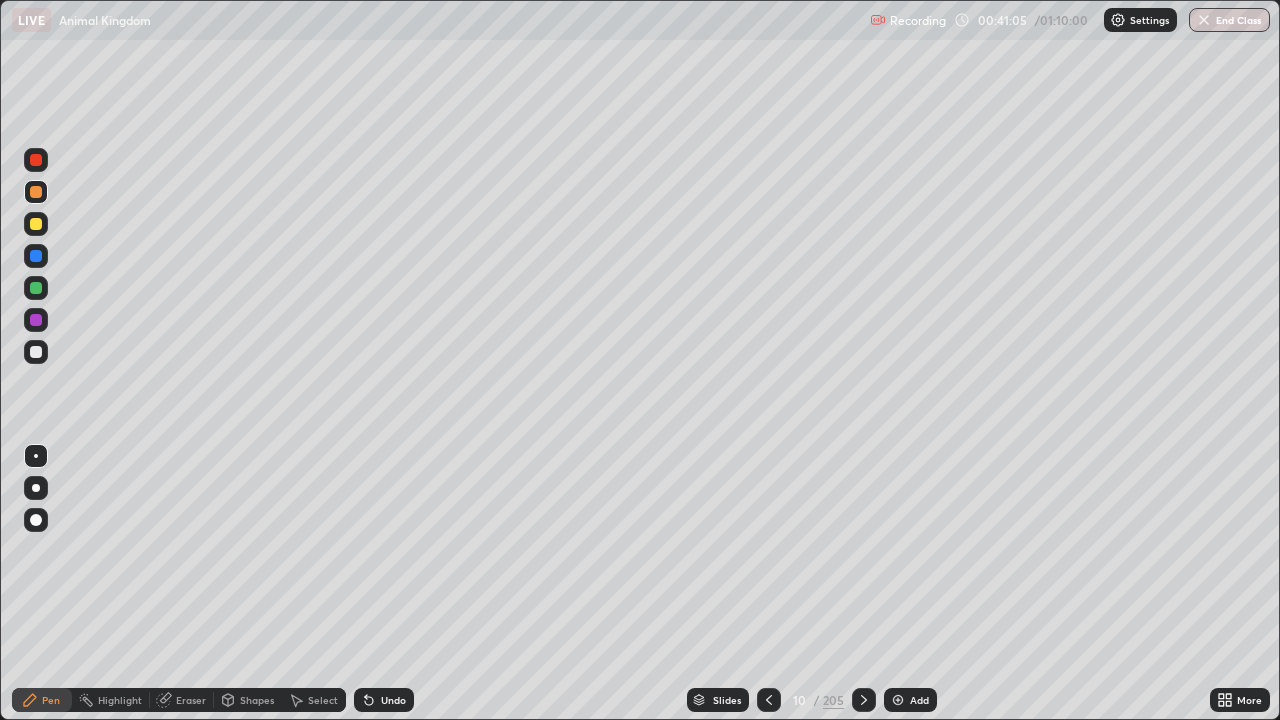 click at bounding box center [36, 288] 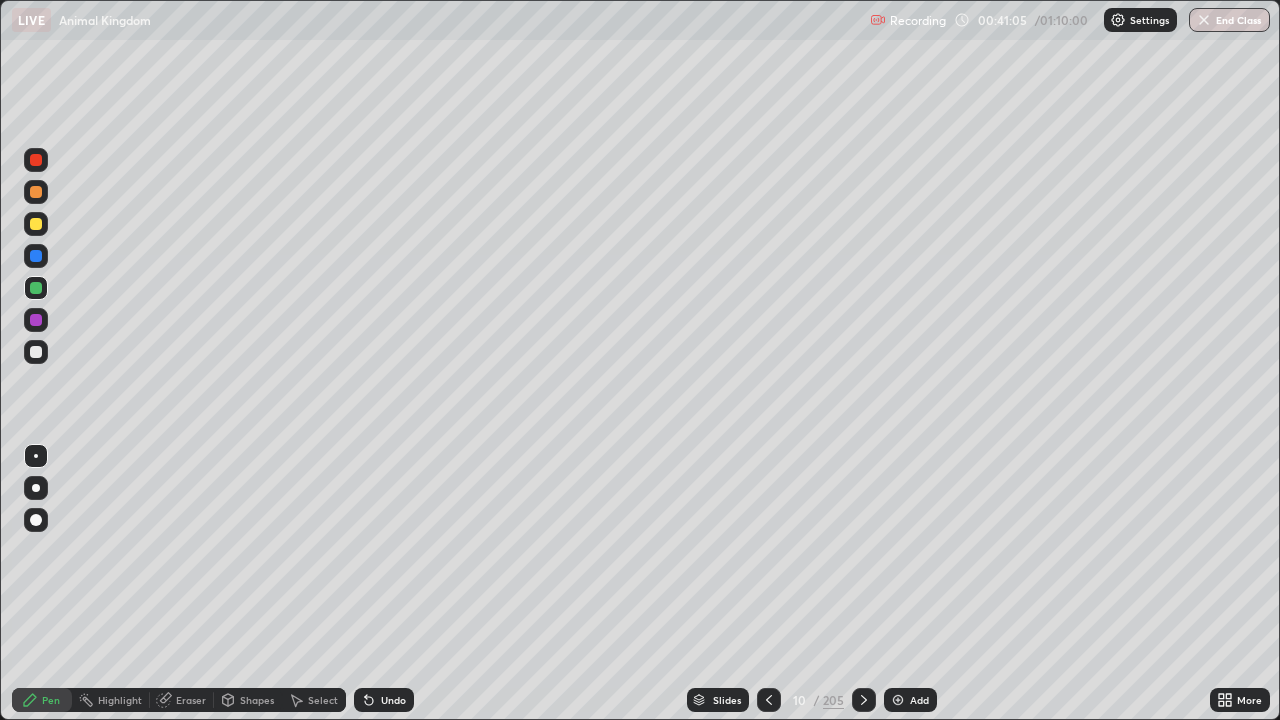 click on "Highlight" at bounding box center (120, 700) 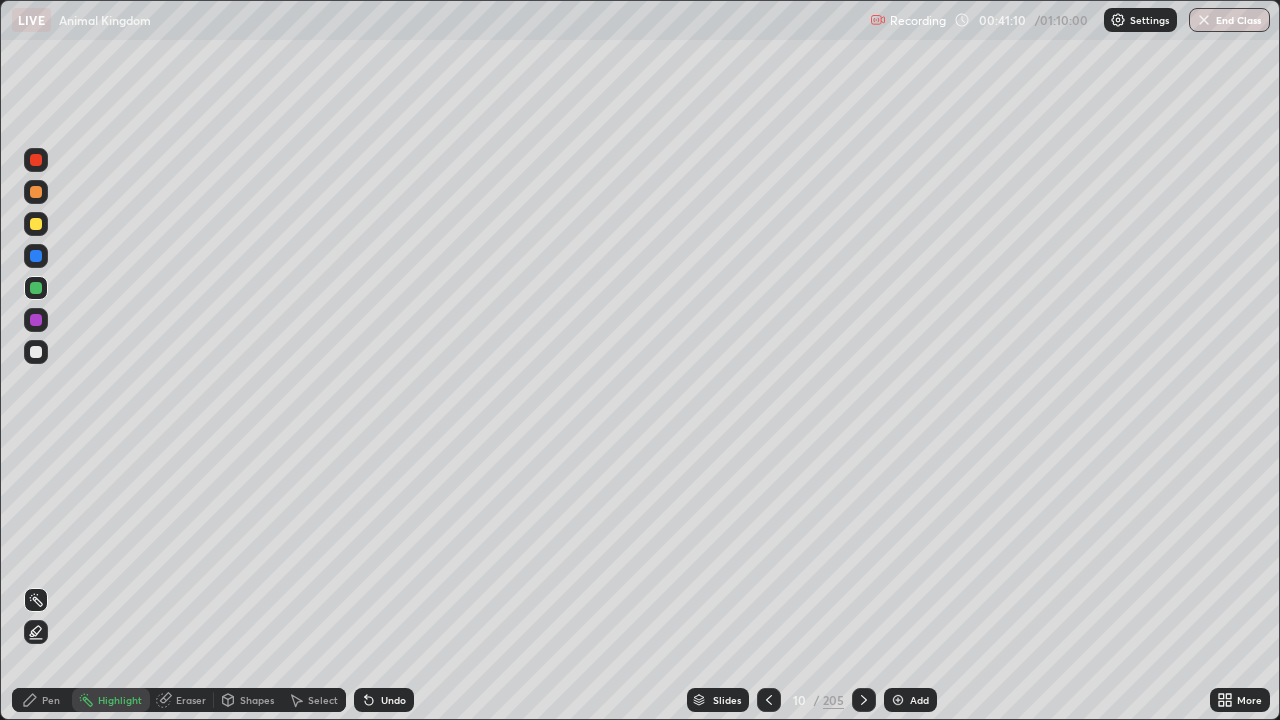 click 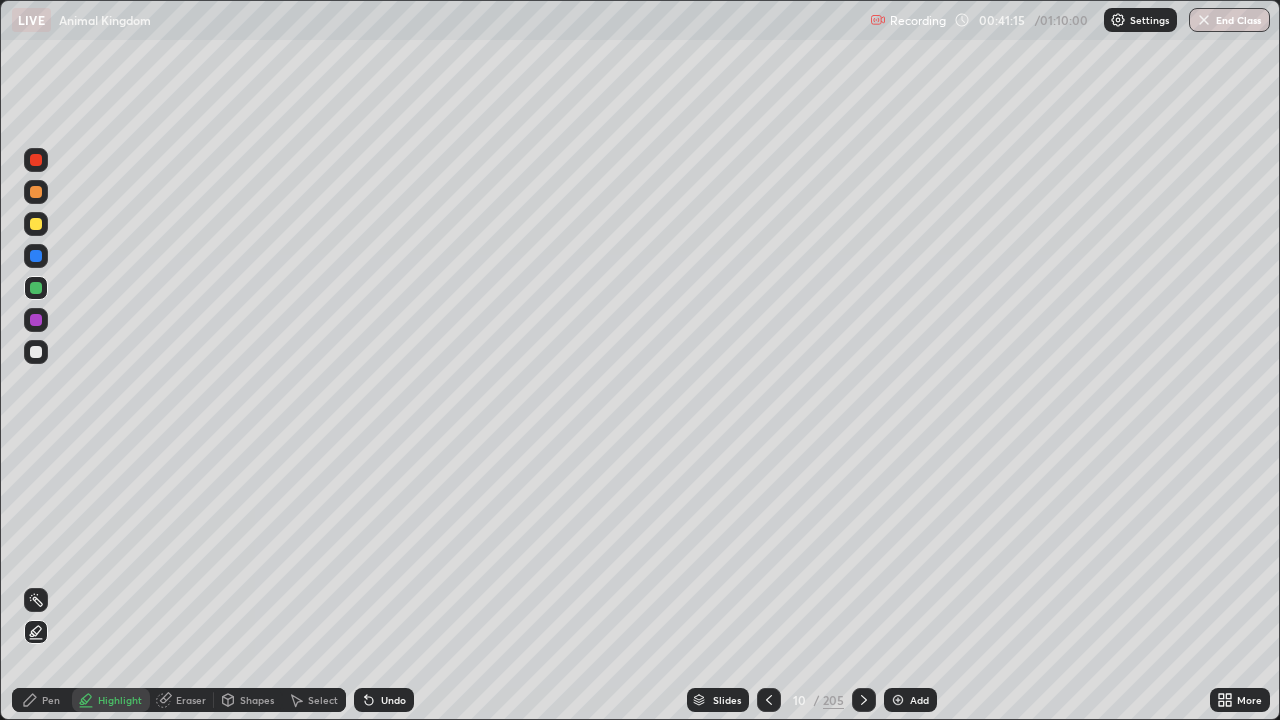click on "Pen" at bounding box center (42, 700) 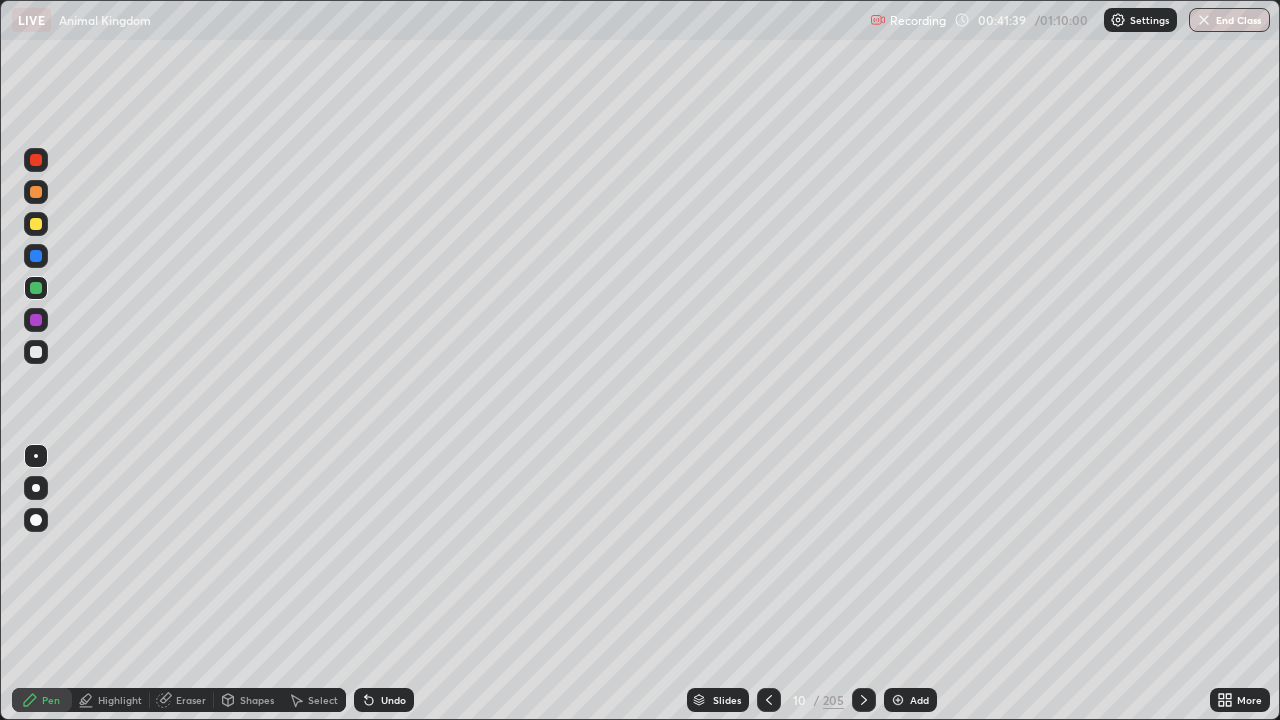 click at bounding box center (36, 352) 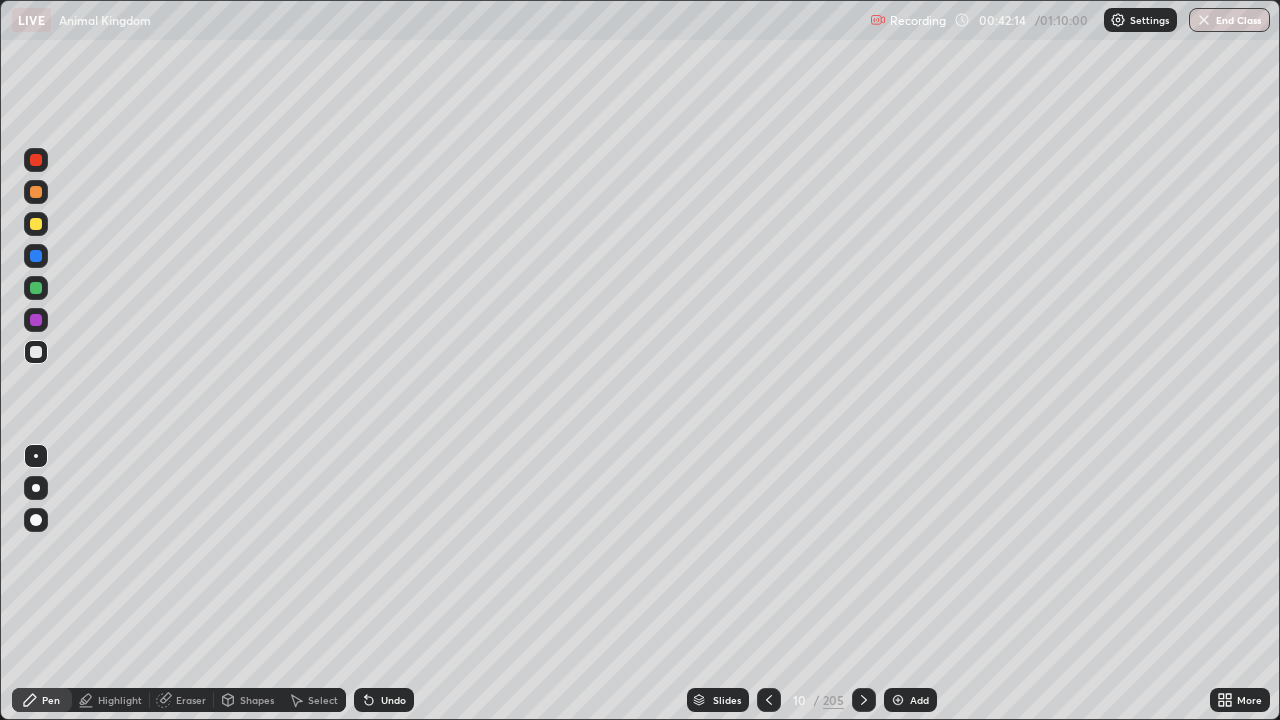 click at bounding box center [36, 224] 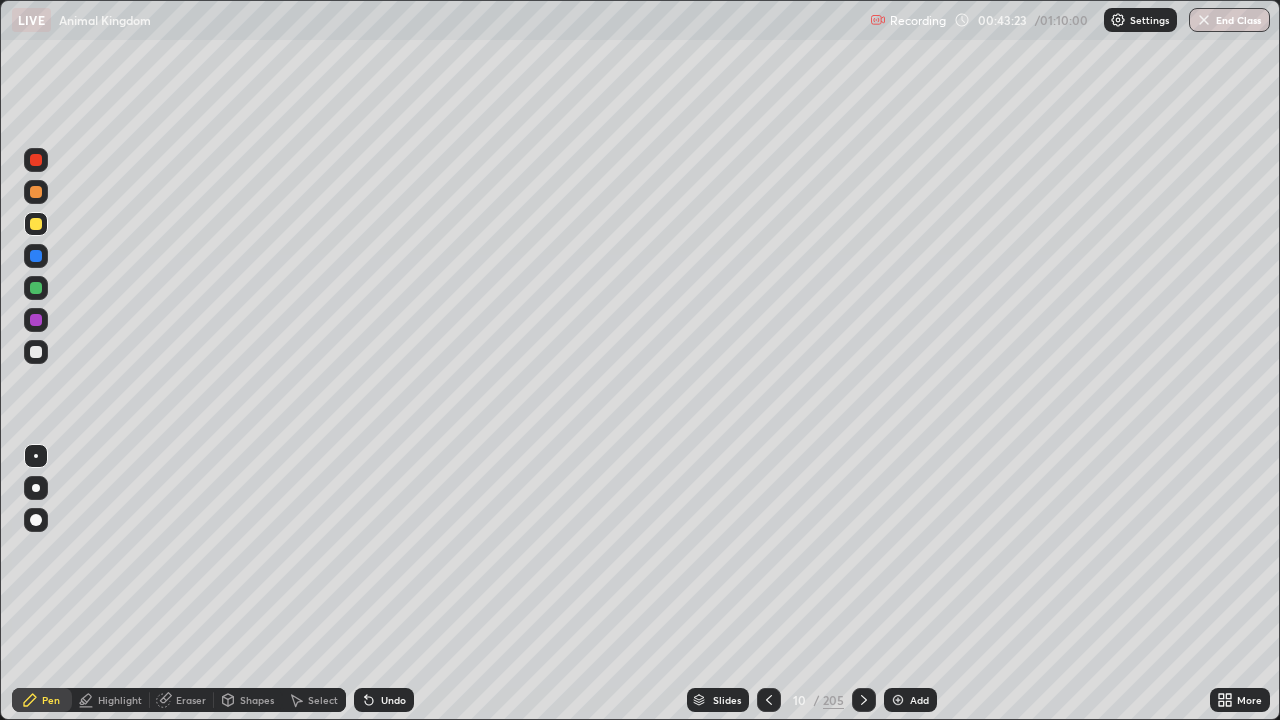 click at bounding box center [36, 352] 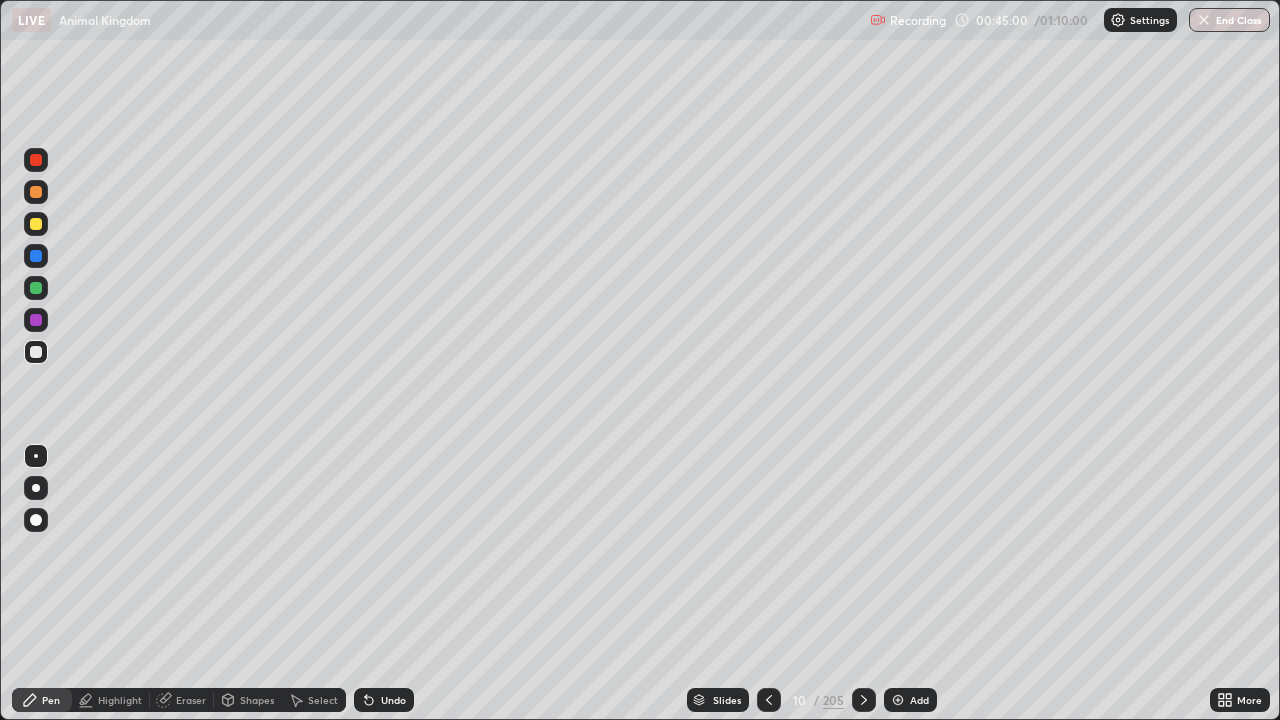 click at bounding box center [36, 352] 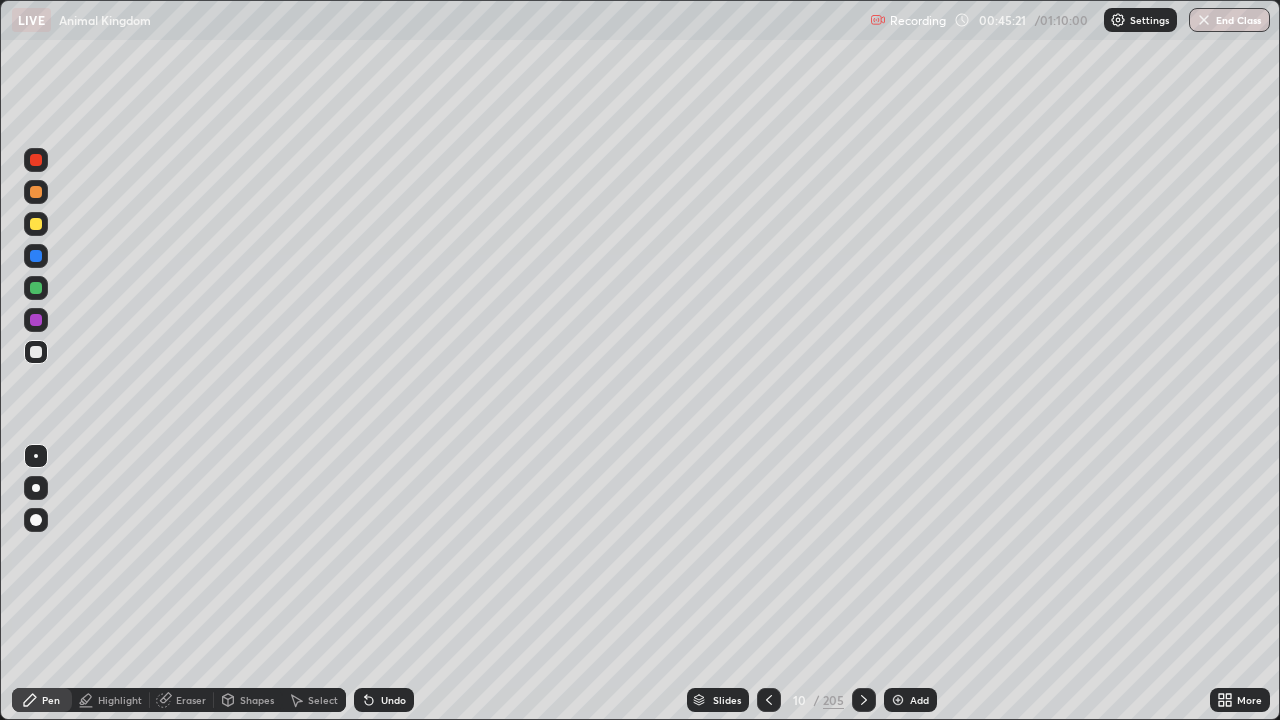 click at bounding box center (36, 224) 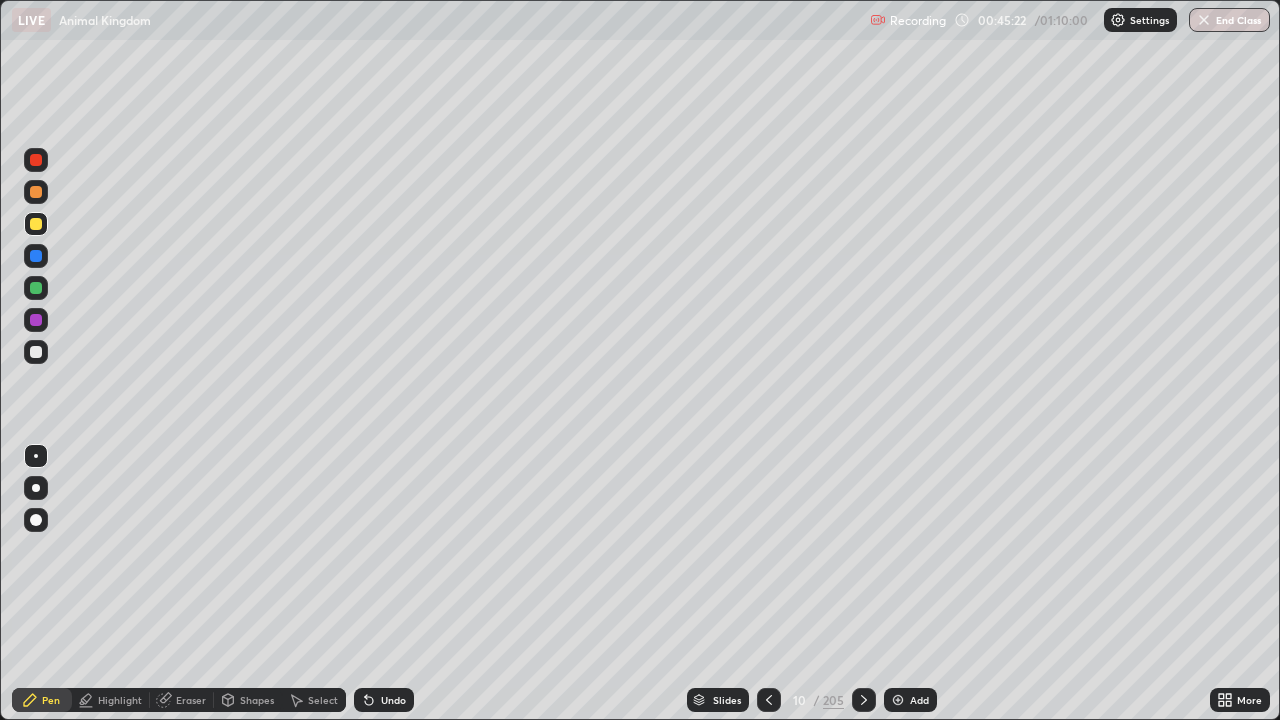 click at bounding box center (36, 288) 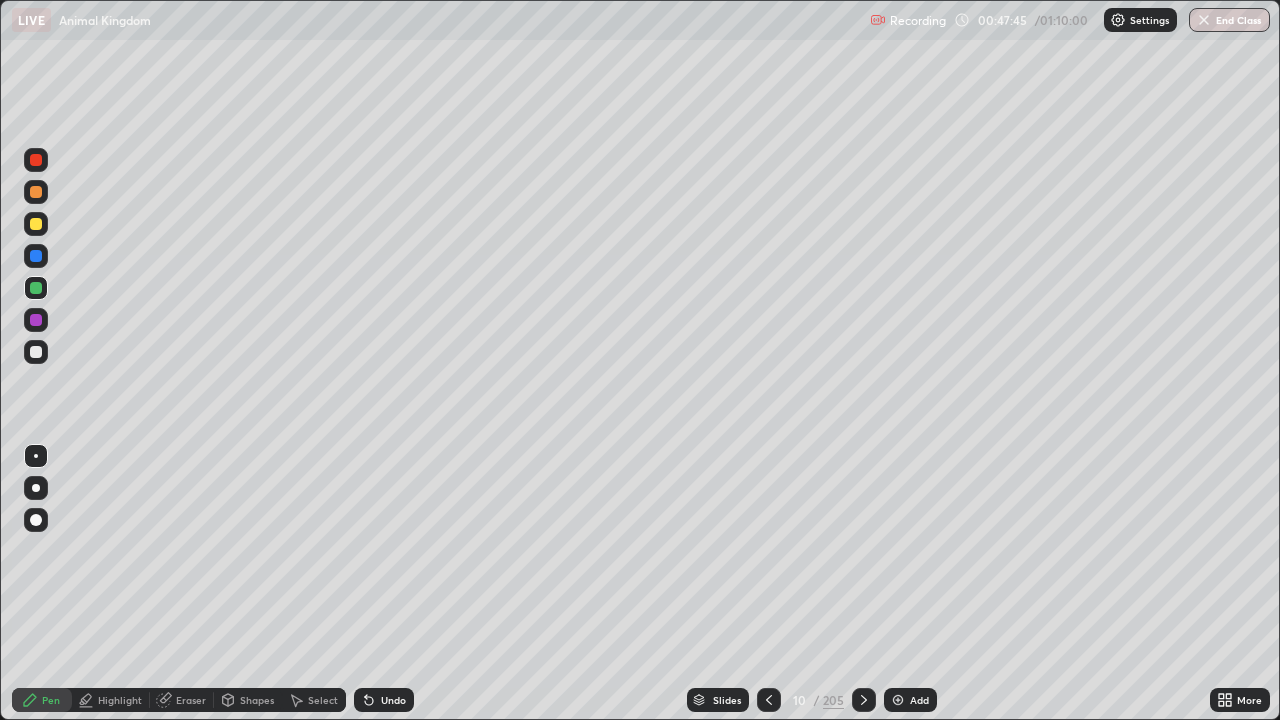 click on "Add" at bounding box center (910, 700) 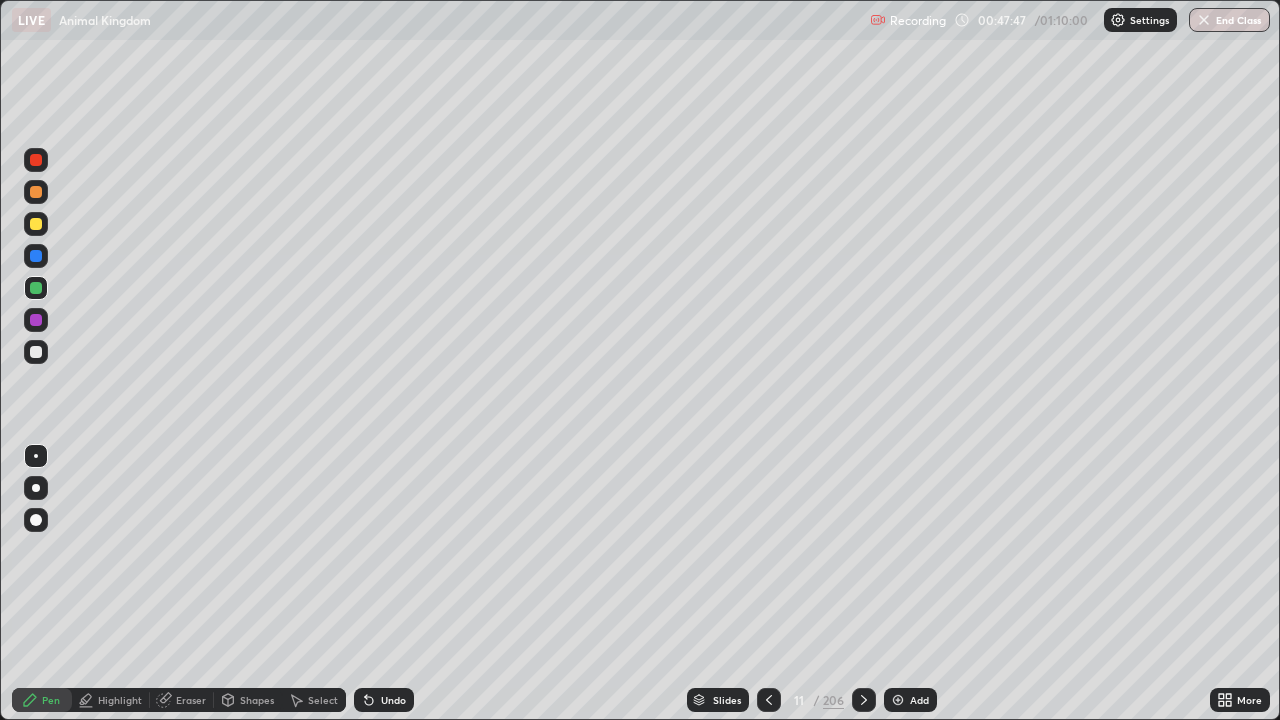 click at bounding box center (36, 352) 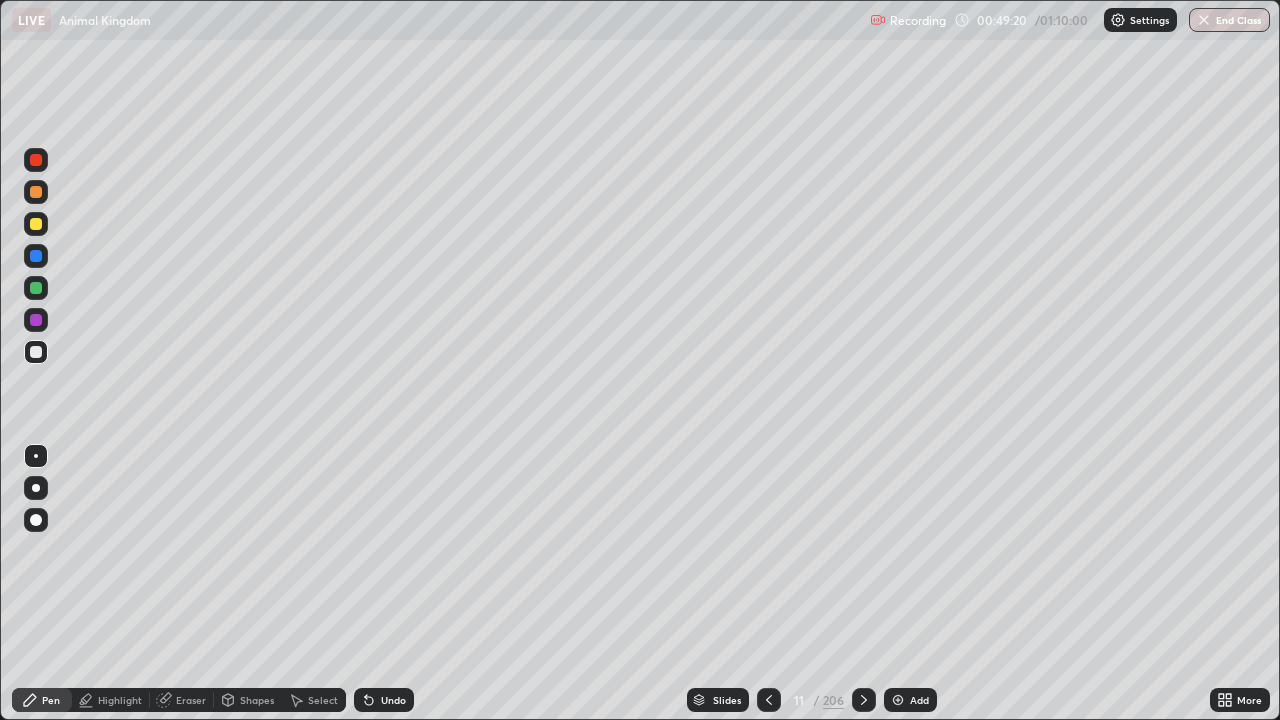 click at bounding box center (36, 224) 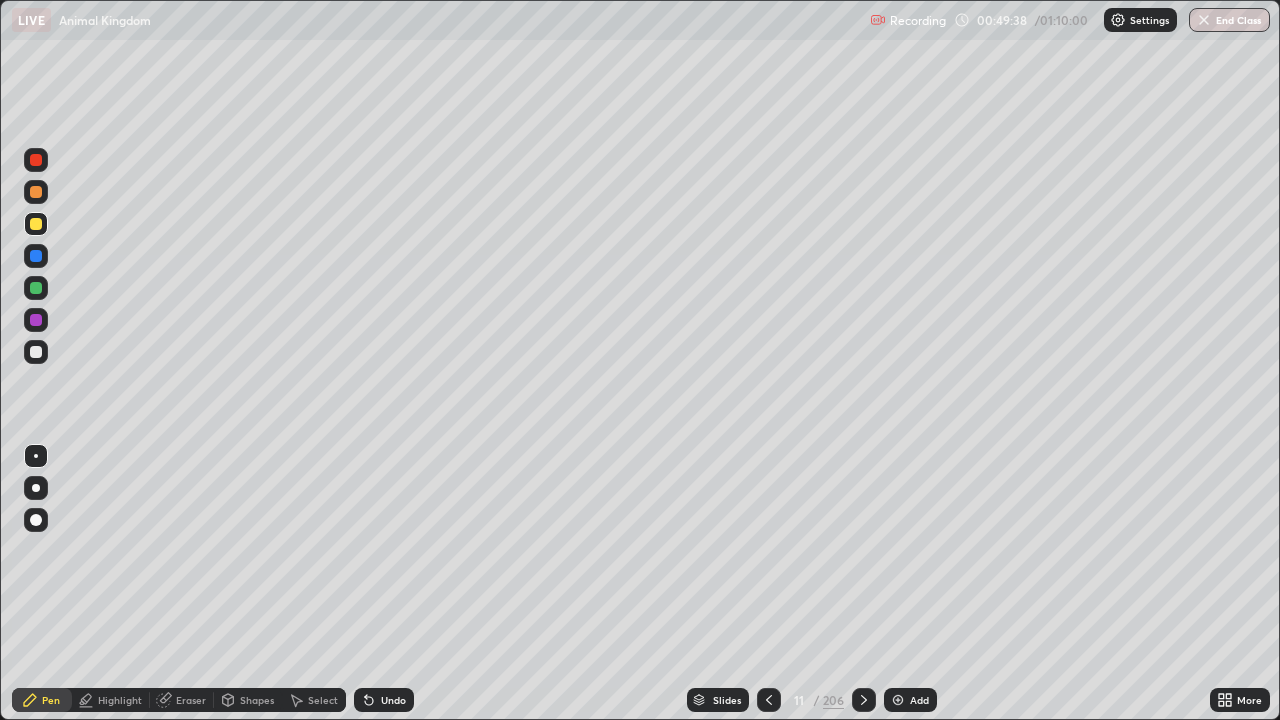 click at bounding box center (36, 288) 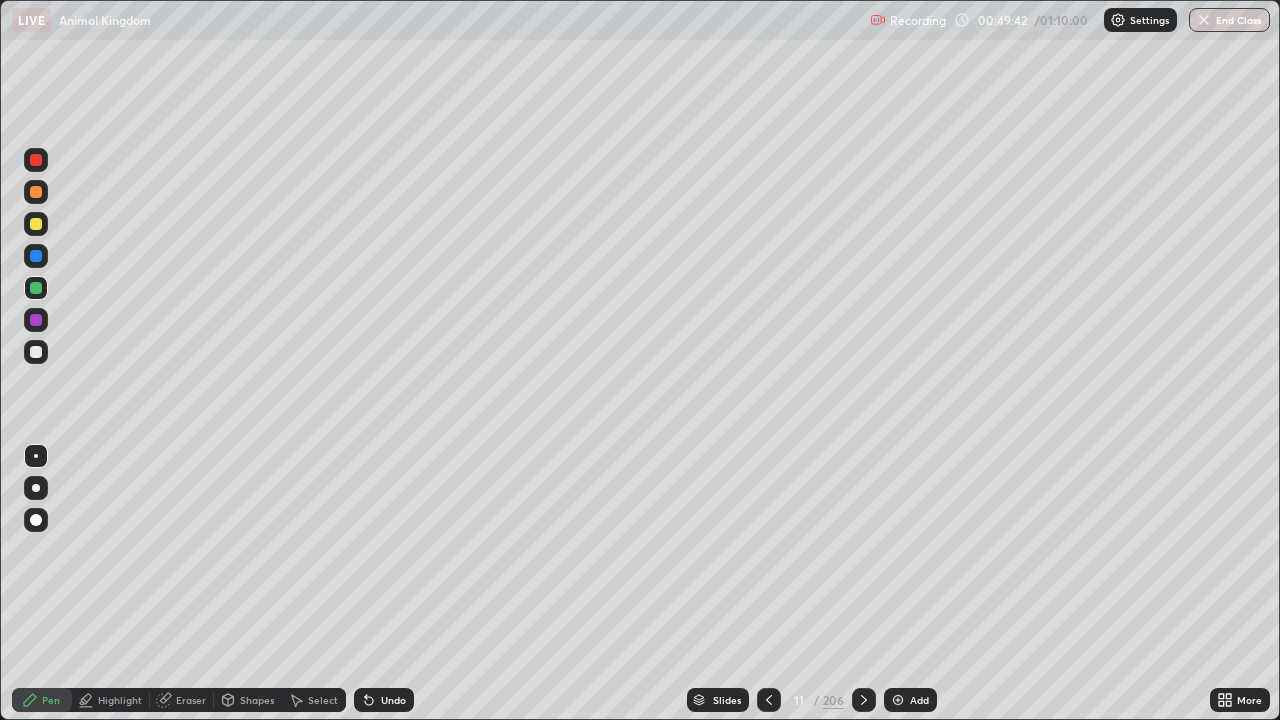 click on "Eraser" at bounding box center [191, 700] 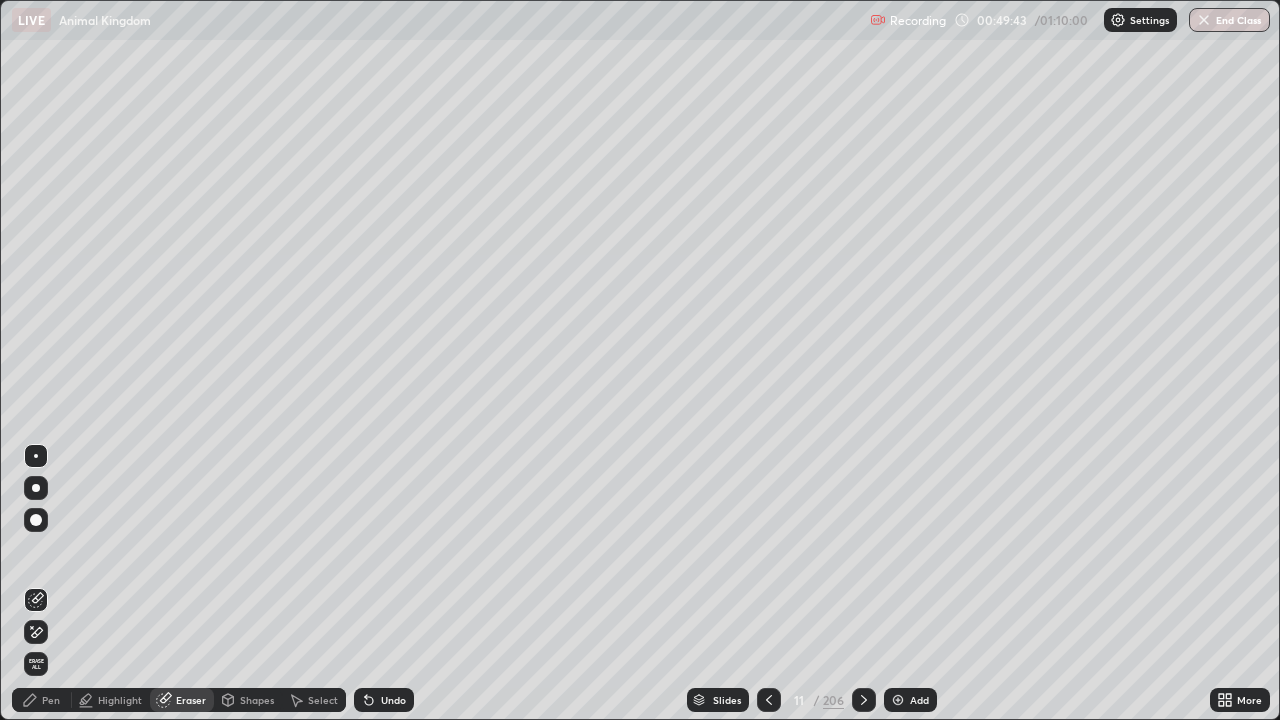click on "Highlight" at bounding box center [120, 700] 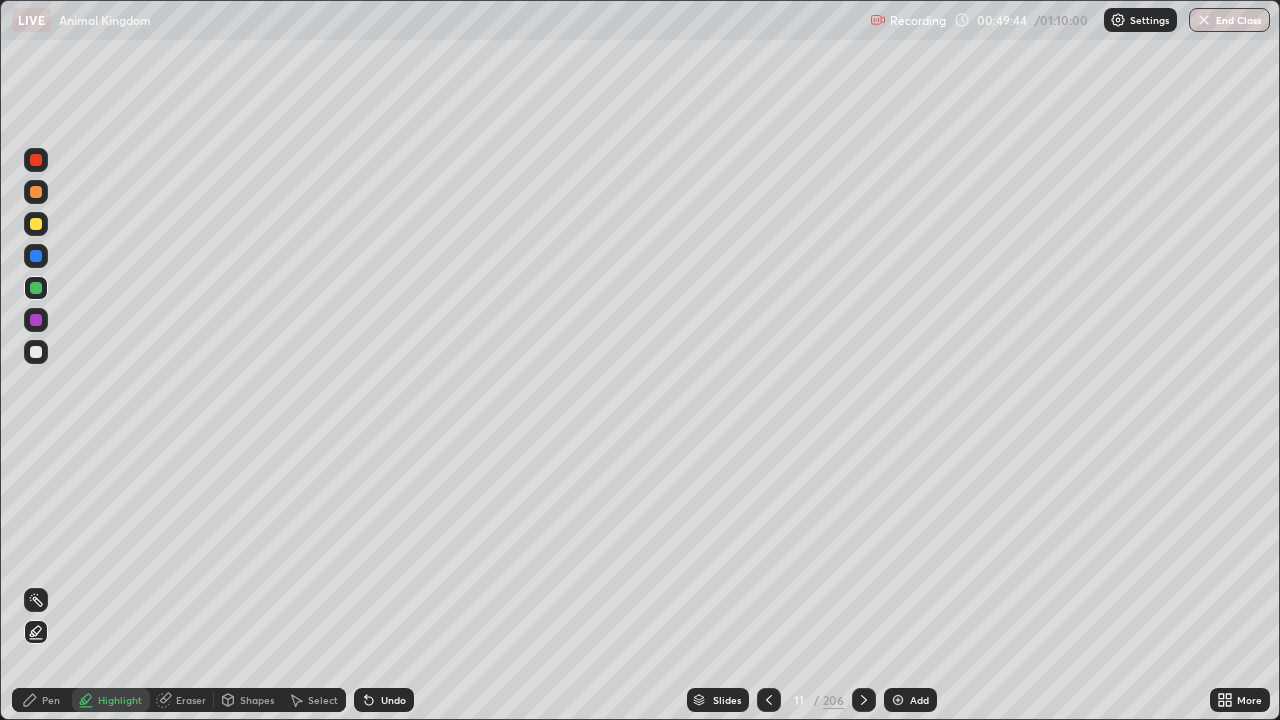 click 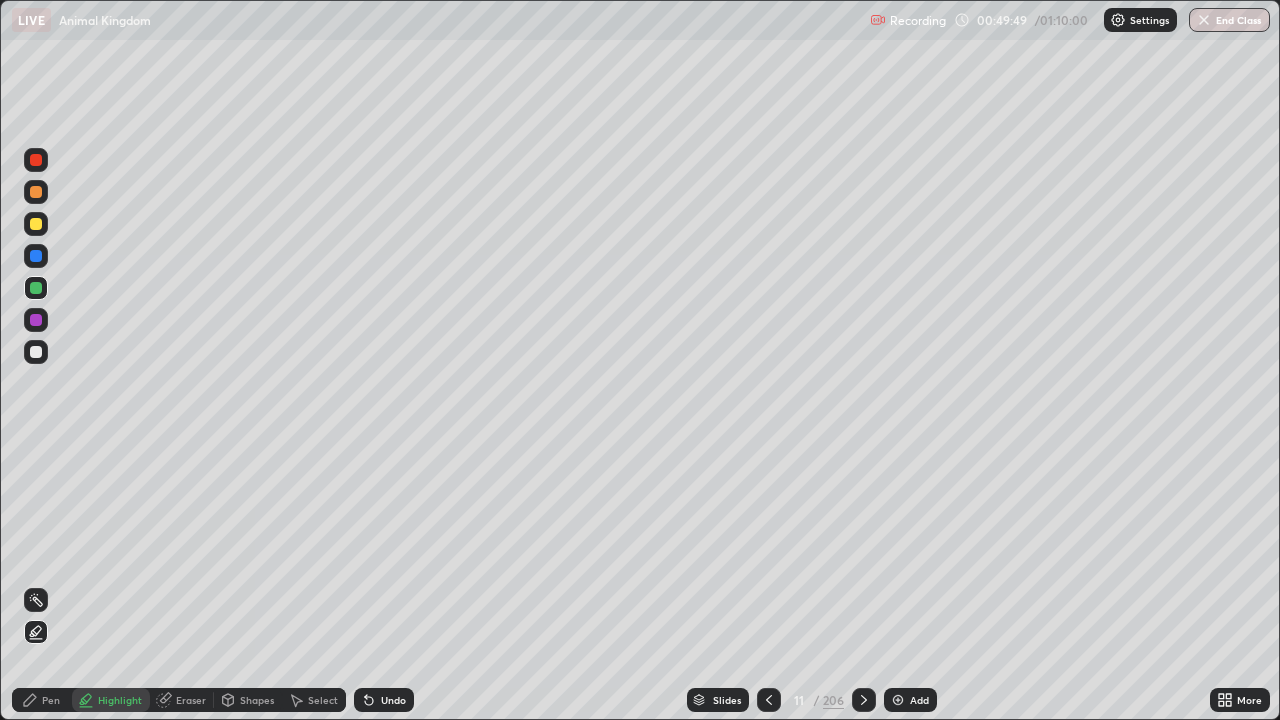 click on "Pen" at bounding box center [42, 700] 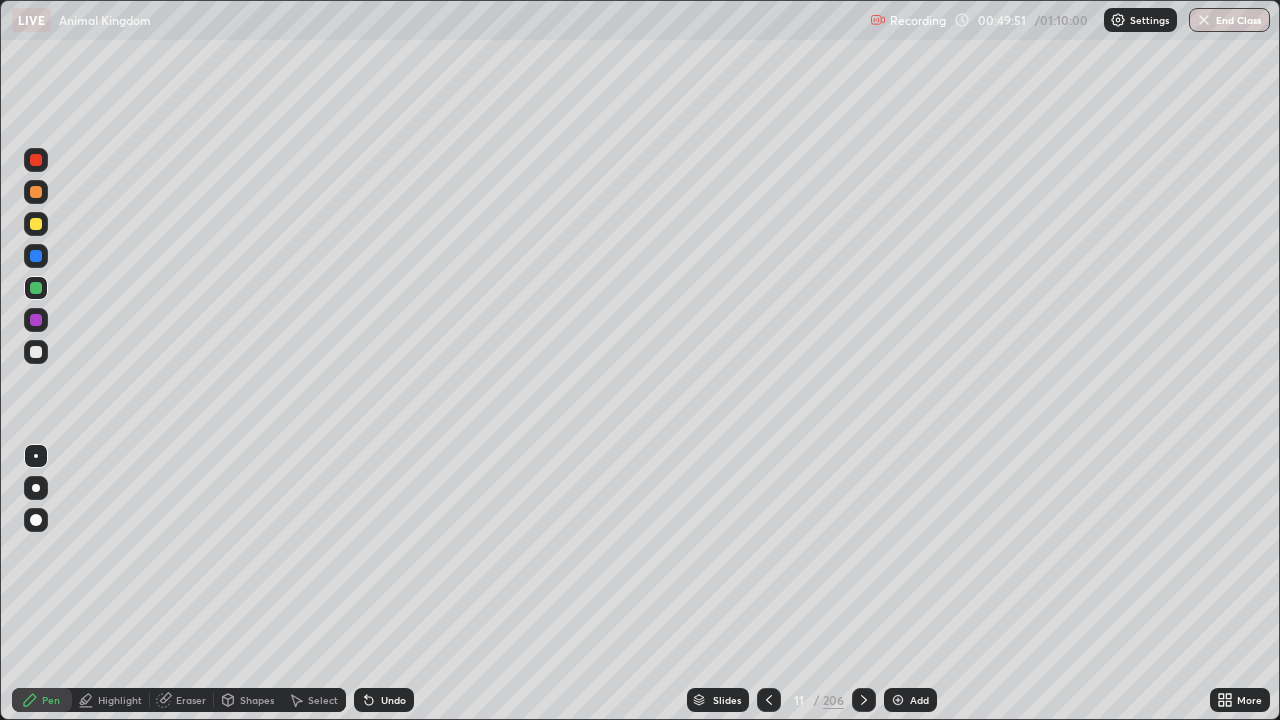 click at bounding box center [36, 520] 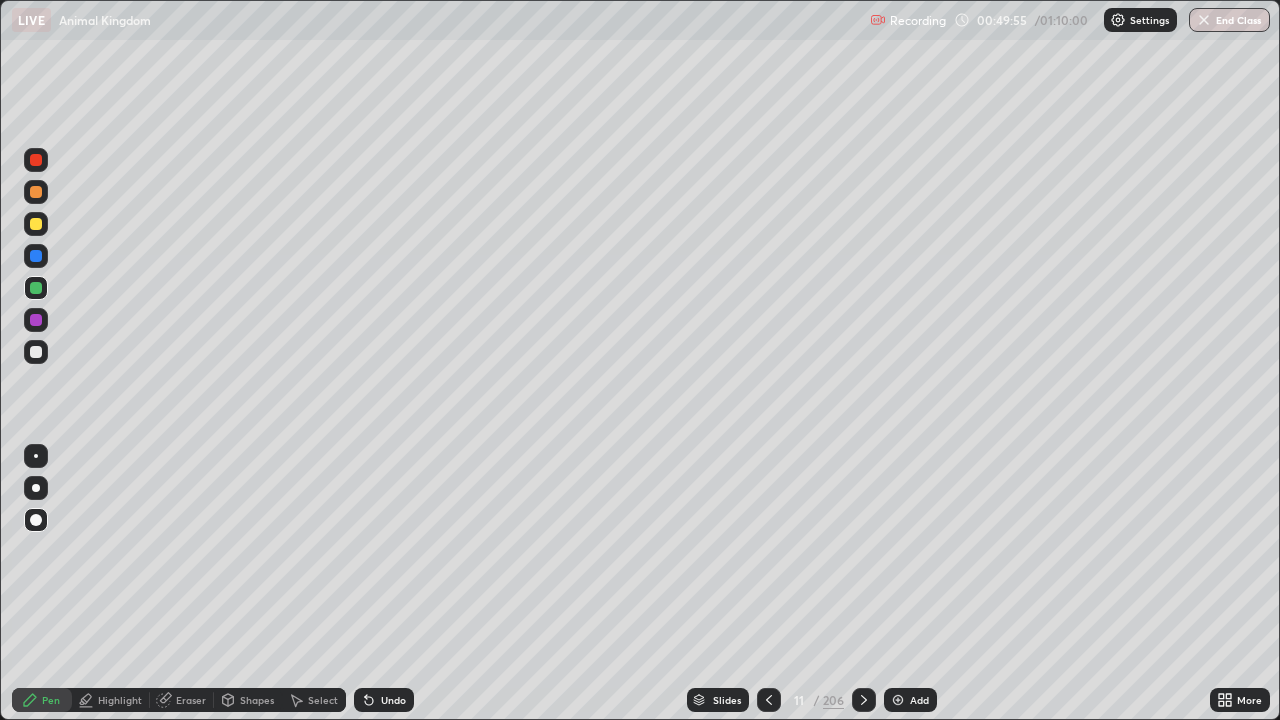 click on "Undo" at bounding box center (393, 700) 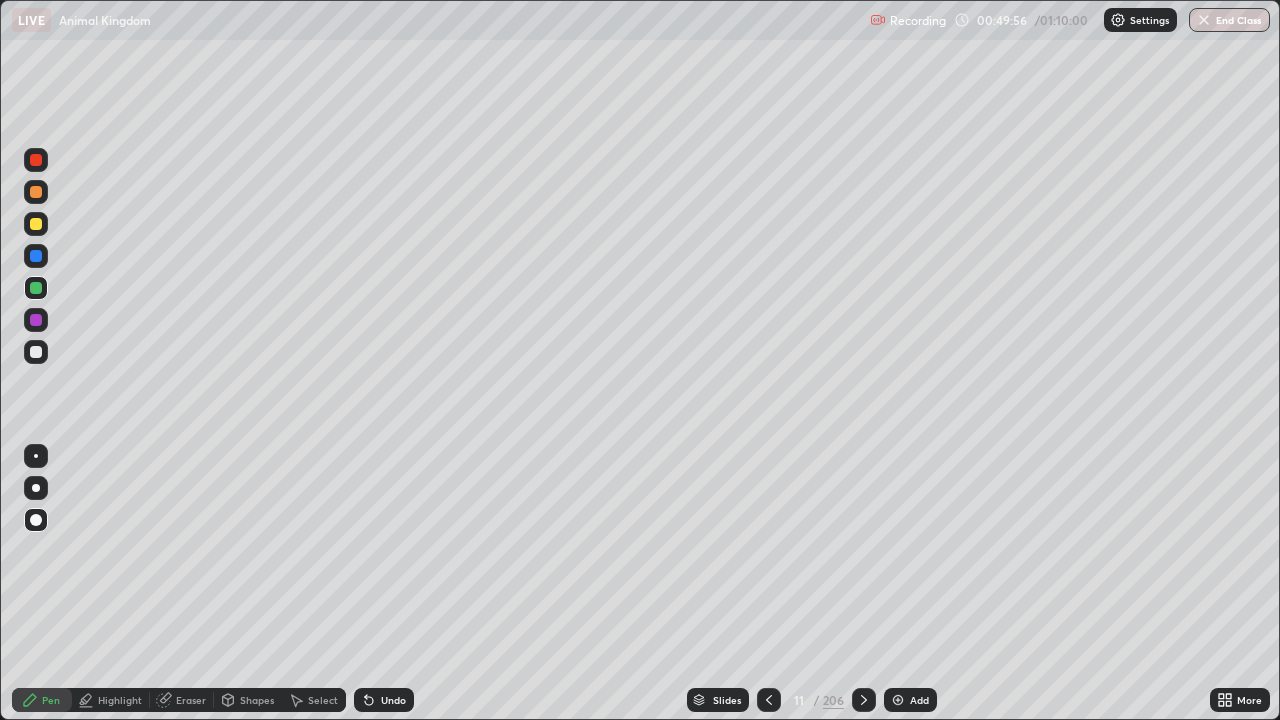 click at bounding box center [36, 352] 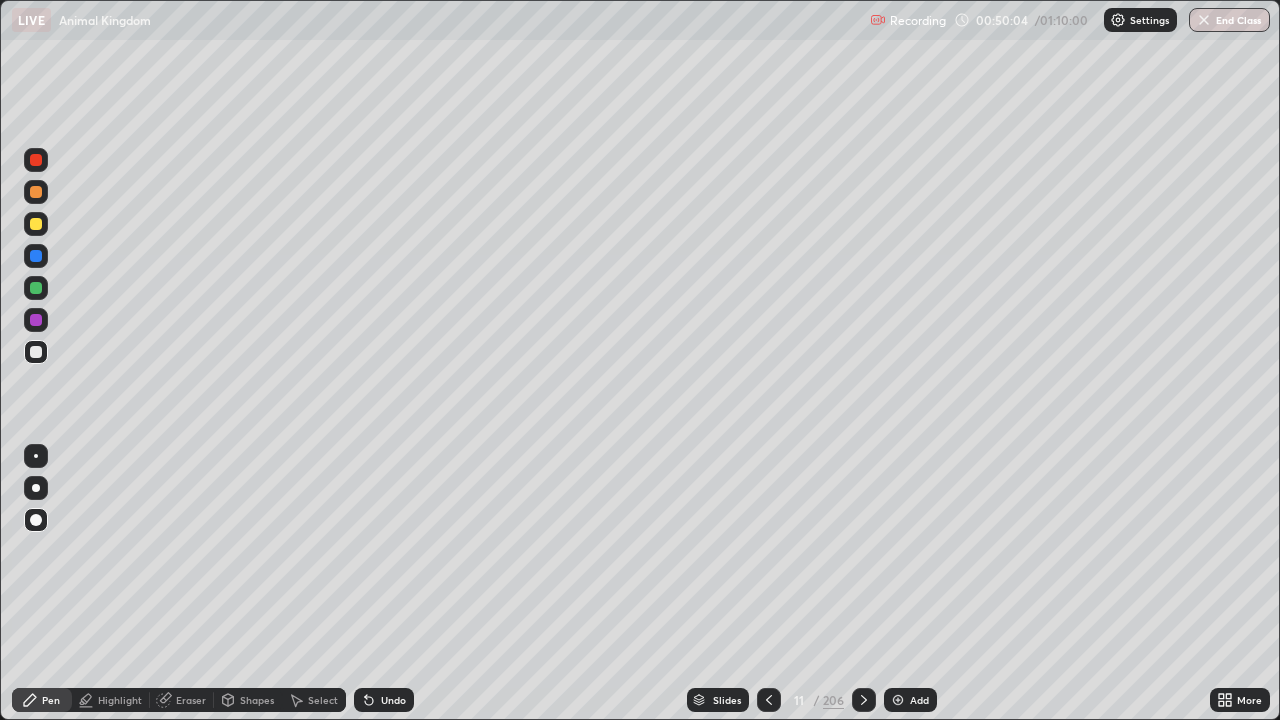click 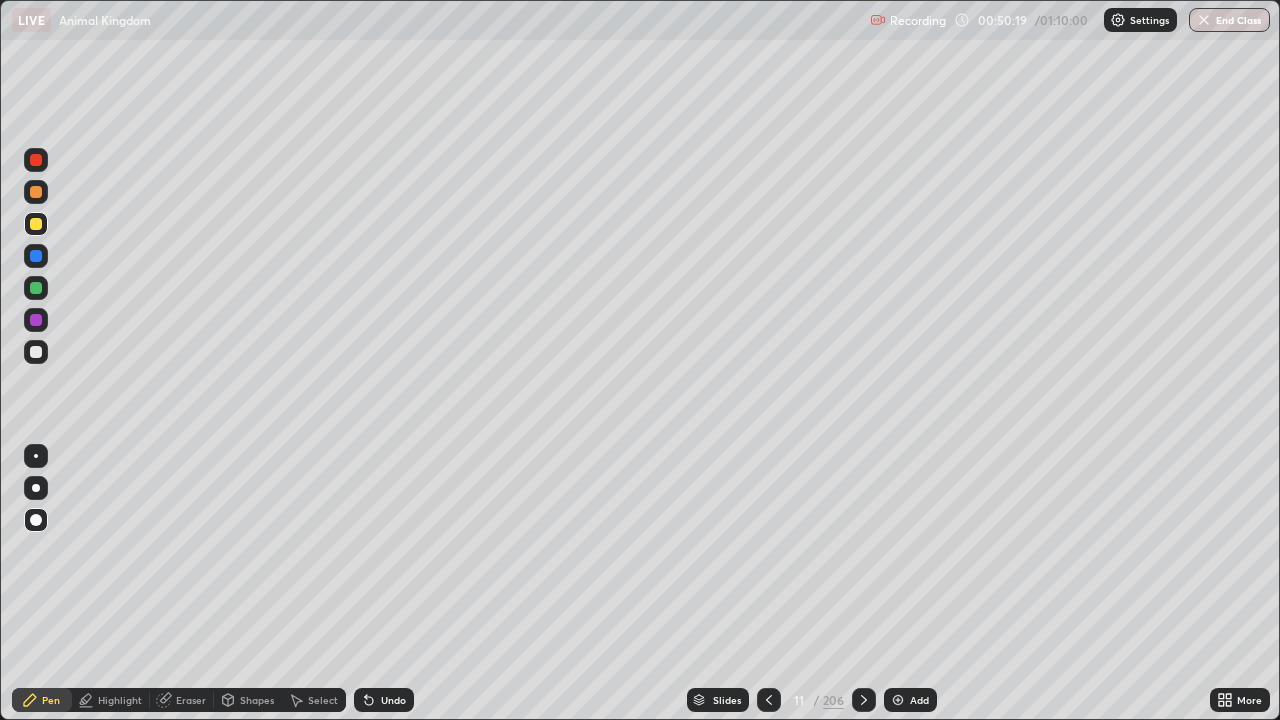 click at bounding box center (36, 288) 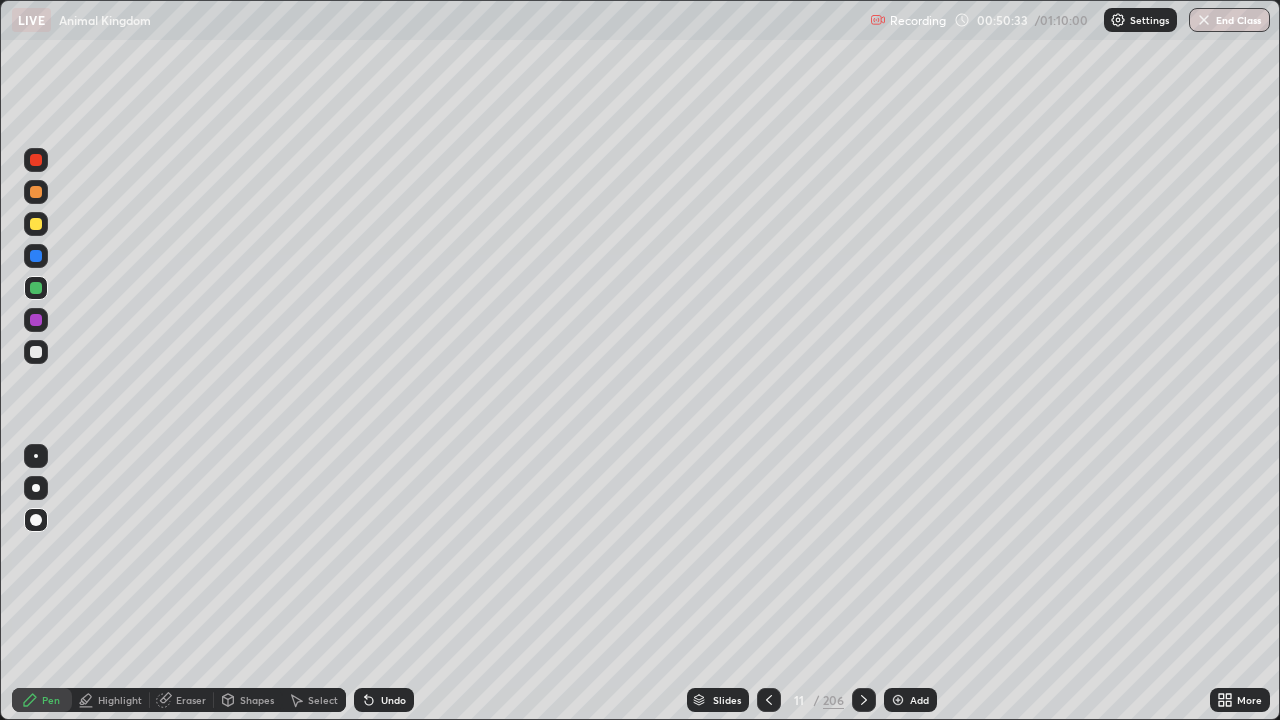 click on "Highlight" at bounding box center (120, 700) 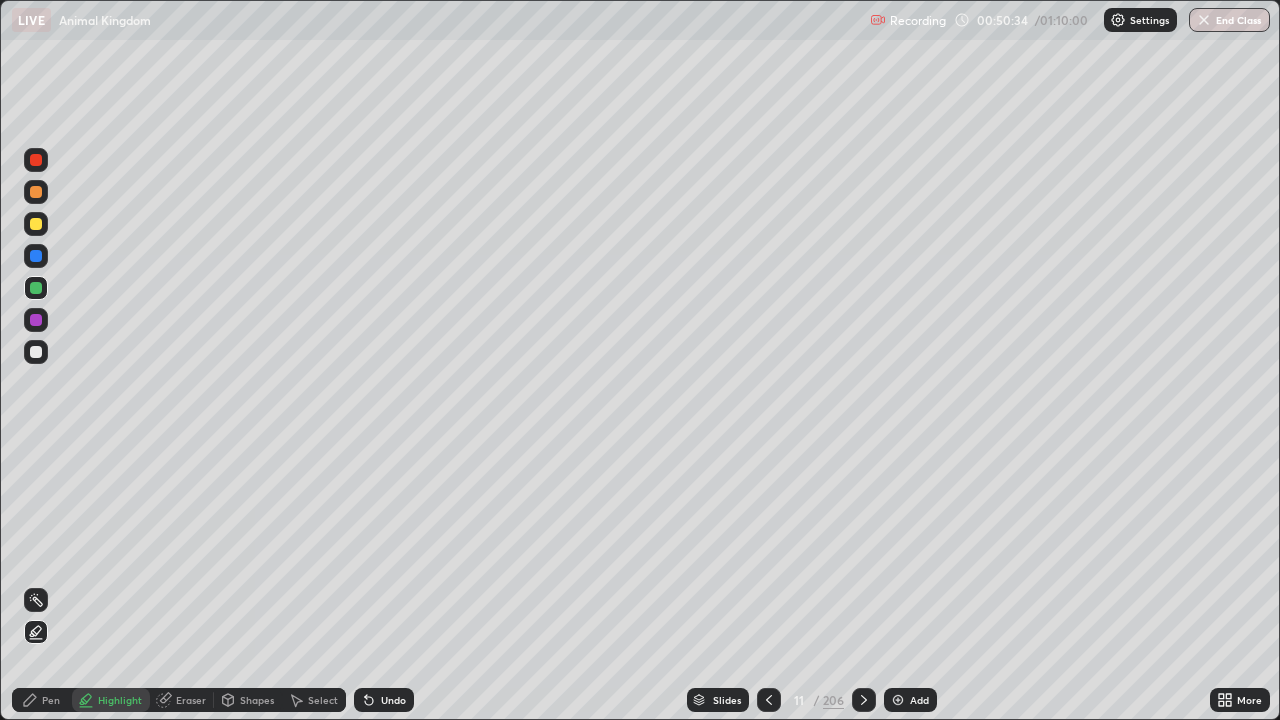 click at bounding box center (36, 320) 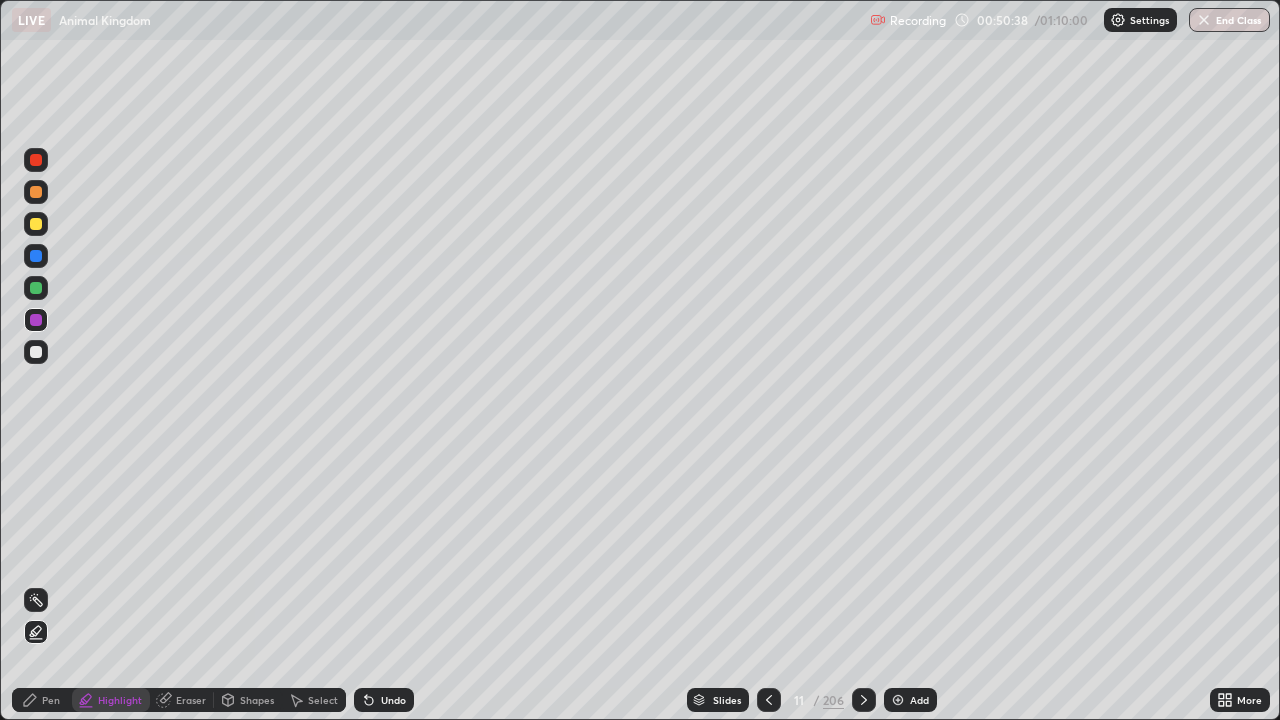 click 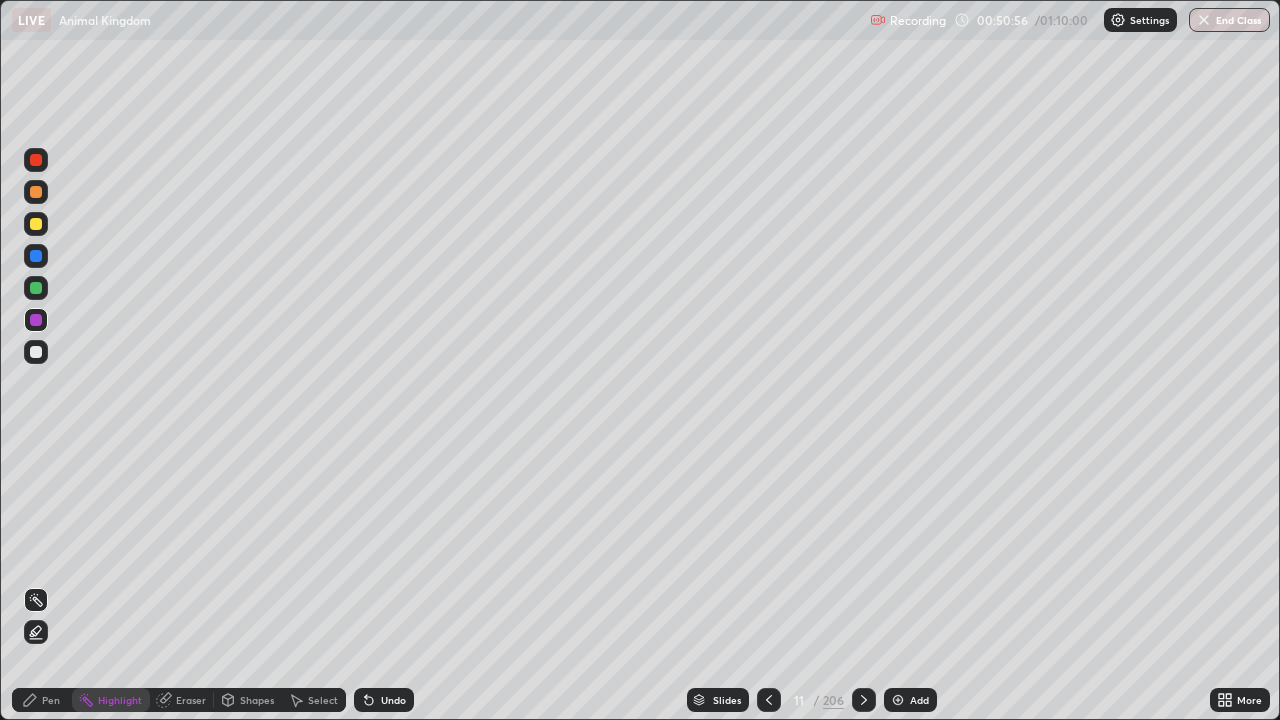 click on "Pen" at bounding box center (51, 700) 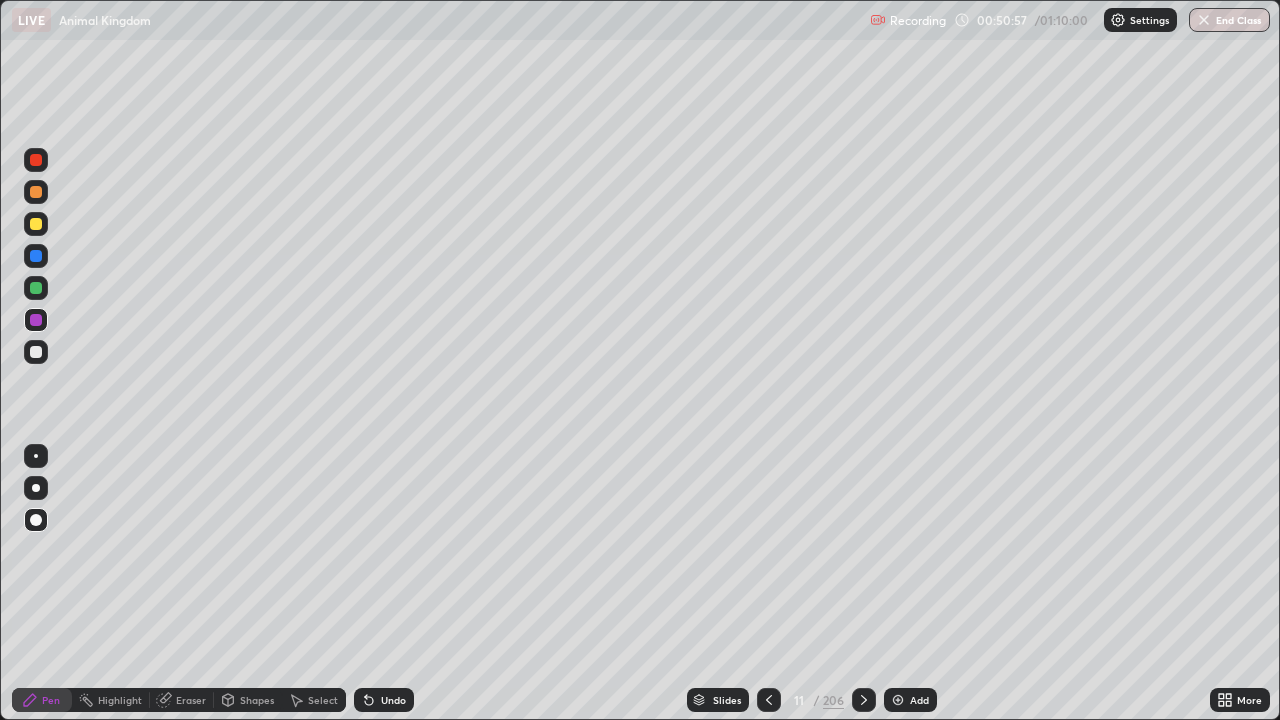 click at bounding box center (36, 352) 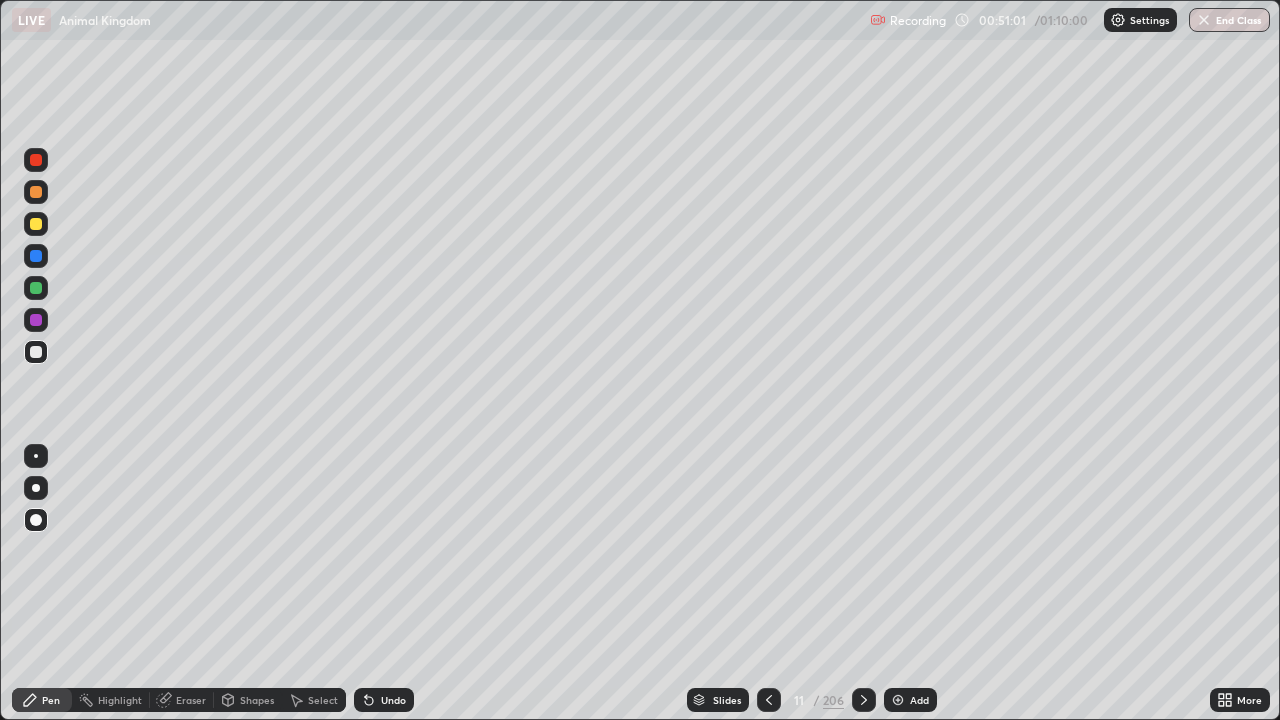 click on "Highlight" at bounding box center [120, 700] 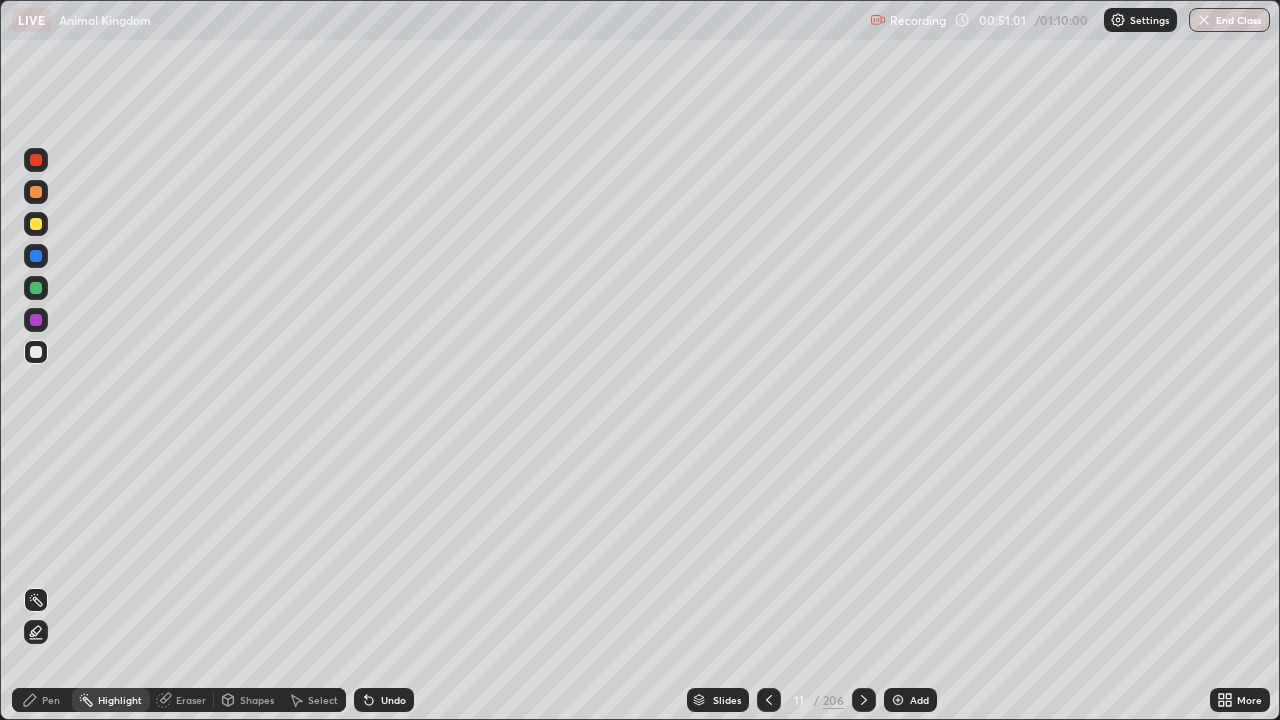click 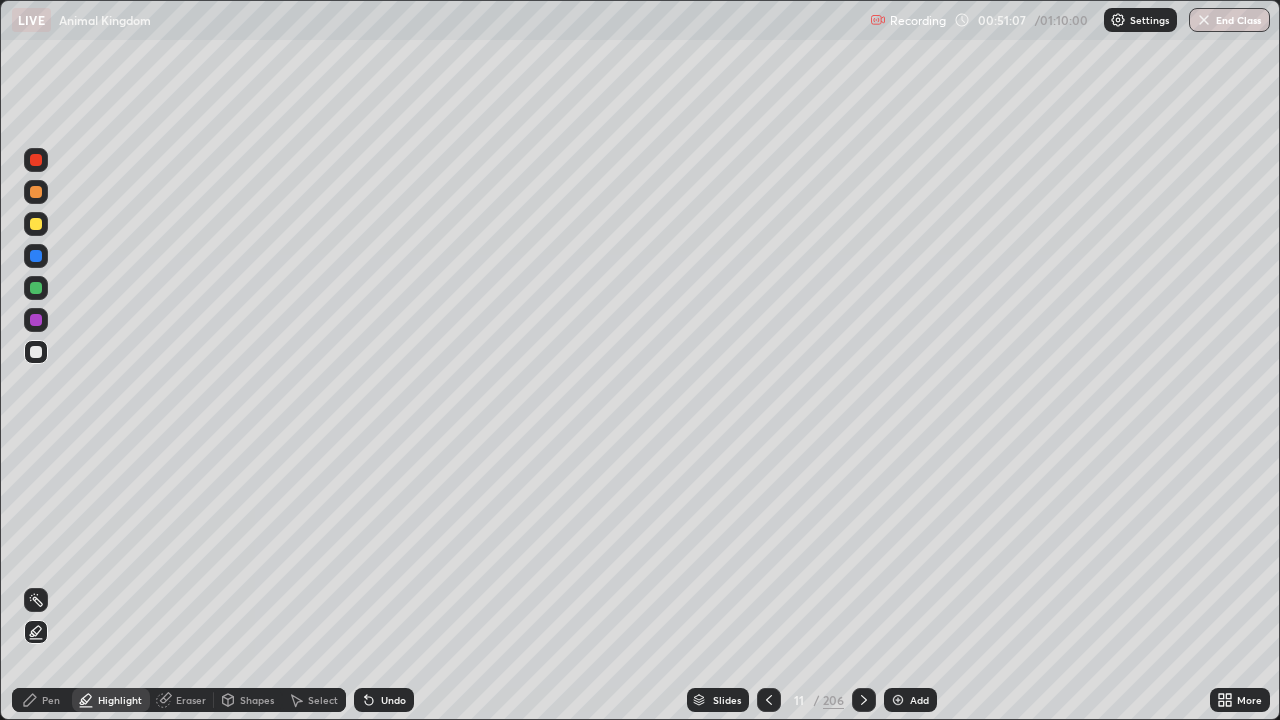 click on "Pen" at bounding box center [51, 700] 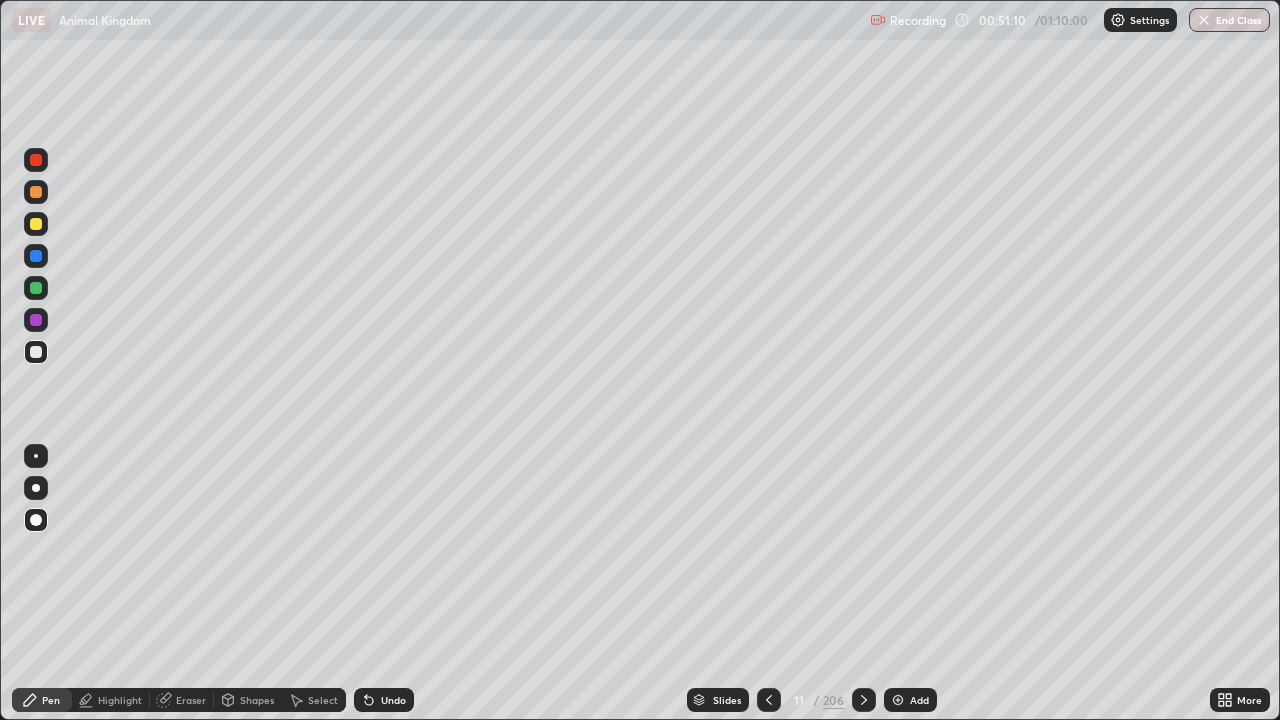 click at bounding box center (36, 456) 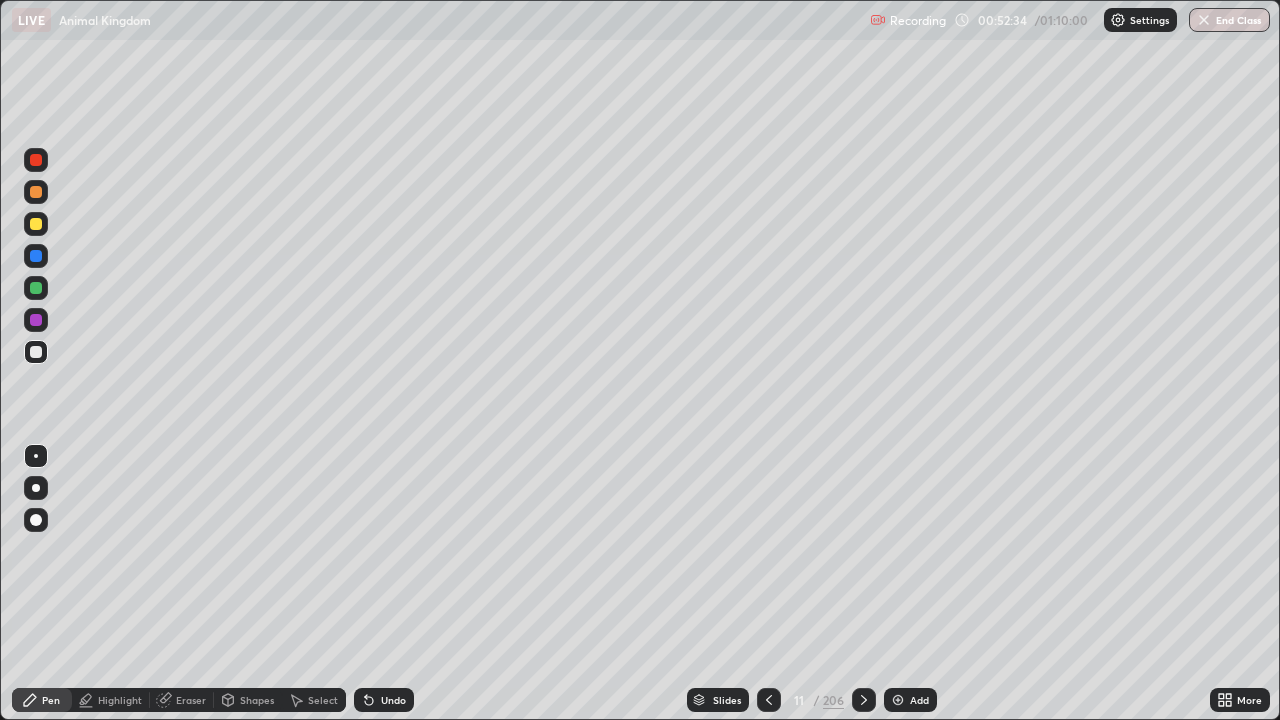 click at bounding box center [36, 288] 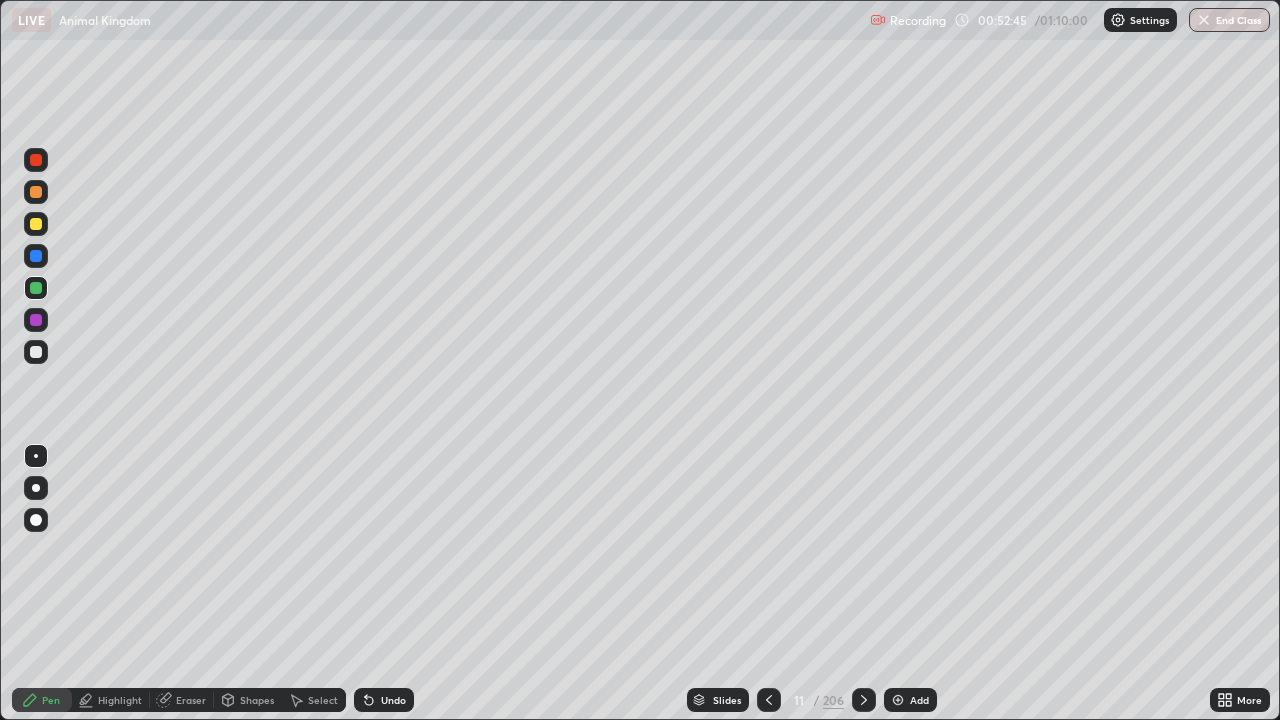 click on "Highlight" at bounding box center [120, 700] 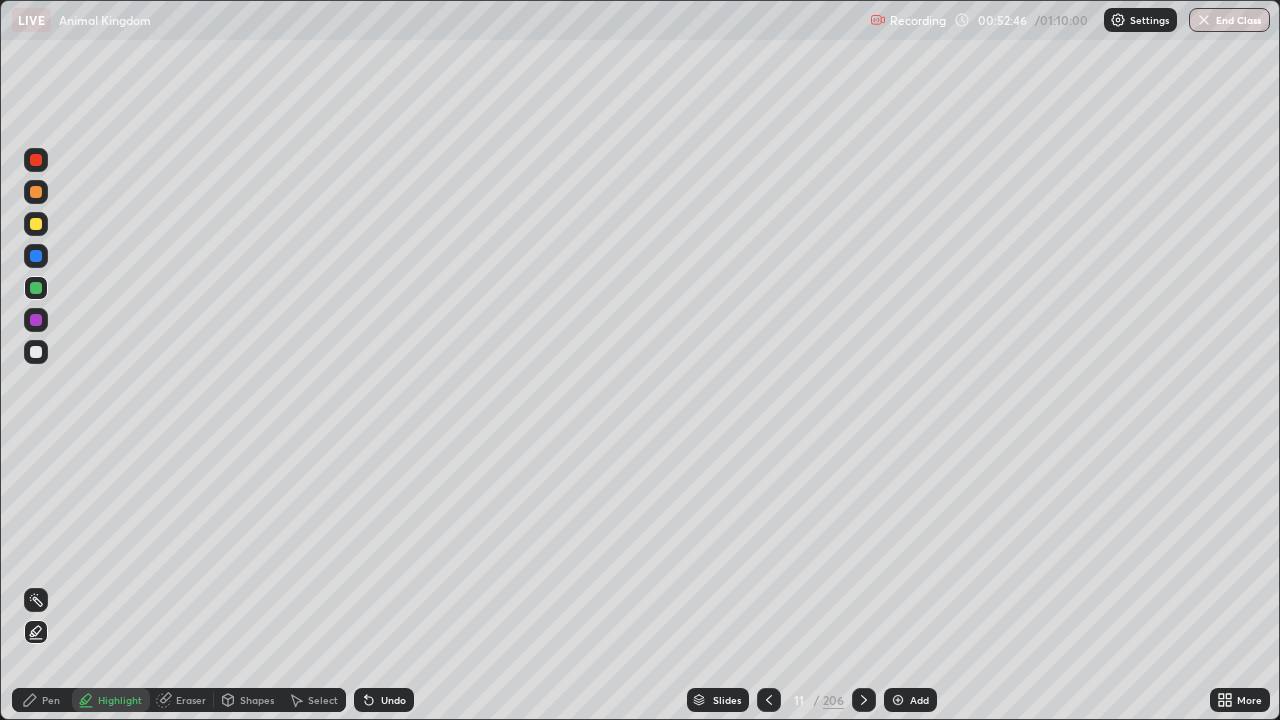 click on "Pen" at bounding box center [42, 700] 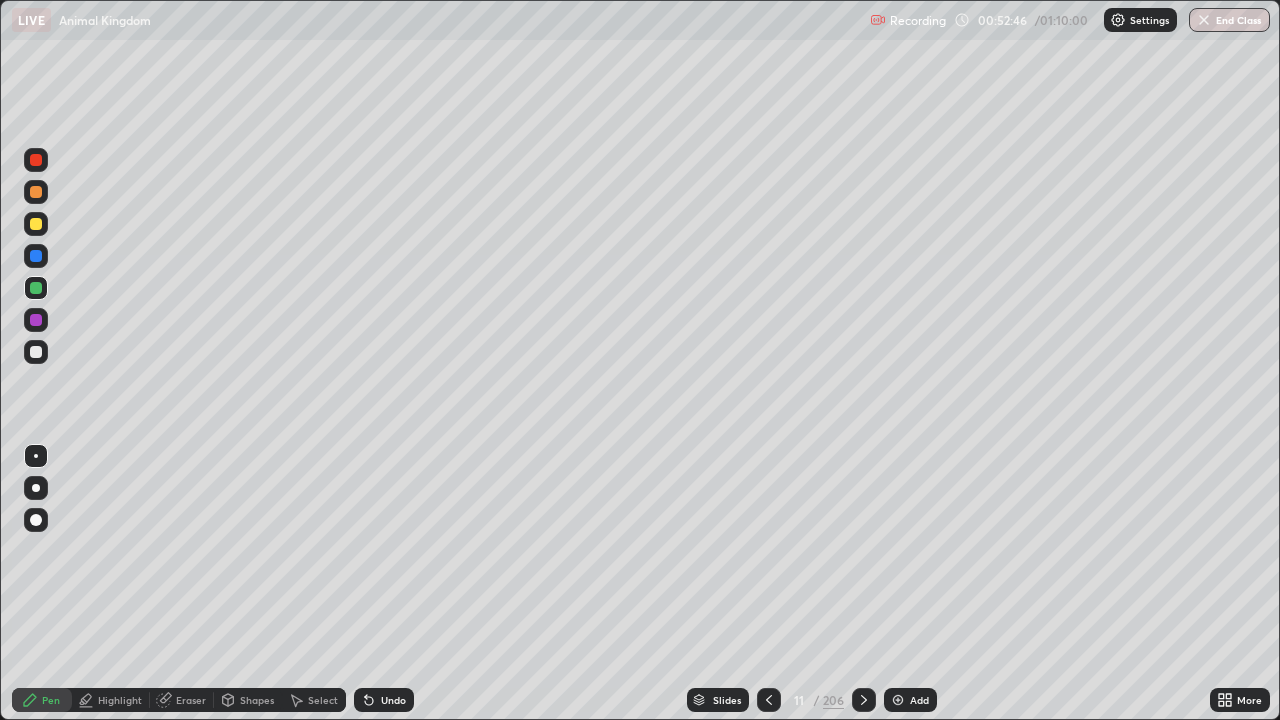 click at bounding box center (36, 520) 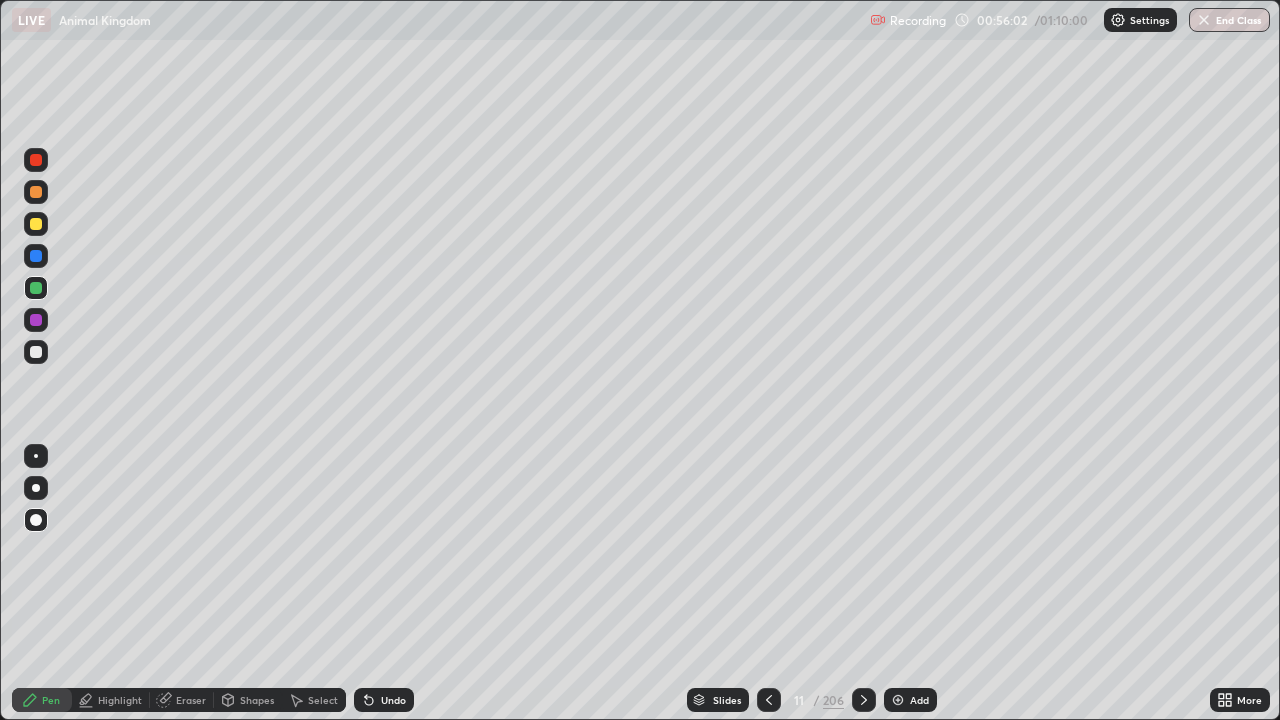 click at bounding box center (36, 224) 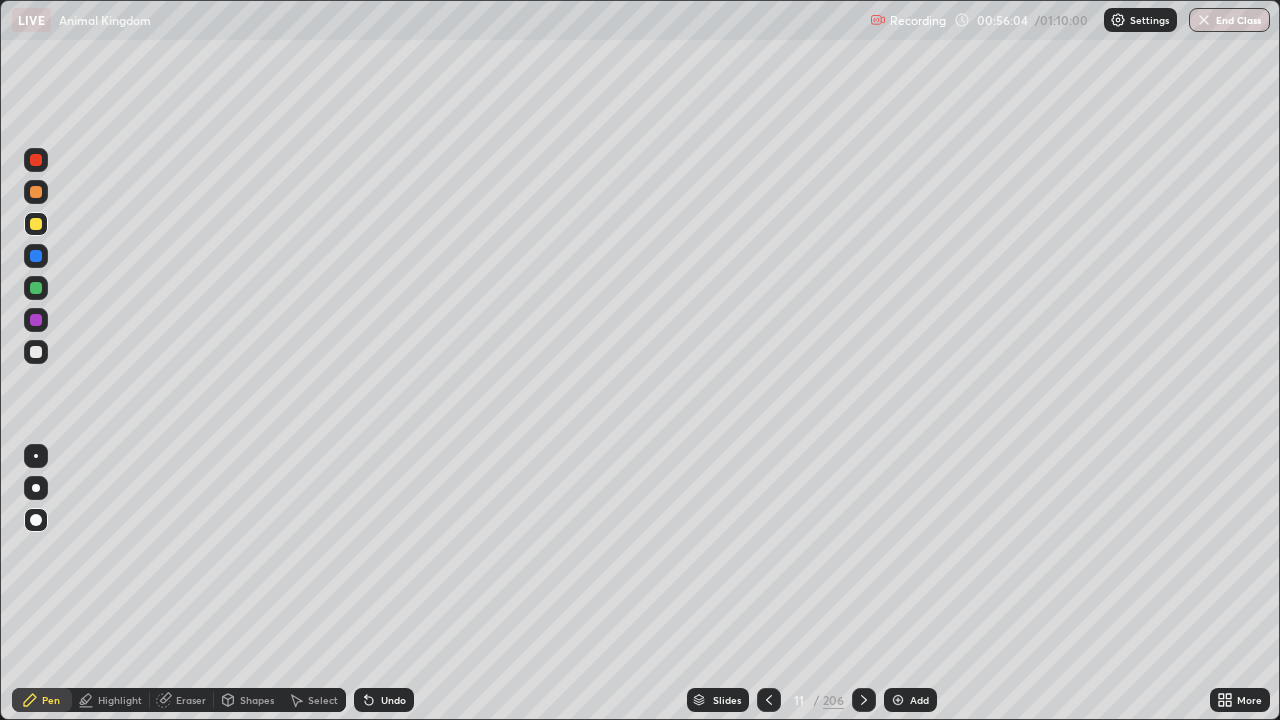 click at bounding box center [36, 192] 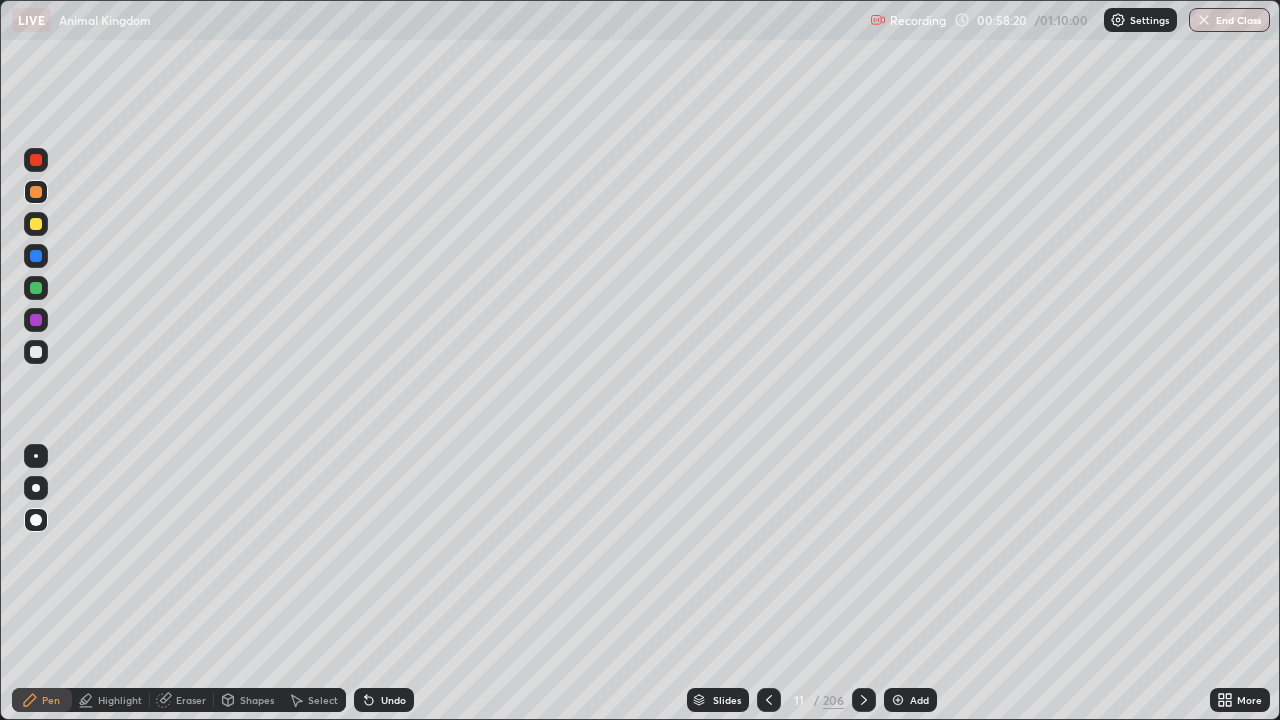 click at bounding box center (36, 456) 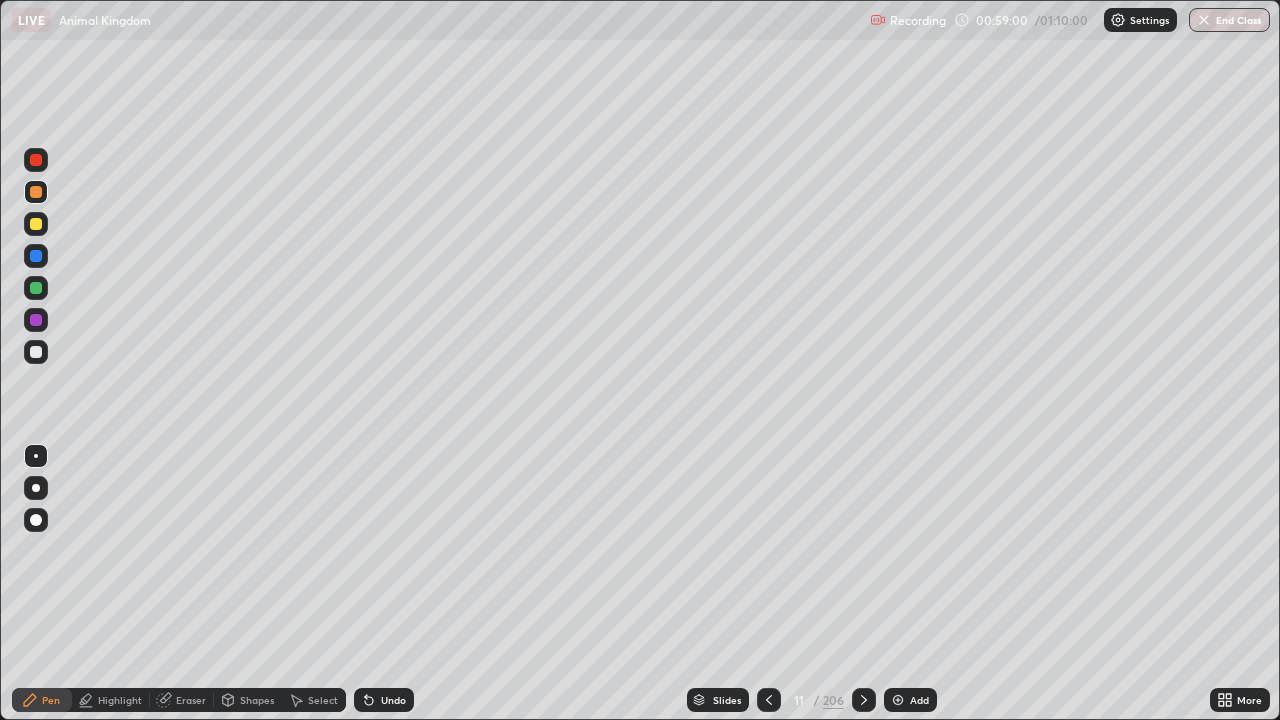 click at bounding box center [36, 352] 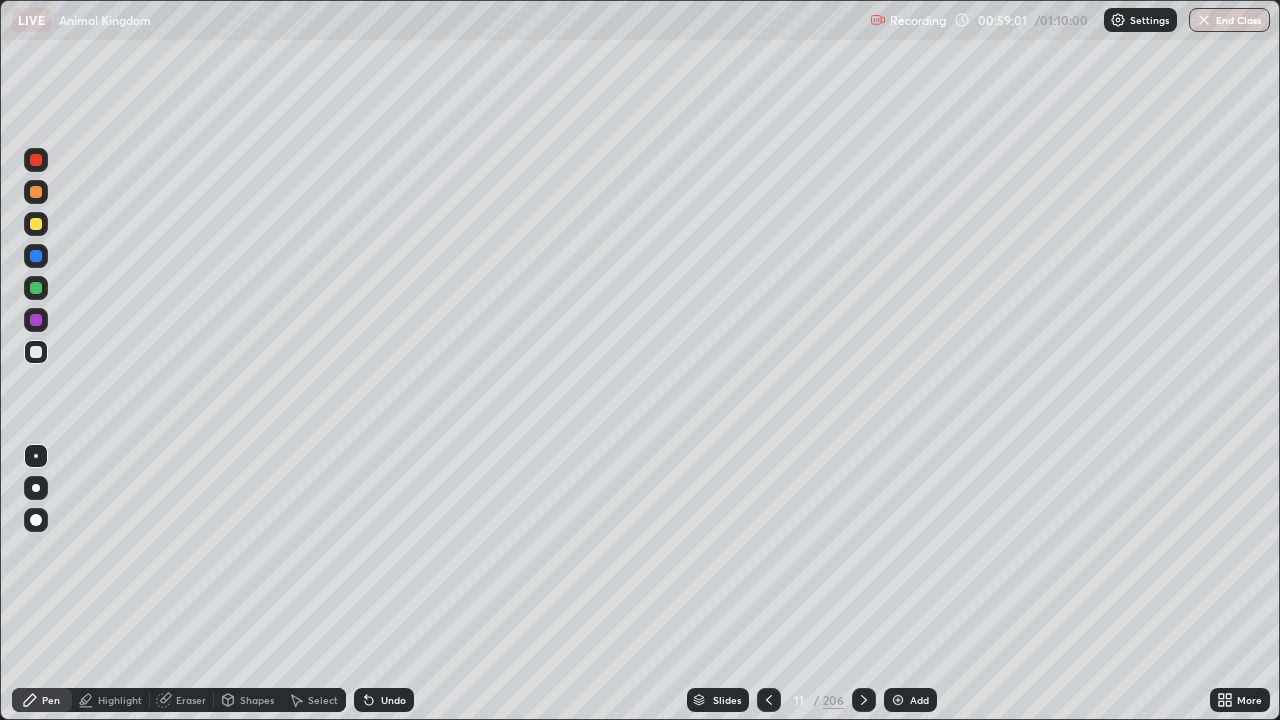 click on "Eraser" at bounding box center [191, 700] 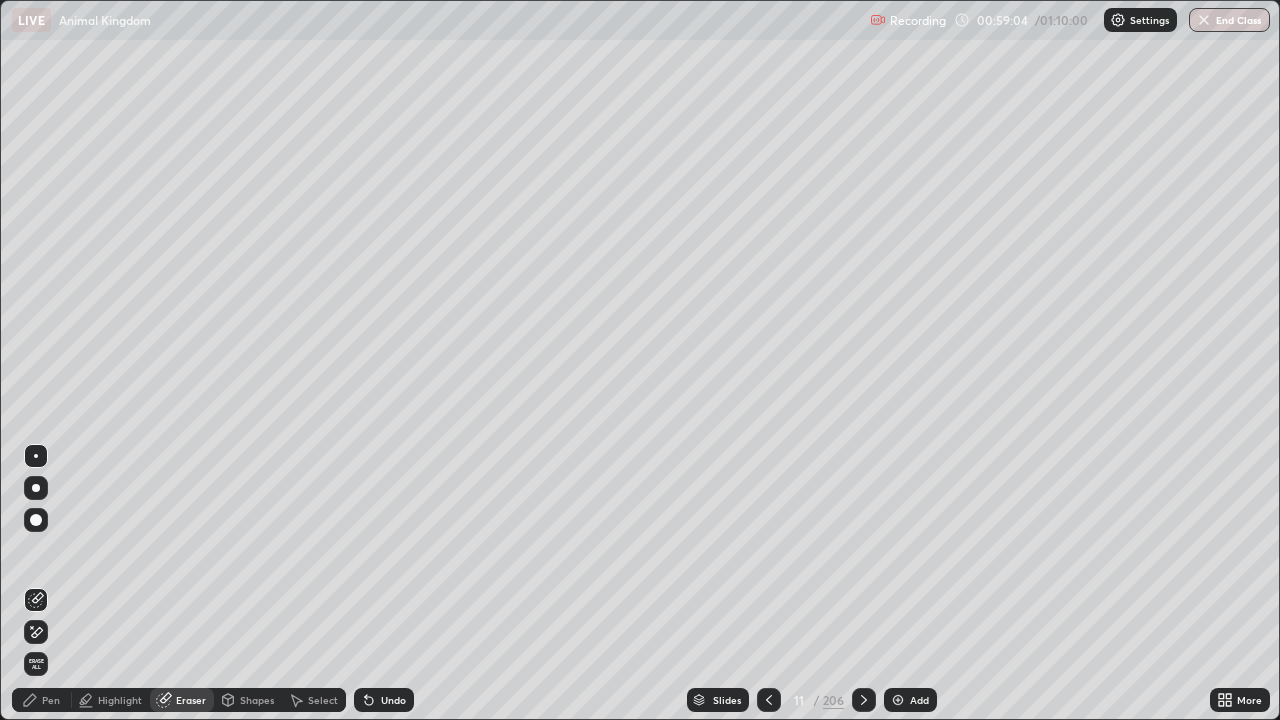 click on "Pen" at bounding box center (51, 700) 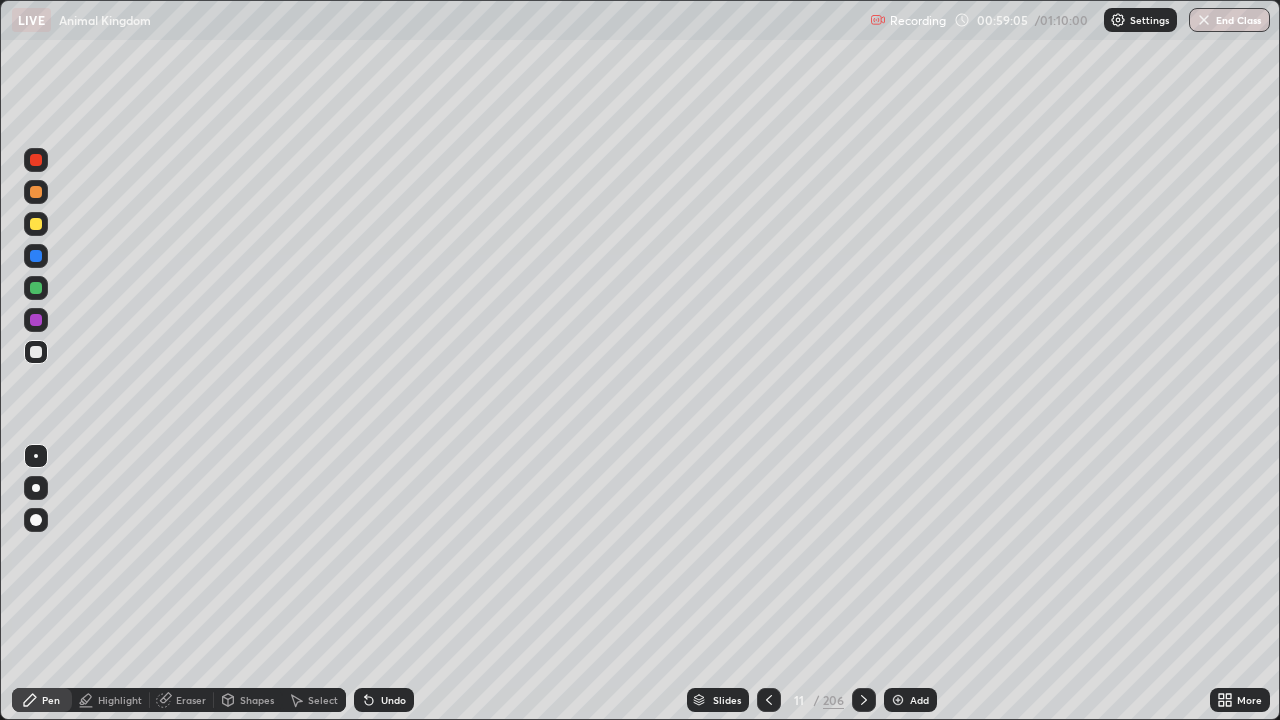 click at bounding box center (36, 352) 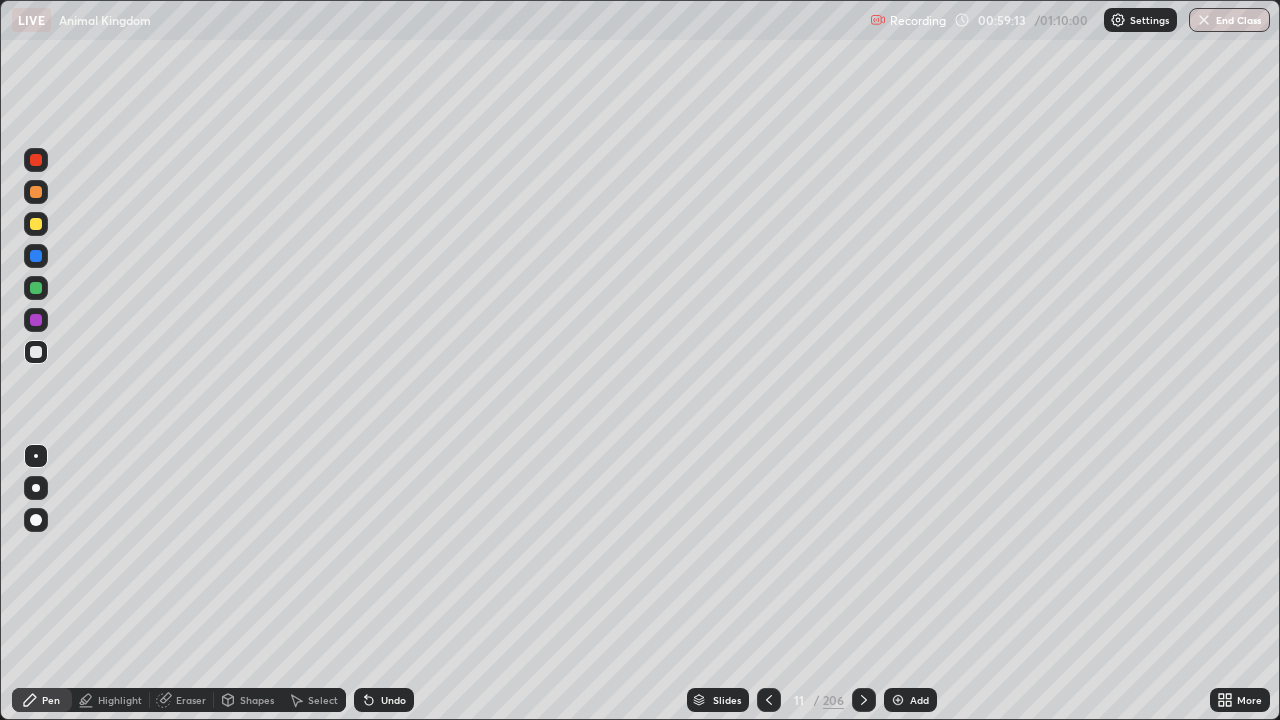 click at bounding box center (36, 352) 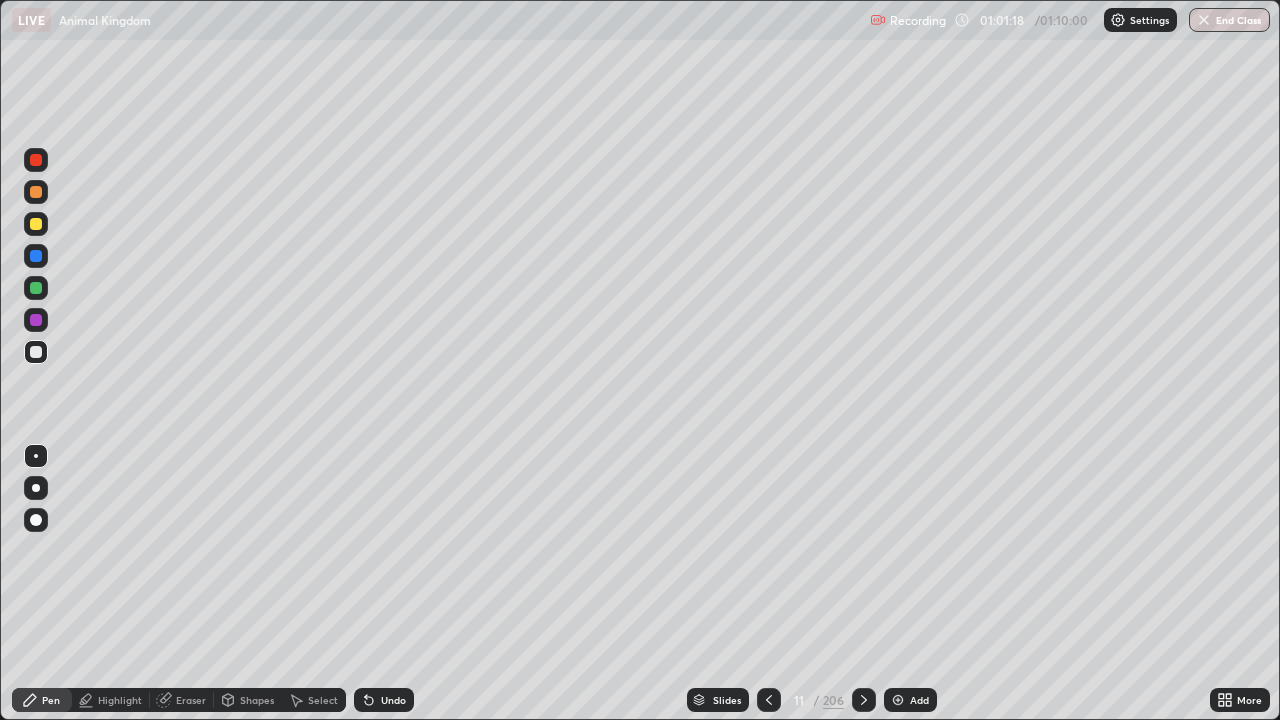 click on "Eraser" at bounding box center [191, 700] 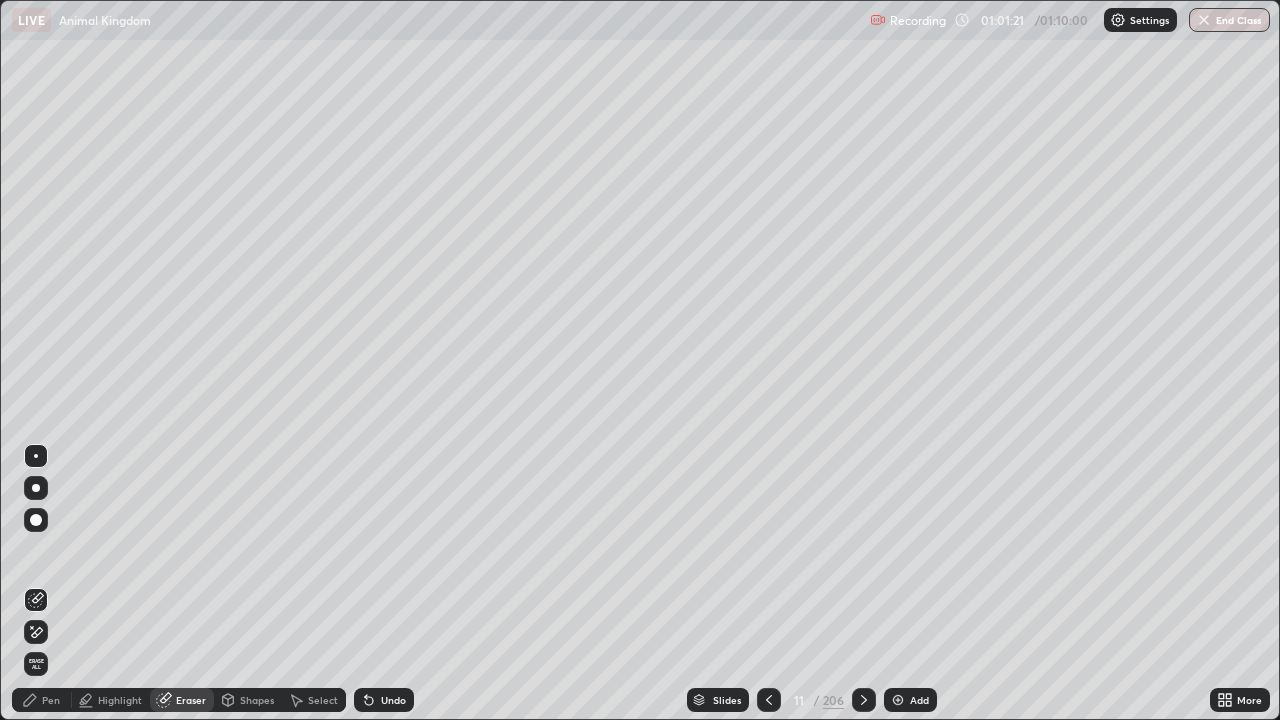 click on "Pen" at bounding box center (42, 700) 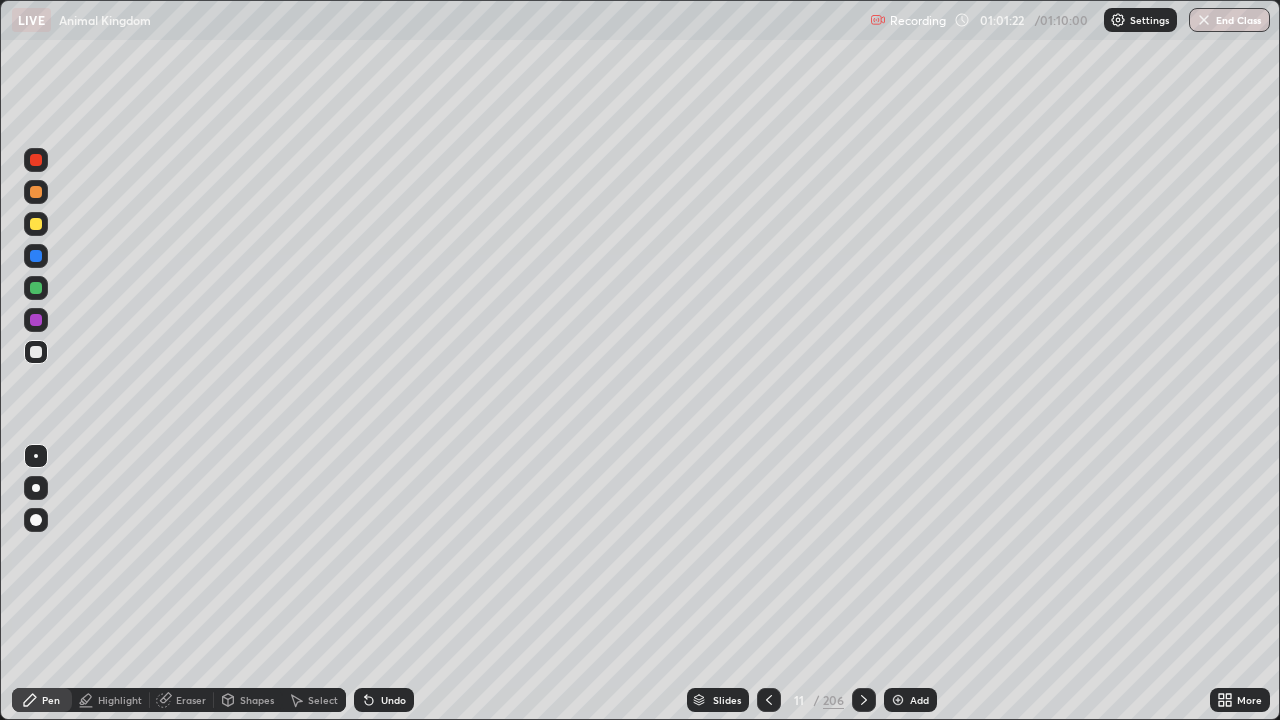 click at bounding box center [36, 320] 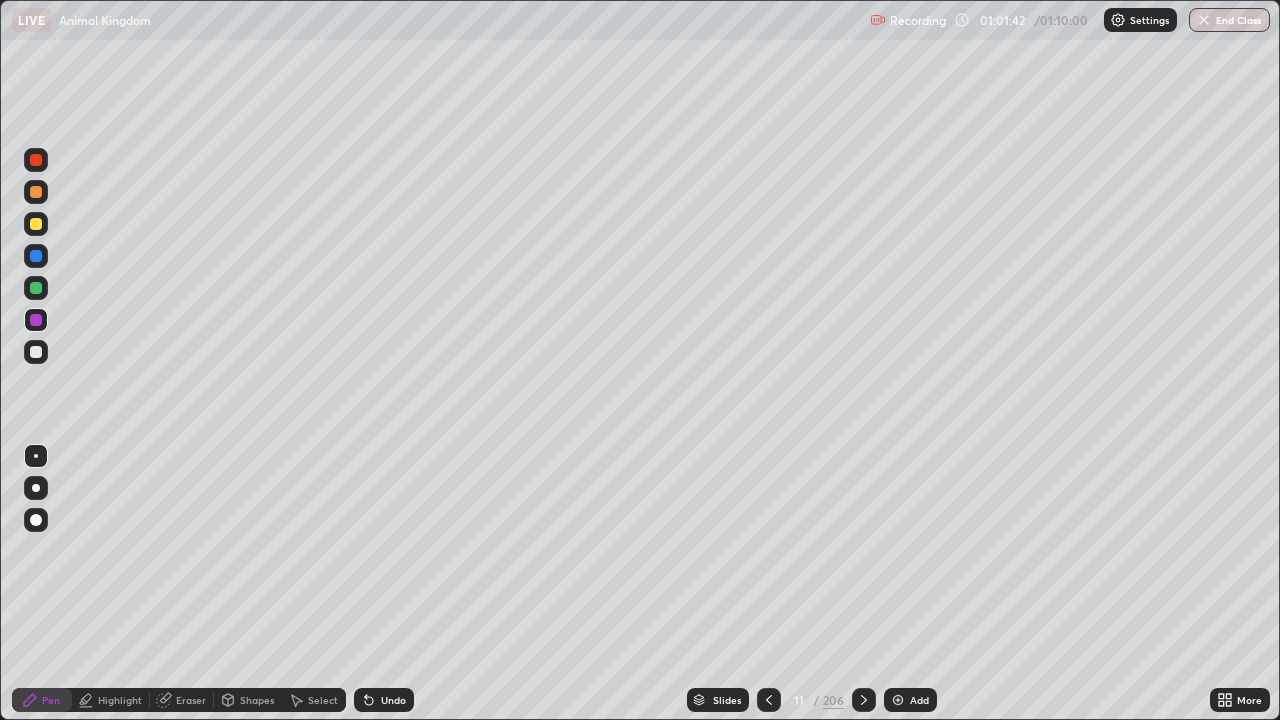 click at bounding box center (36, 288) 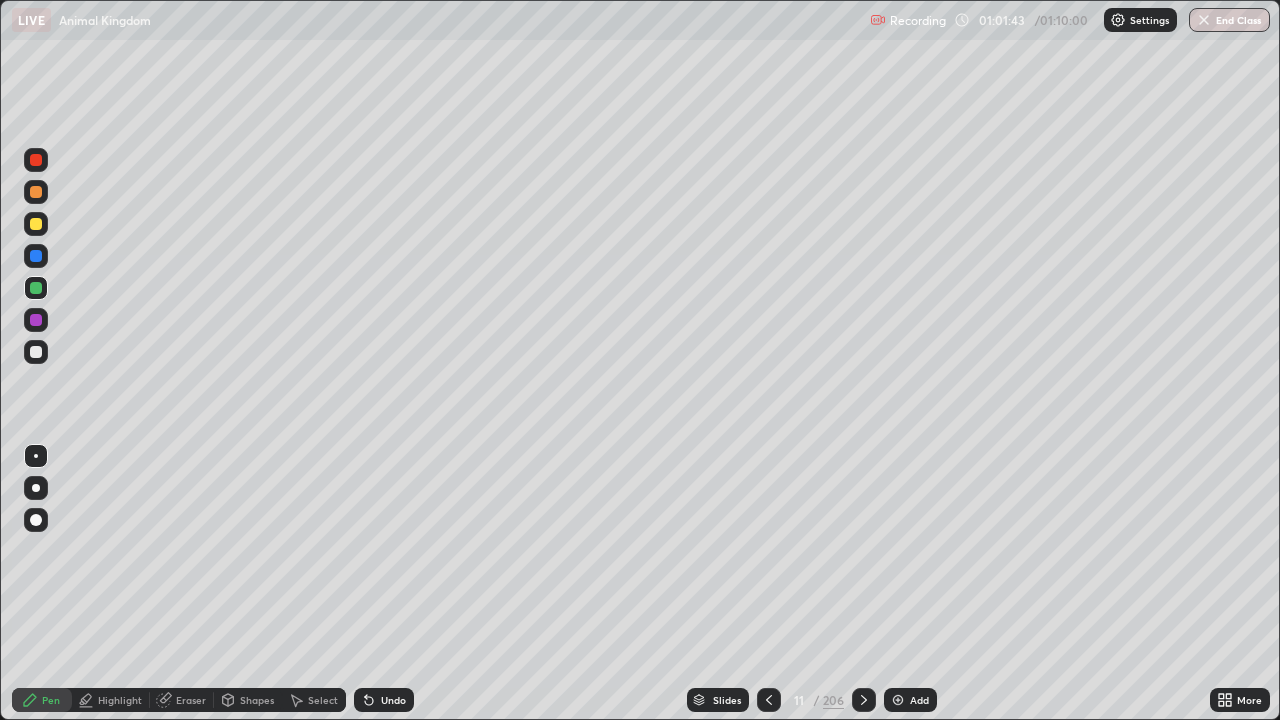 click at bounding box center [36, 192] 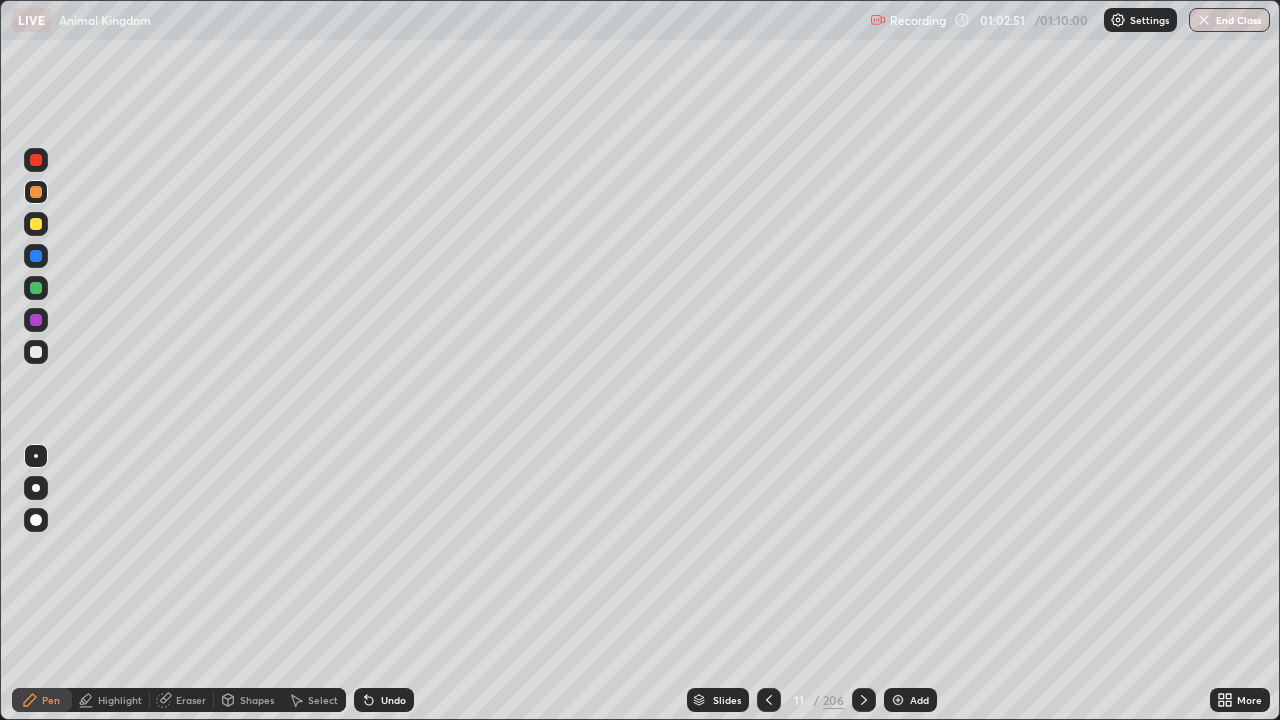 click 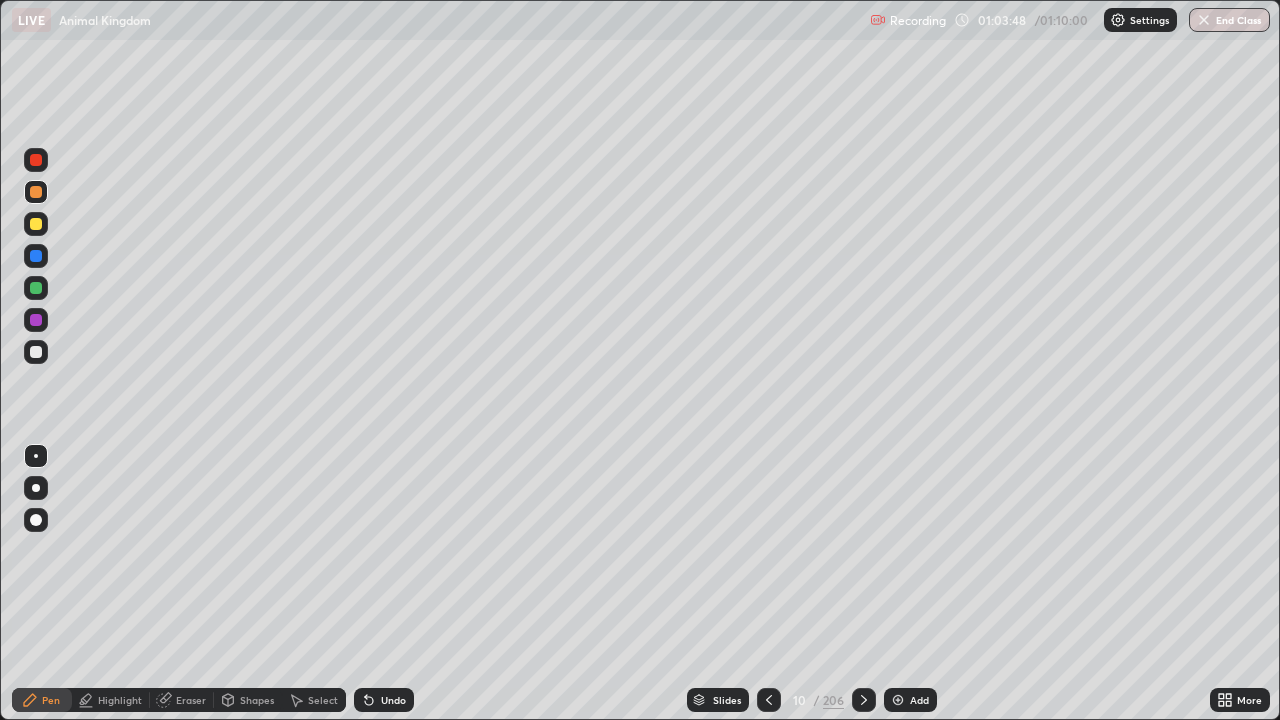 click 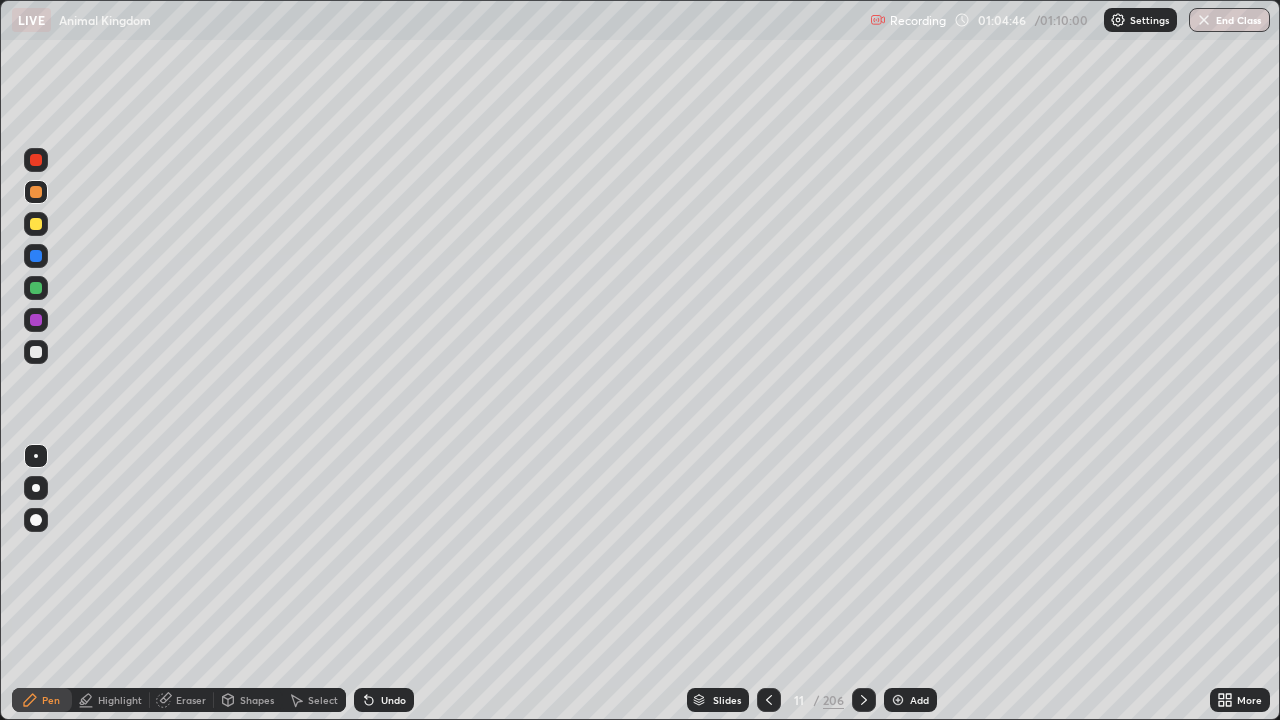click 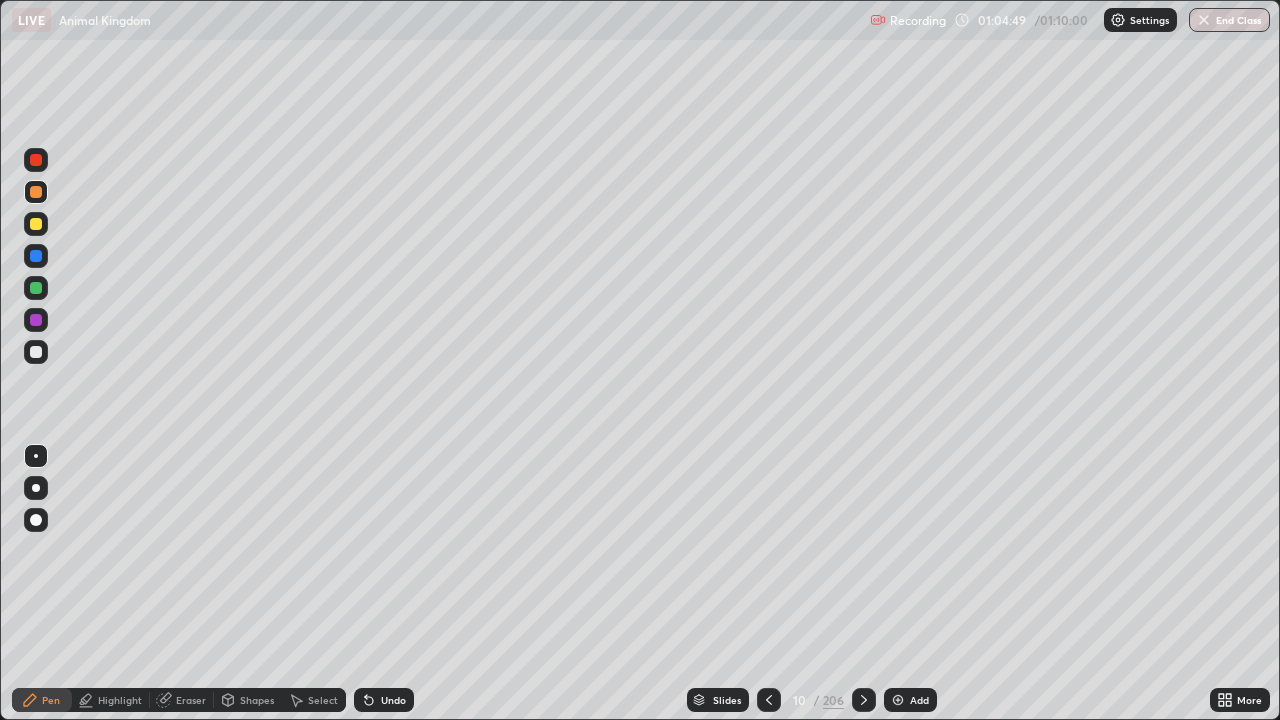 click 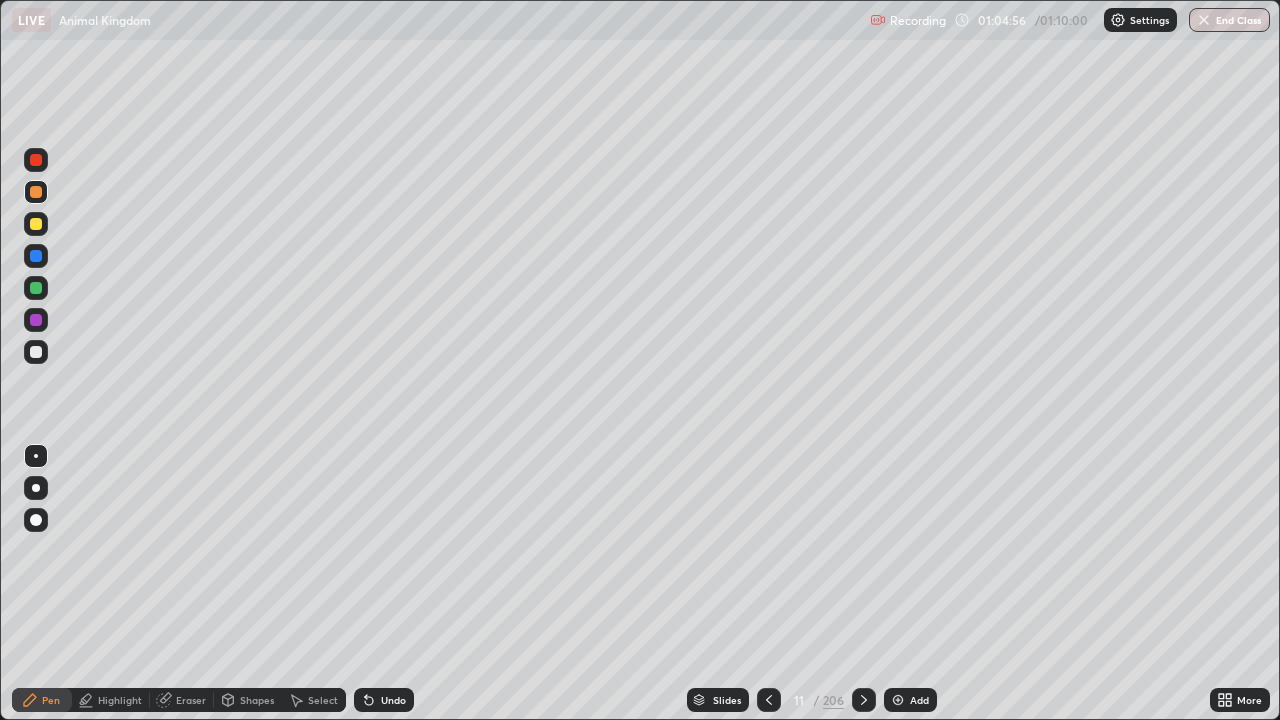 click 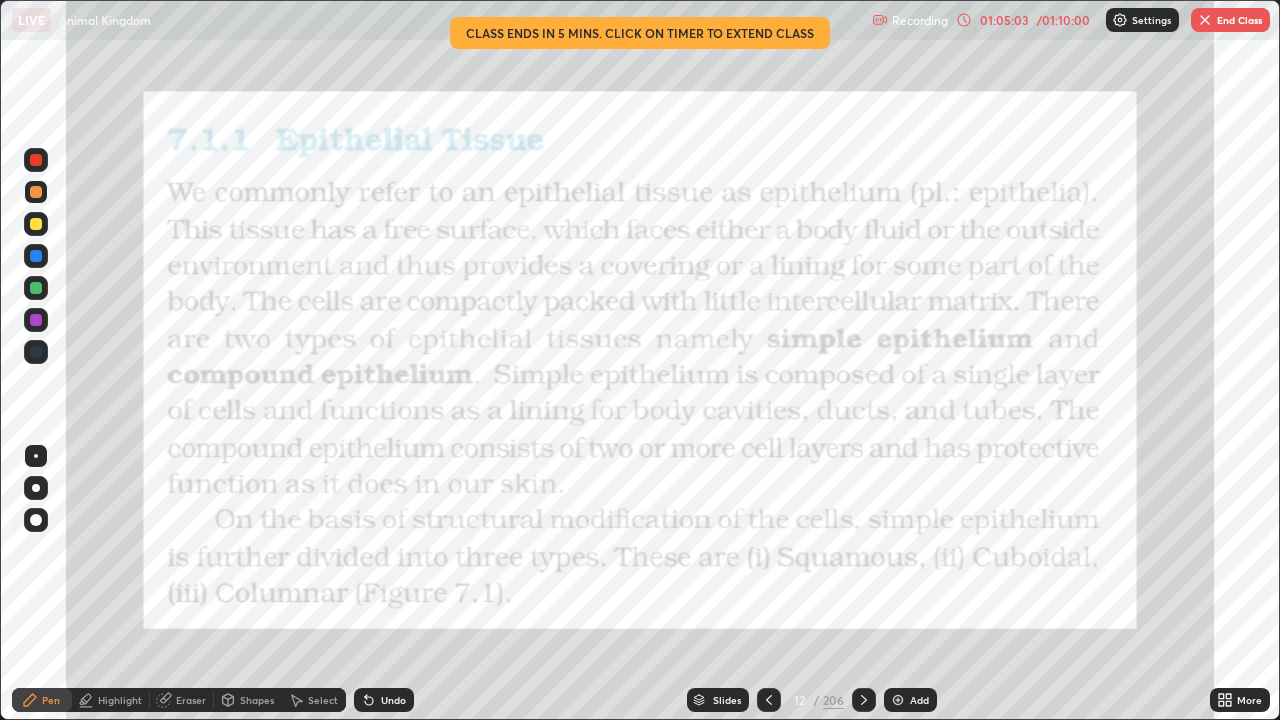 click on "Highlight" at bounding box center (111, 700) 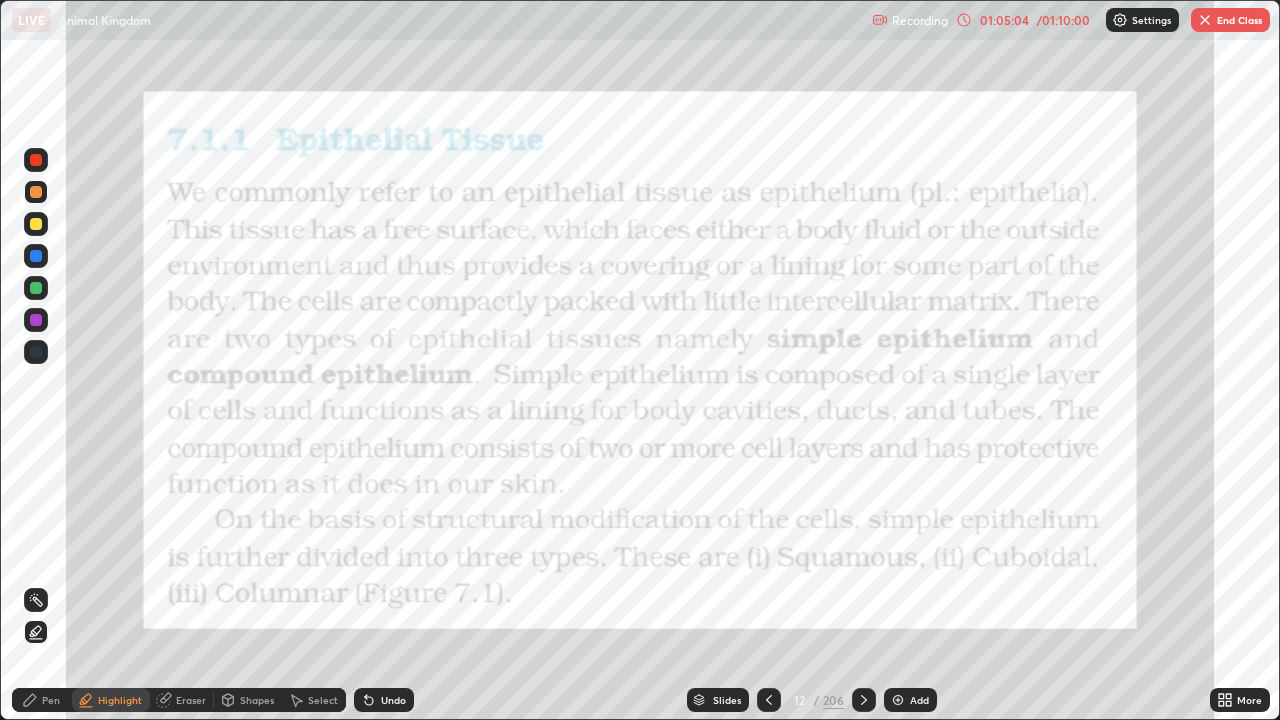 click at bounding box center (36, 160) 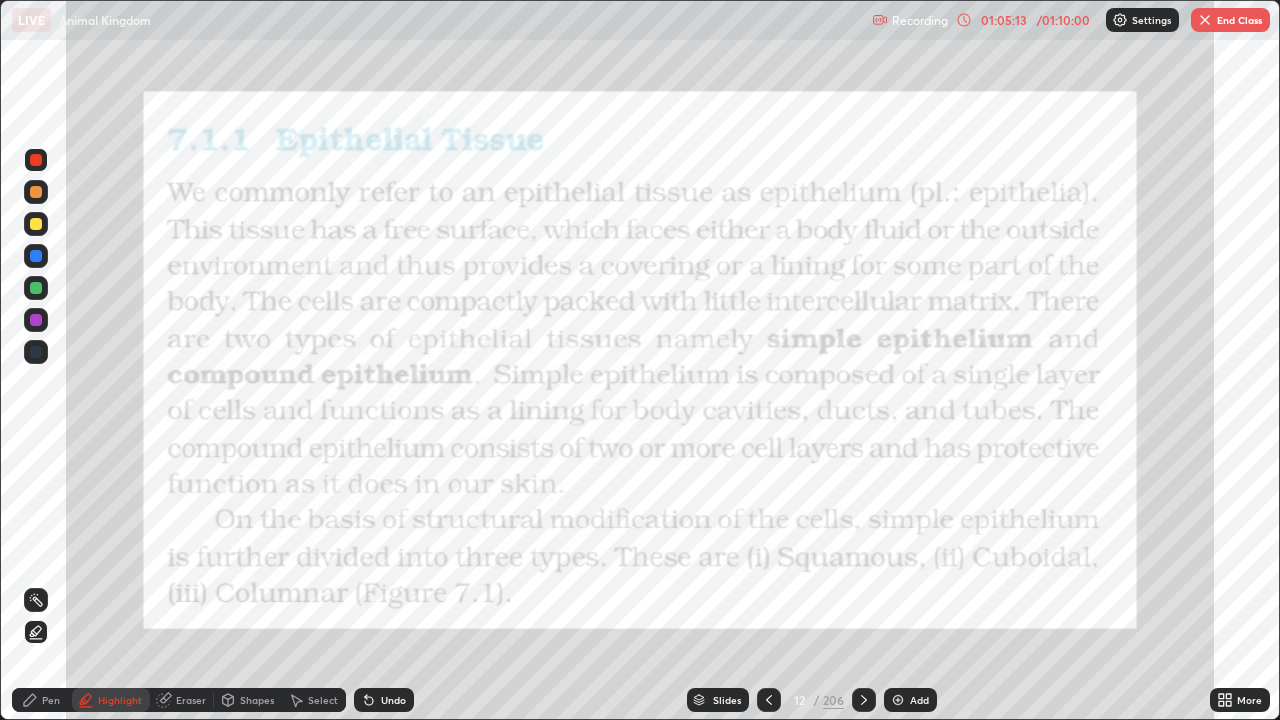 click on "Undo" at bounding box center [384, 700] 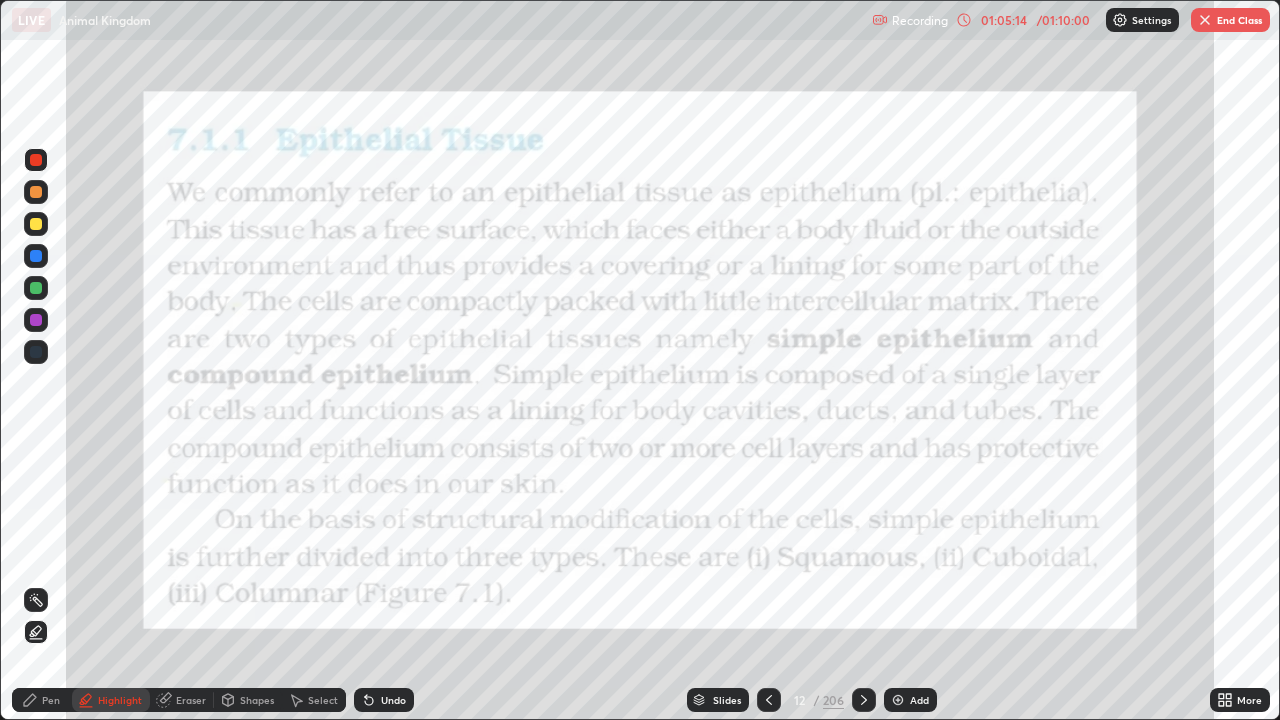 click 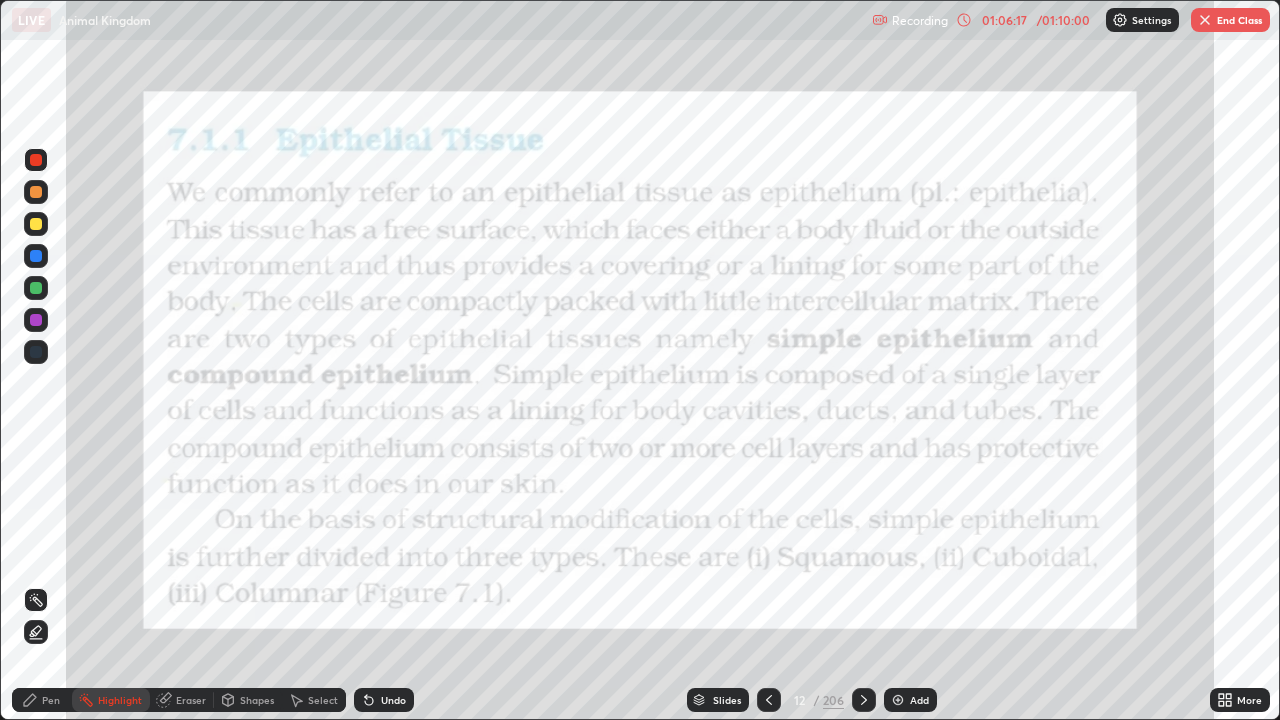 click 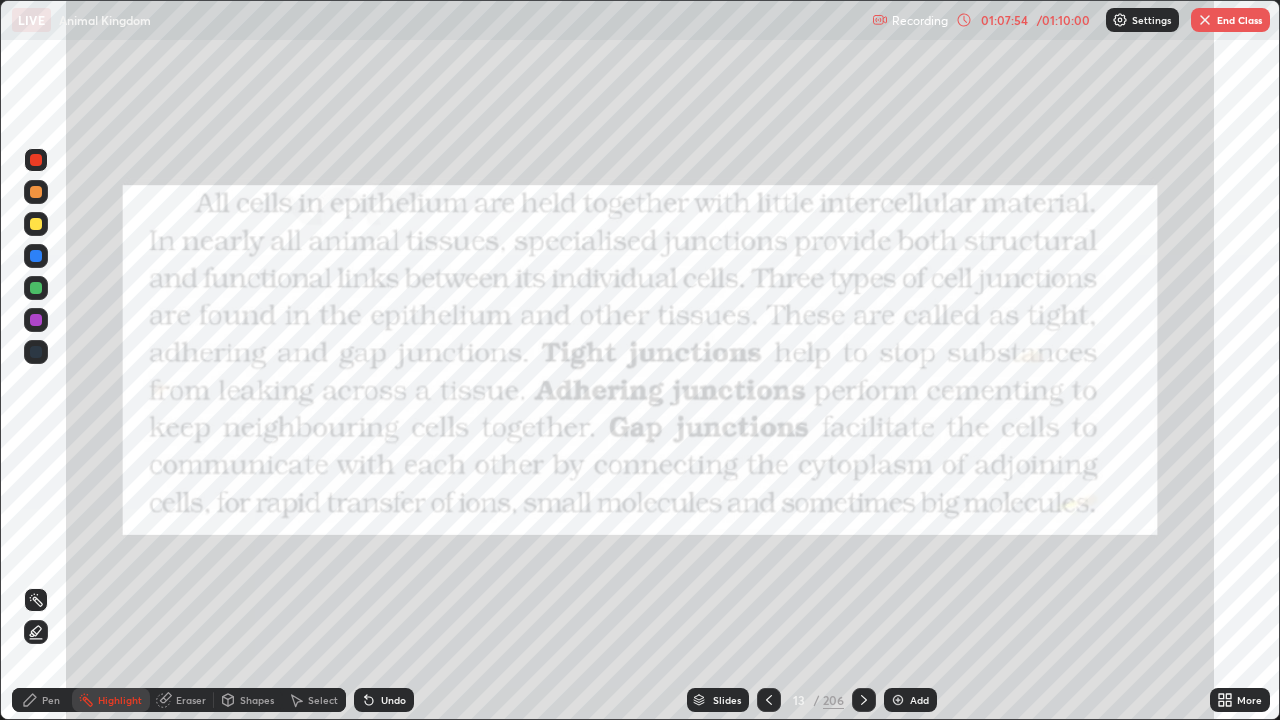 click 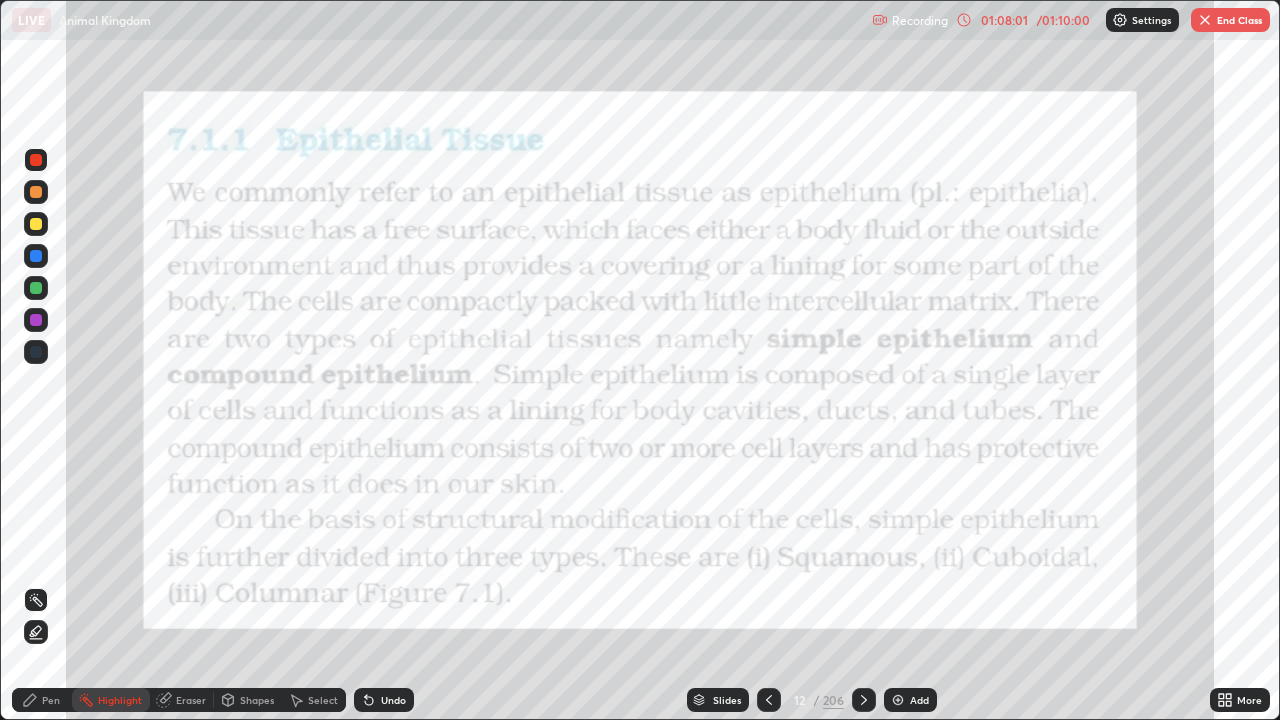 click 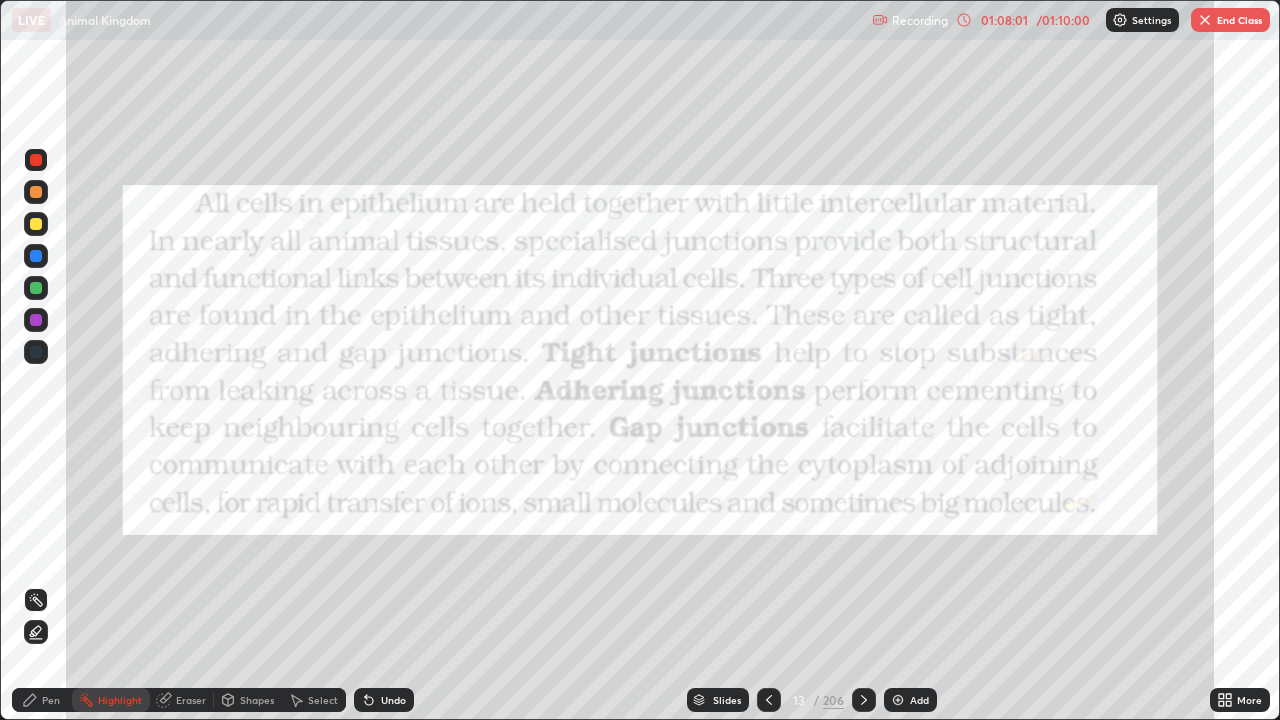 click at bounding box center (864, 700) 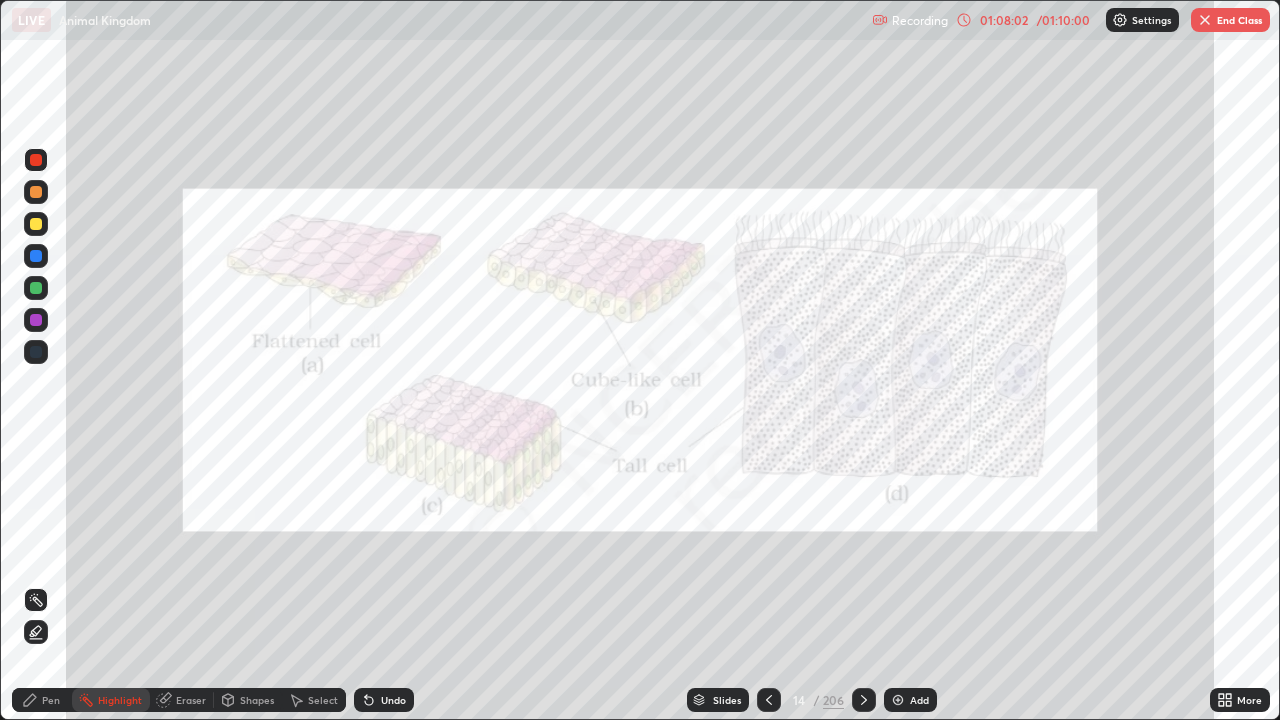 click at bounding box center (864, 700) 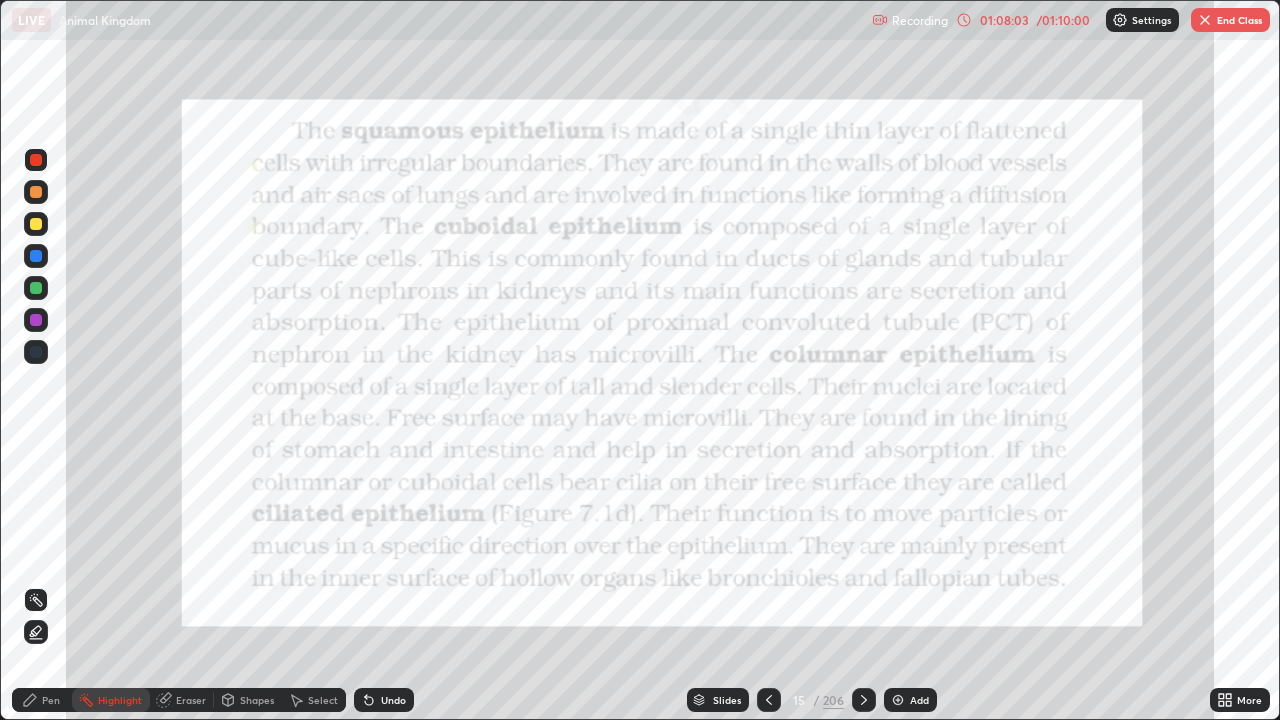 click at bounding box center [864, 700] 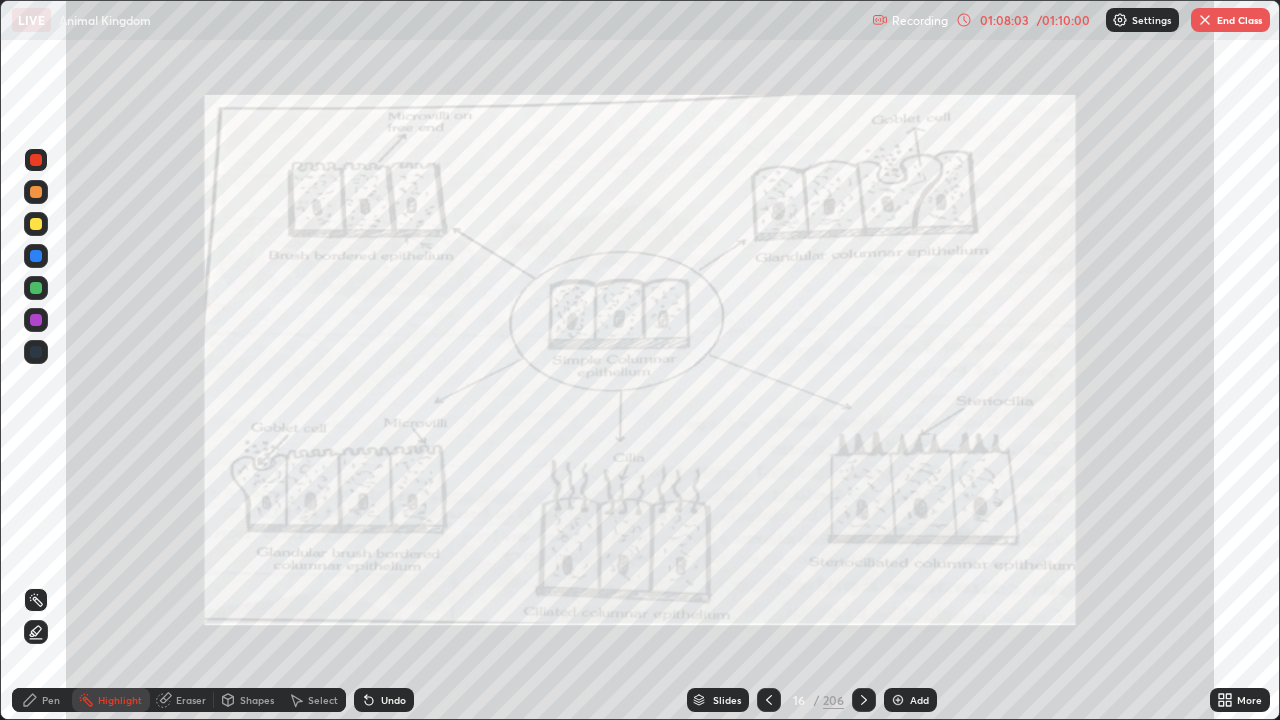 click at bounding box center [864, 700] 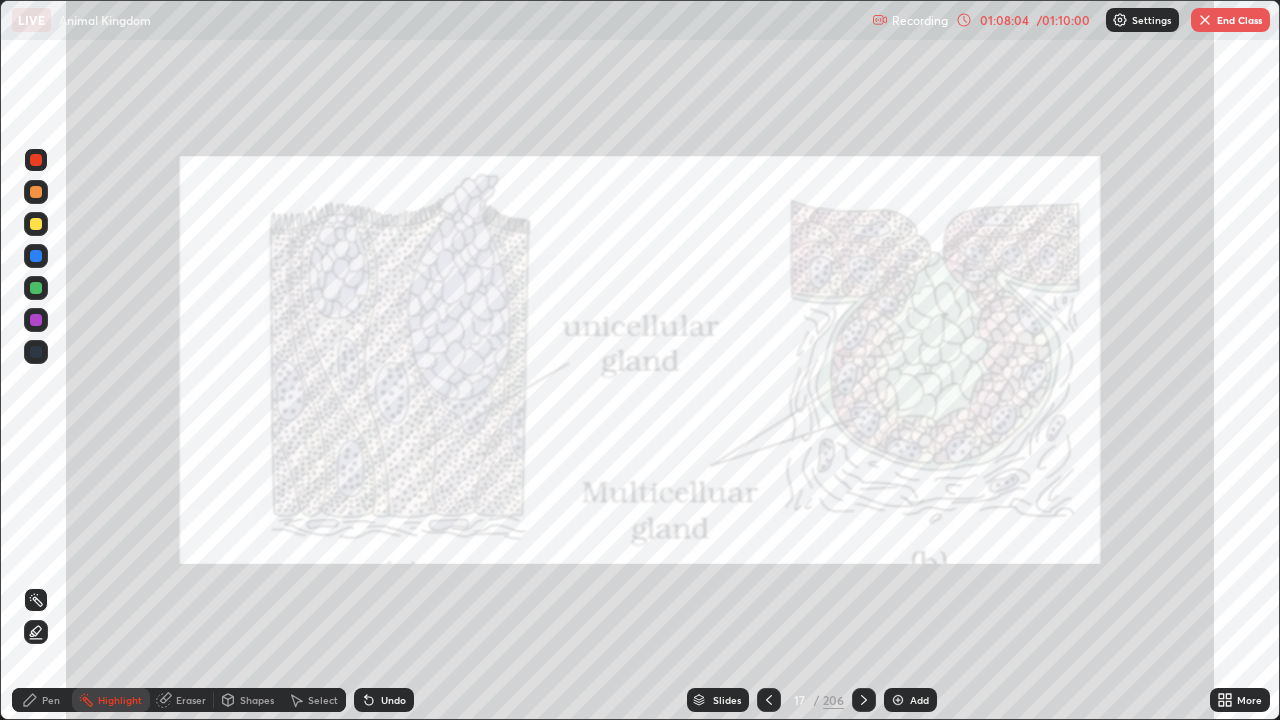click at bounding box center [864, 700] 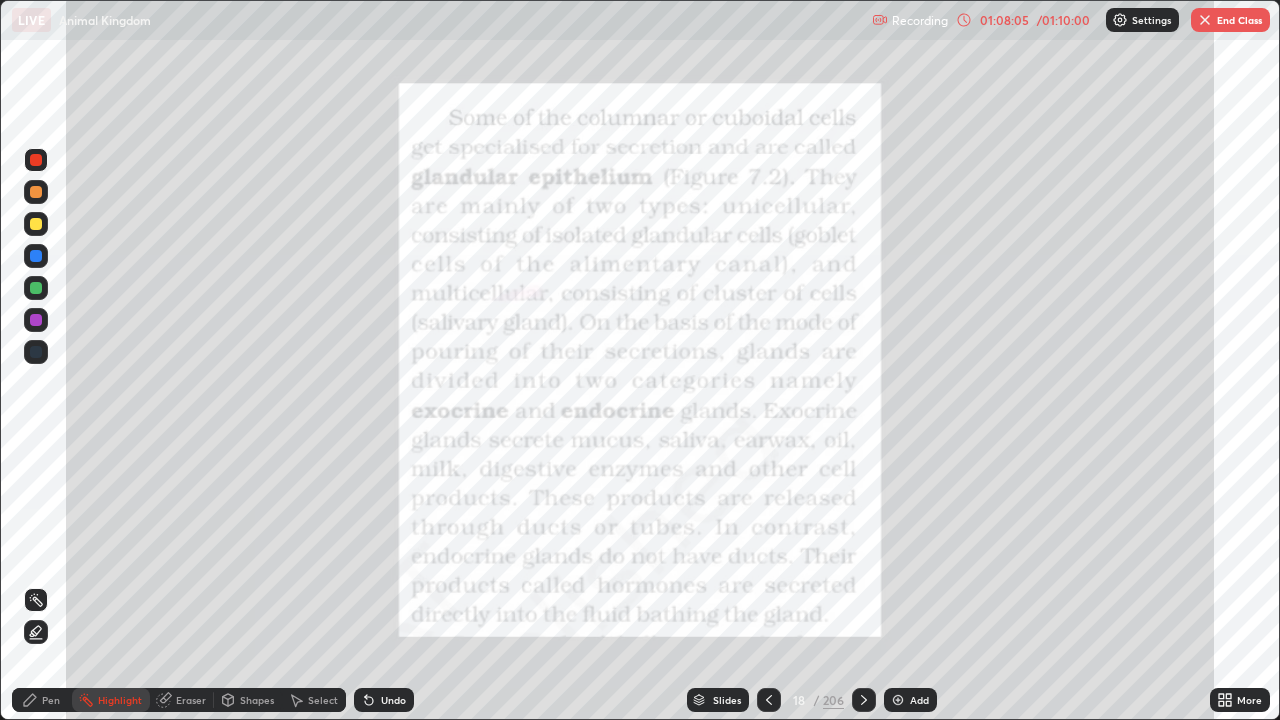 click on "End Class" at bounding box center [1230, 20] 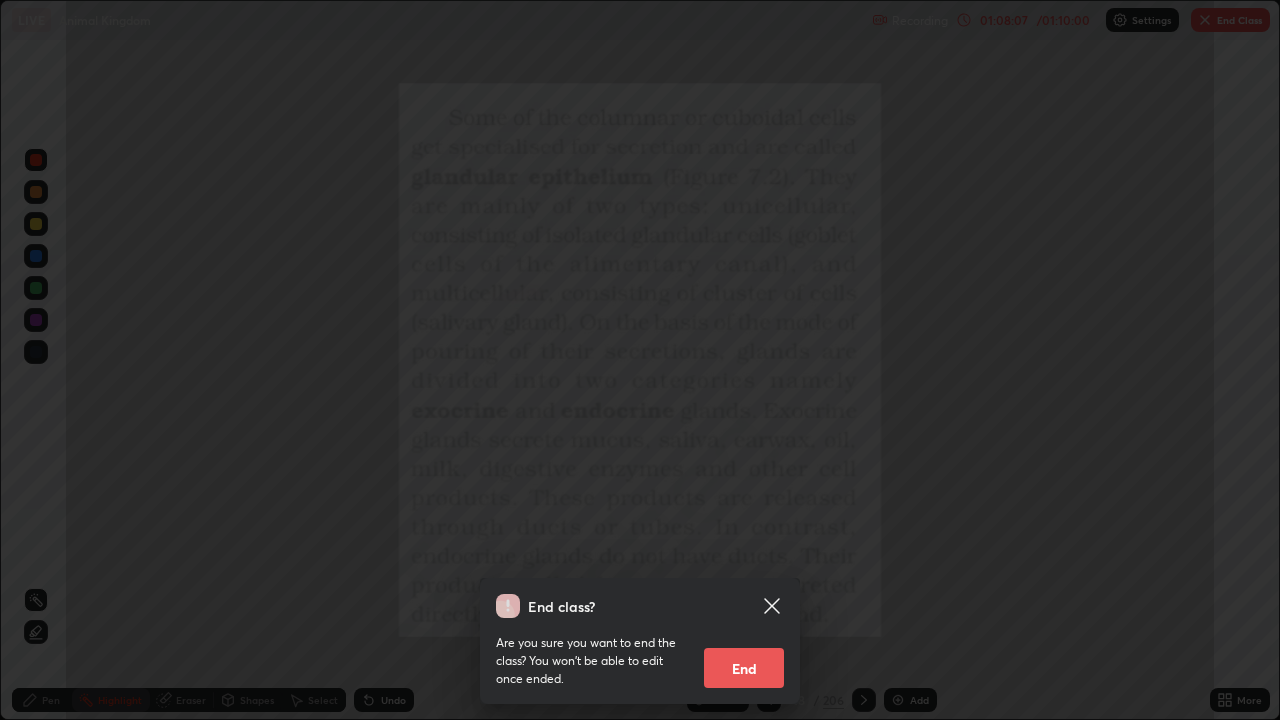 click on "End" at bounding box center (744, 668) 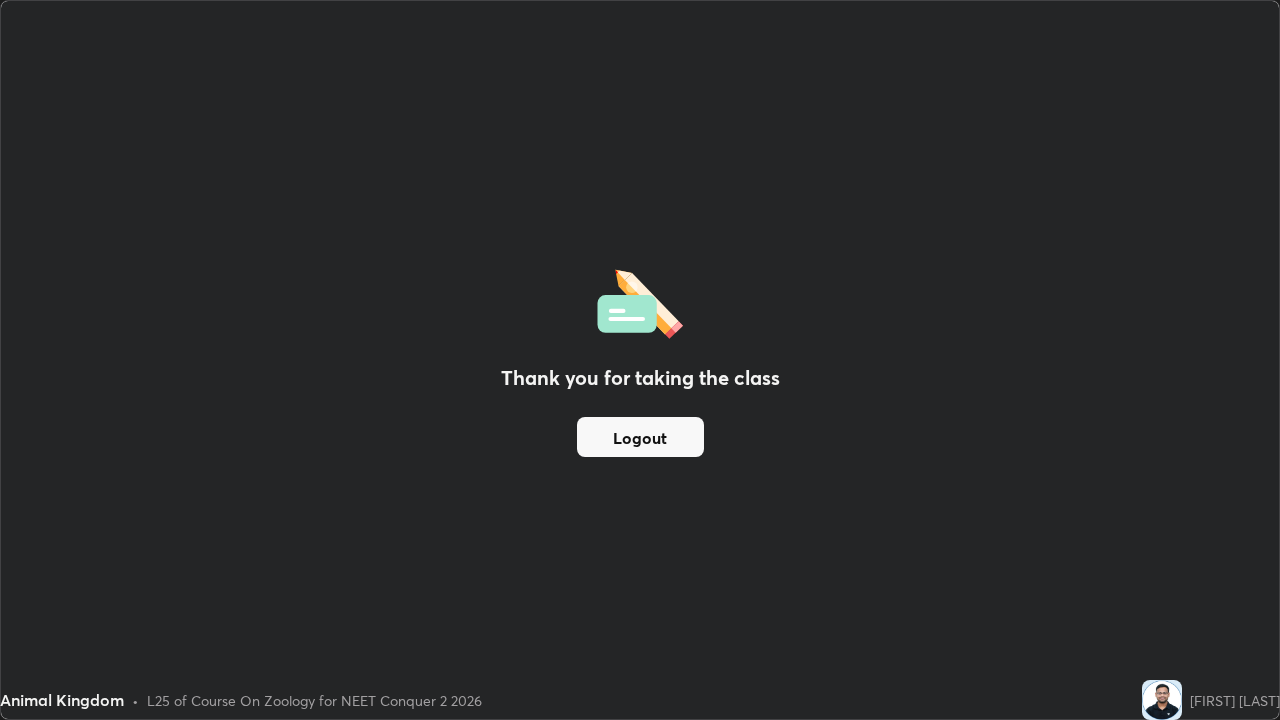 click on "Logout" at bounding box center [640, 437] 